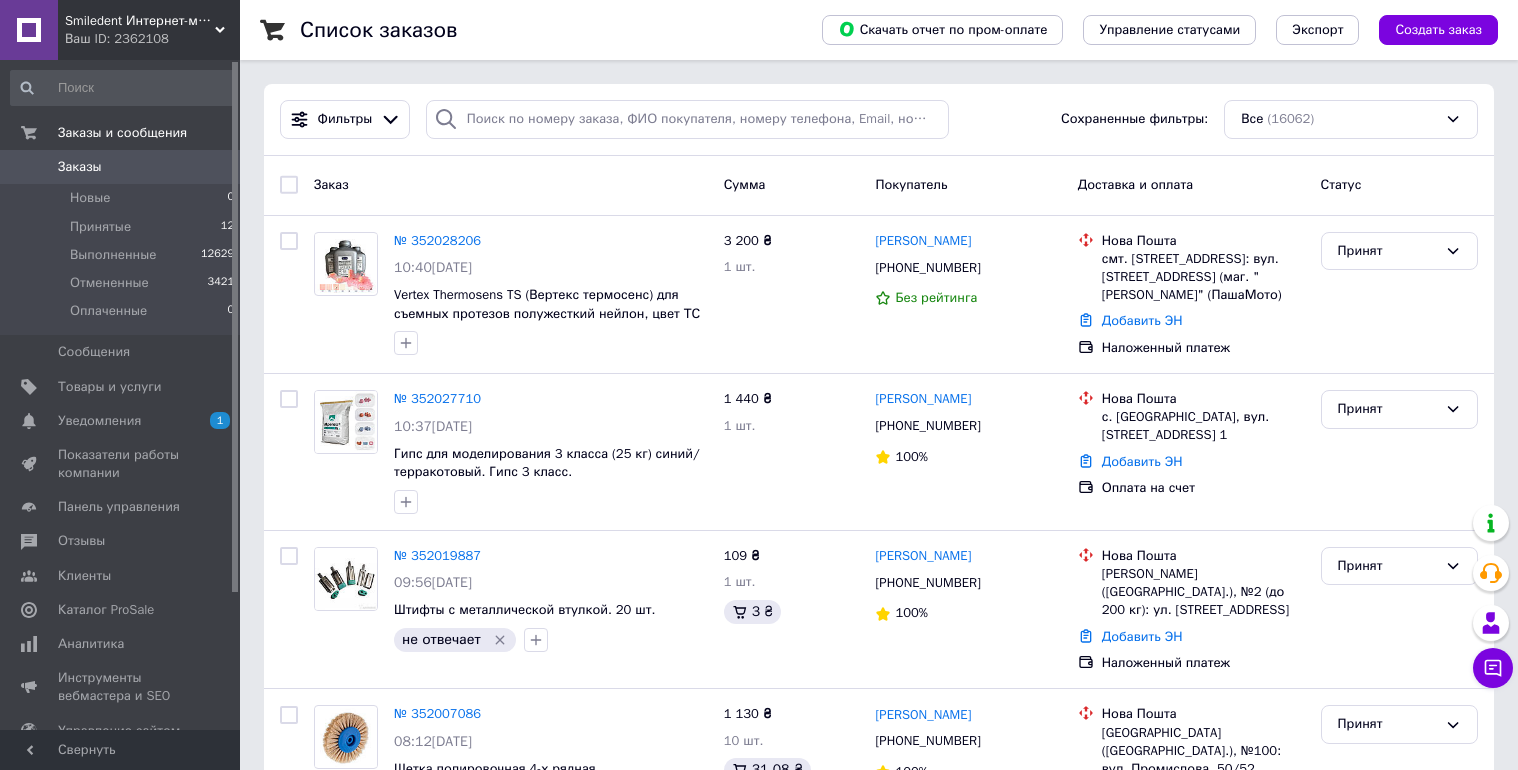 scroll, scrollTop: 0, scrollLeft: 0, axis: both 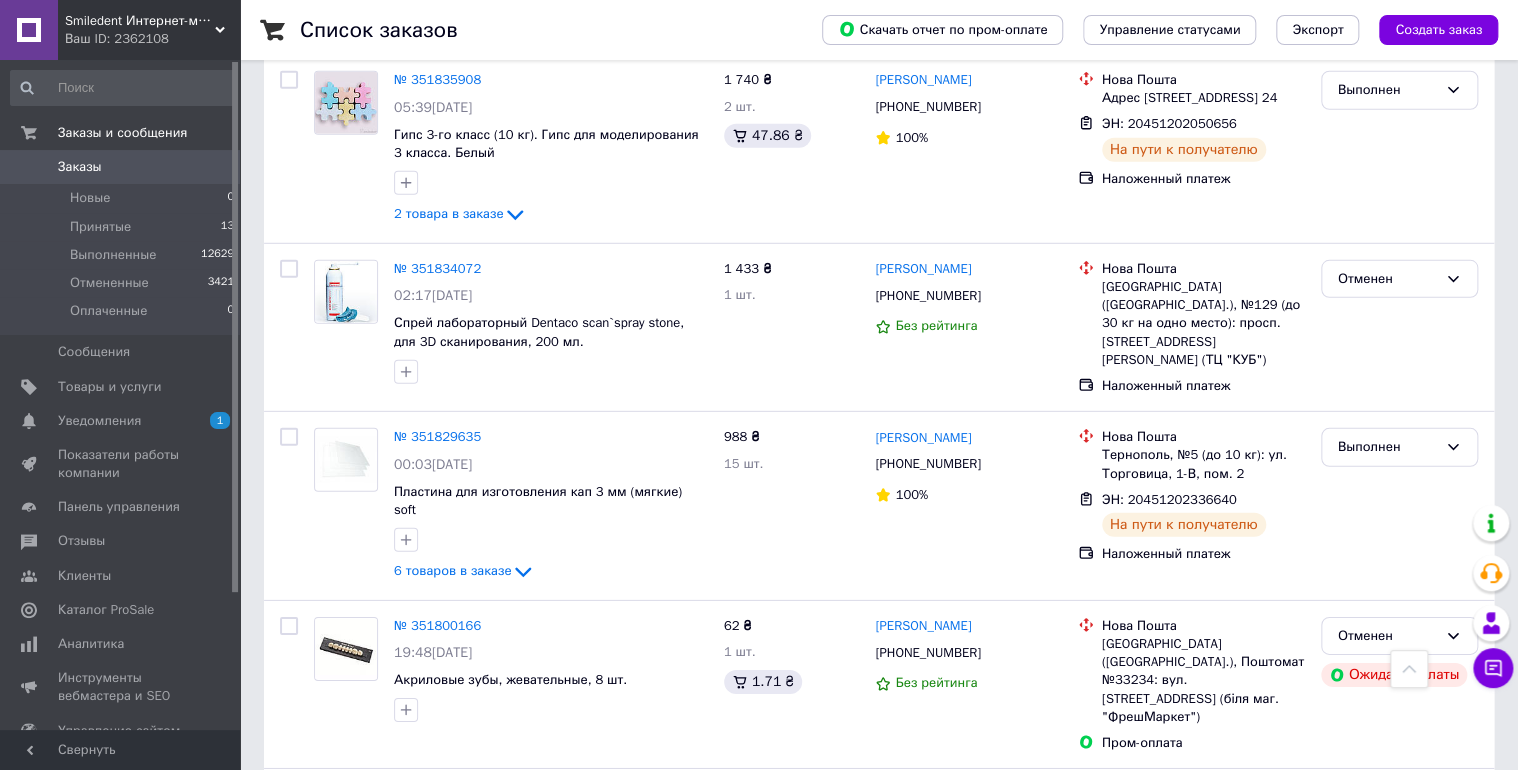 click on "3" at bounding box center [372, 981] 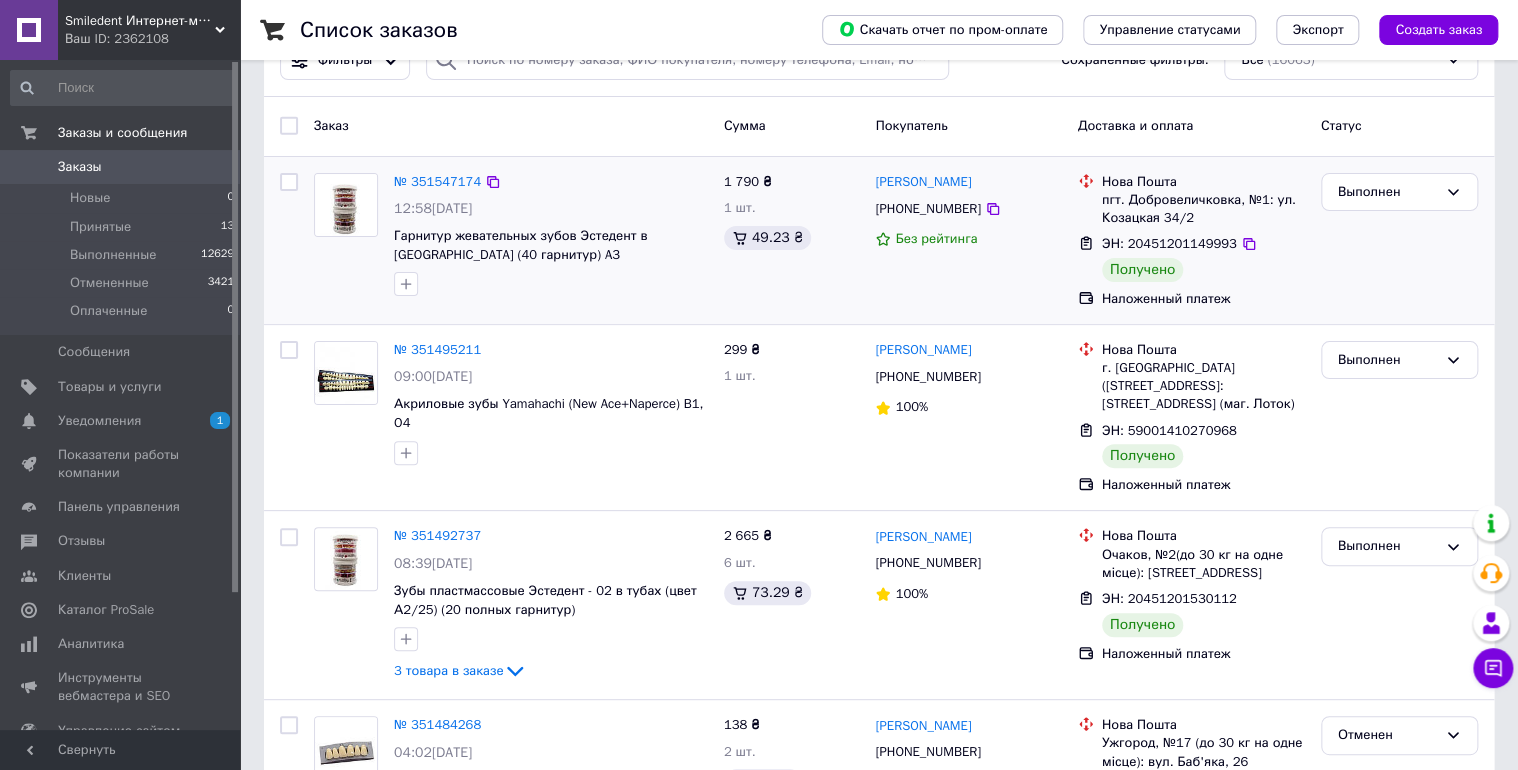 scroll, scrollTop: 0, scrollLeft: 0, axis: both 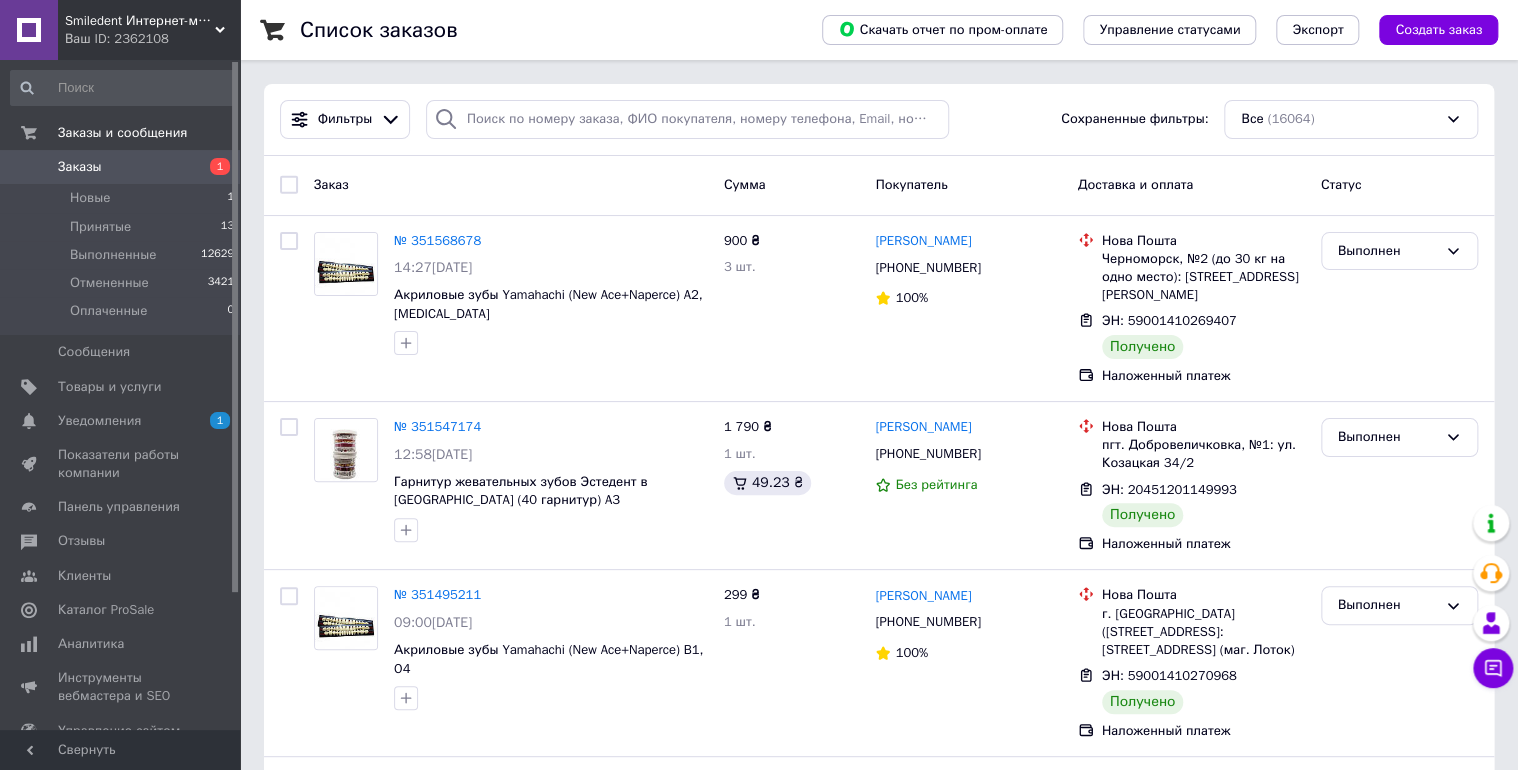 click on "Заказы" at bounding box center [121, 167] 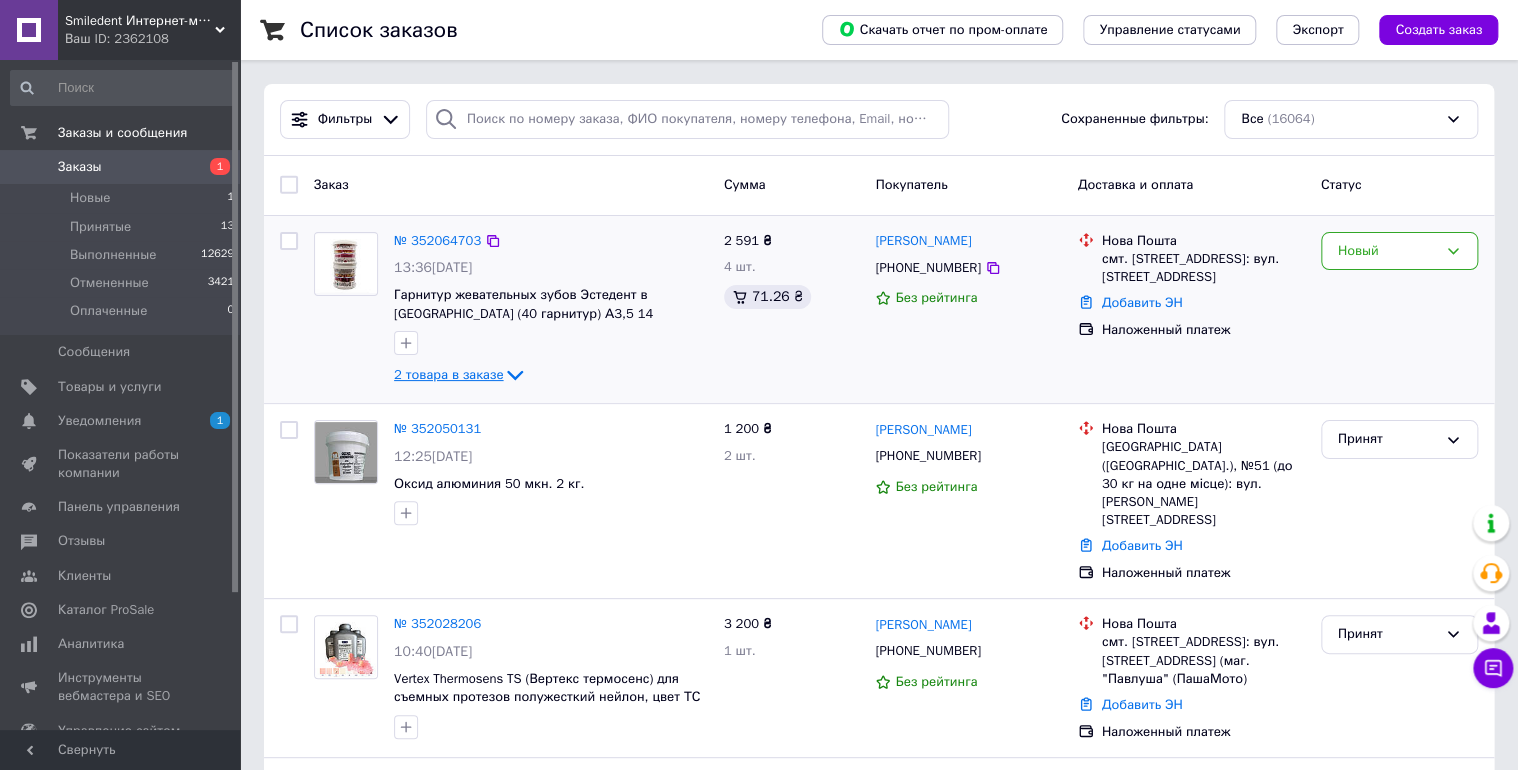 click on "2 товара в заказе" at bounding box center [448, 374] 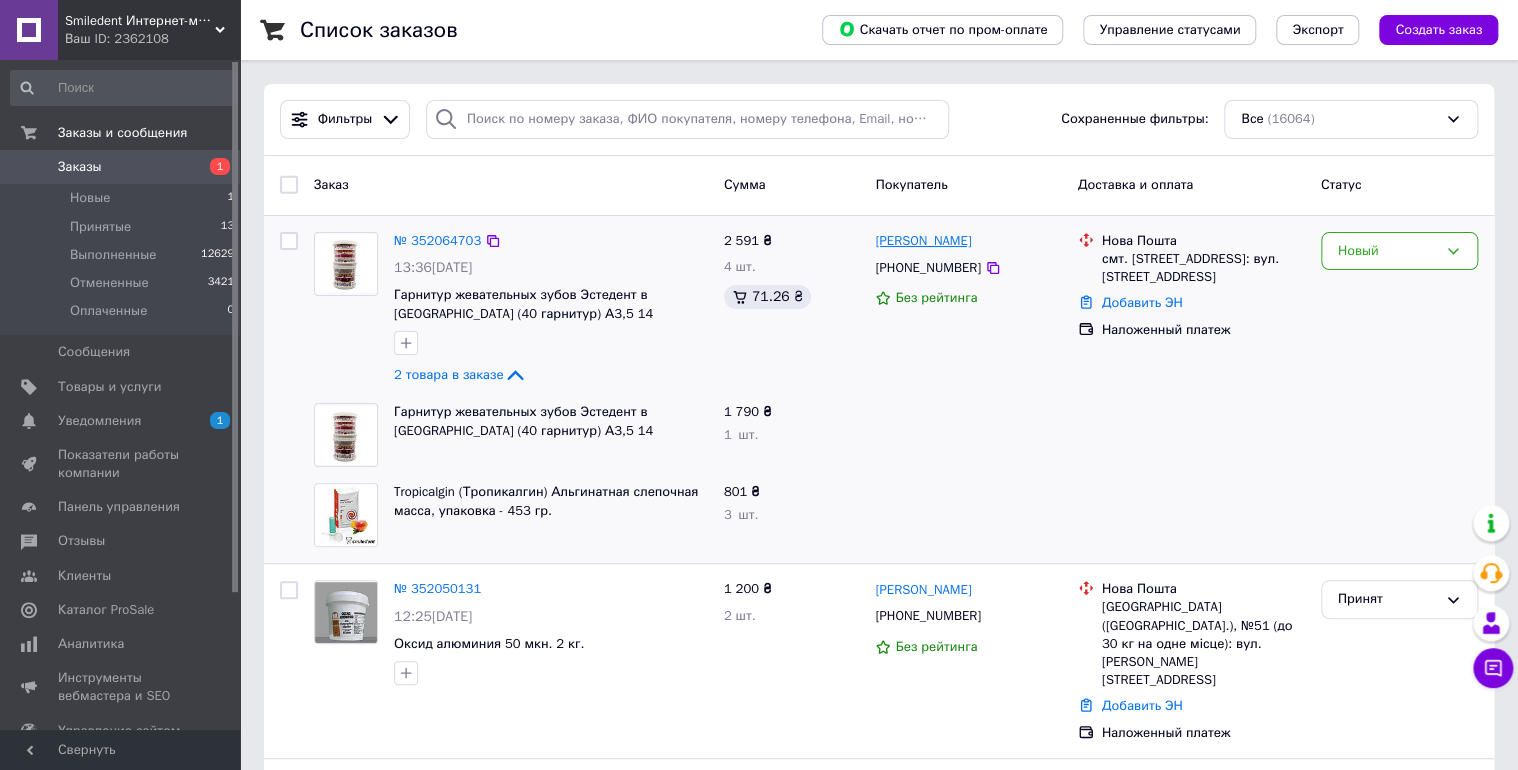 click on "микола богдан" at bounding box center [923, 241] 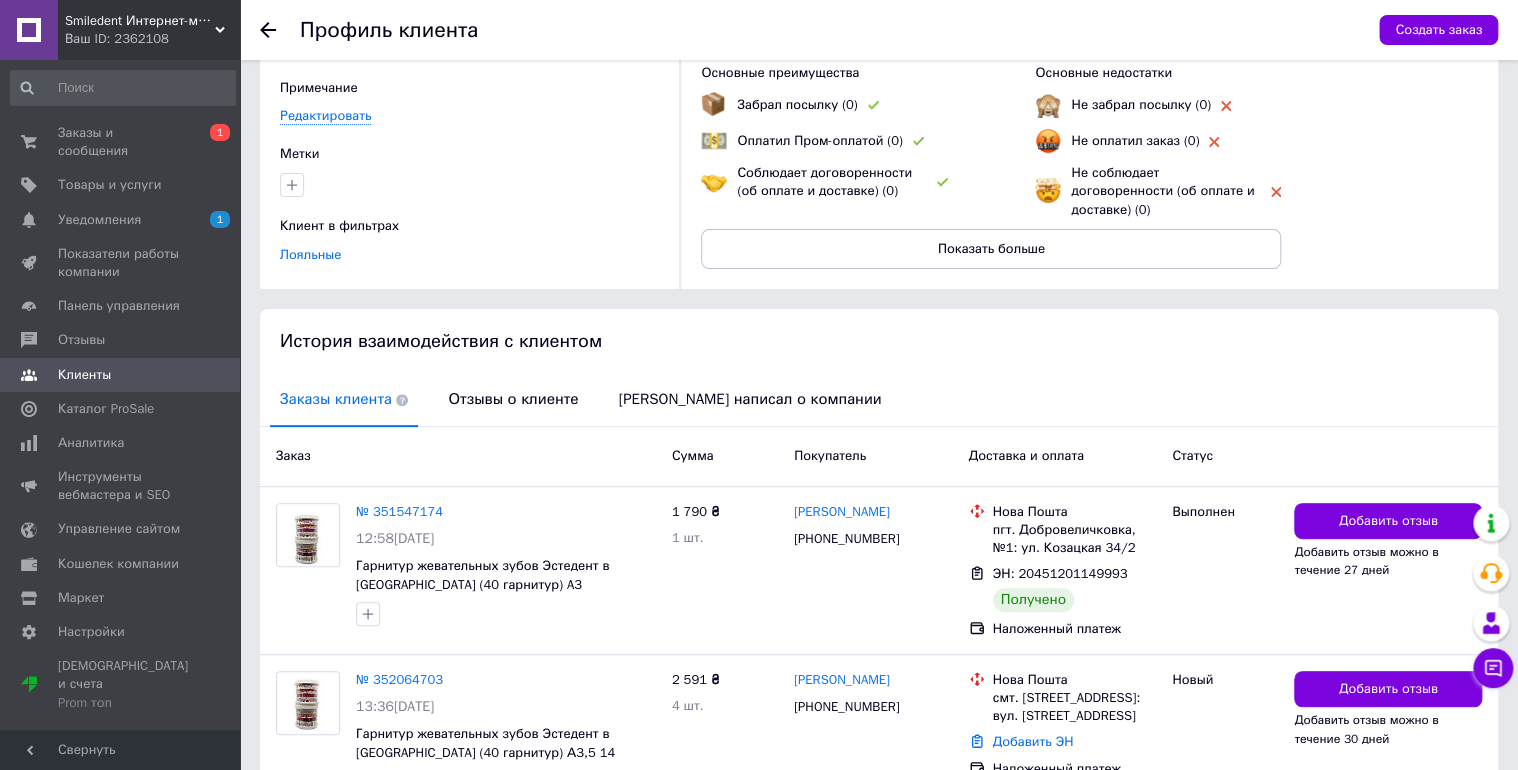 scroll, scrollTop: 292, scrollLeft: 0, axis: vertical 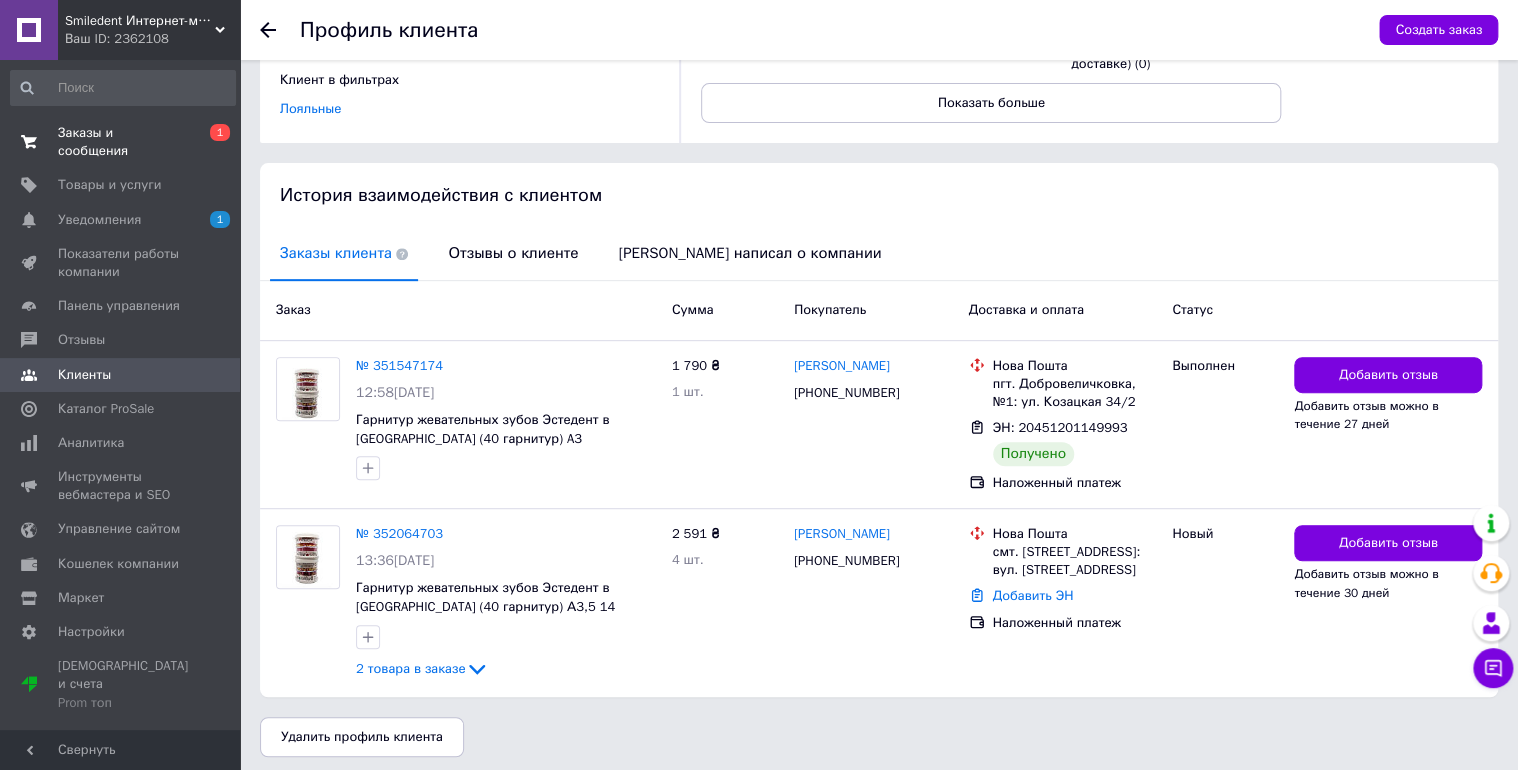 click on "Заказы и сообщения" at bounding box center [121, 142] 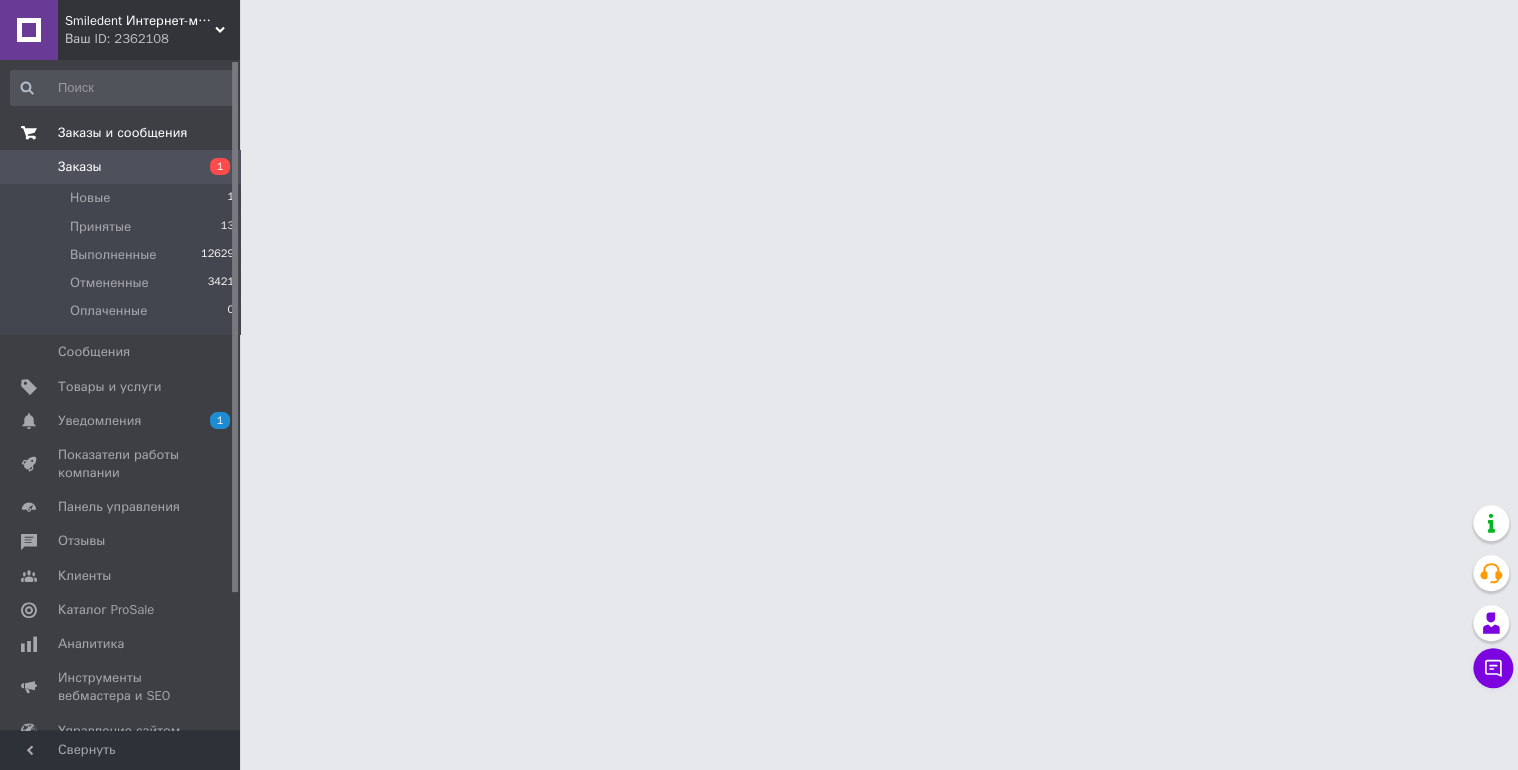 scroll, scrollTop: 0, scrollLeft: 0, axis: both 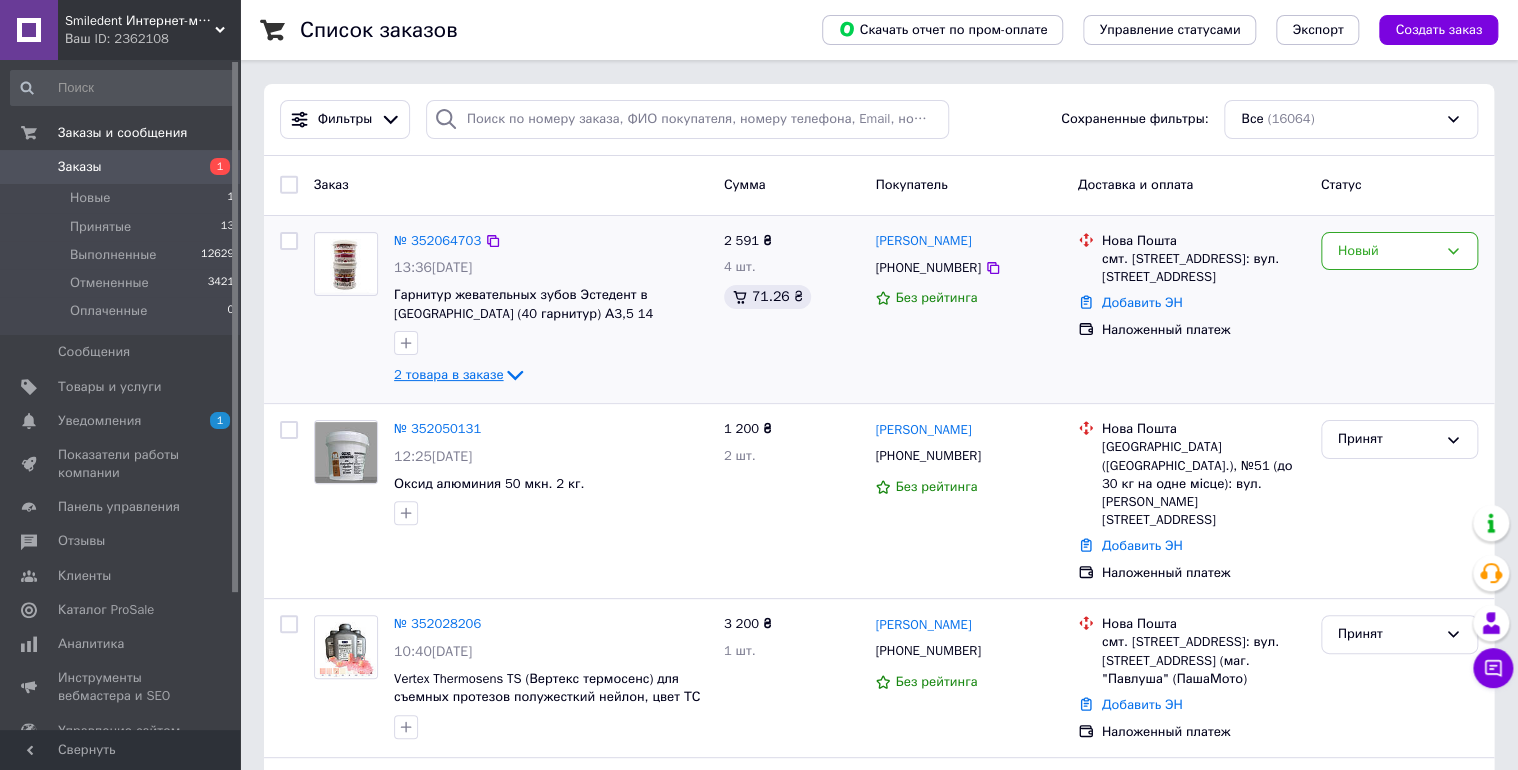 click on "2 товара в заказе" at bounding box center (448, 374) 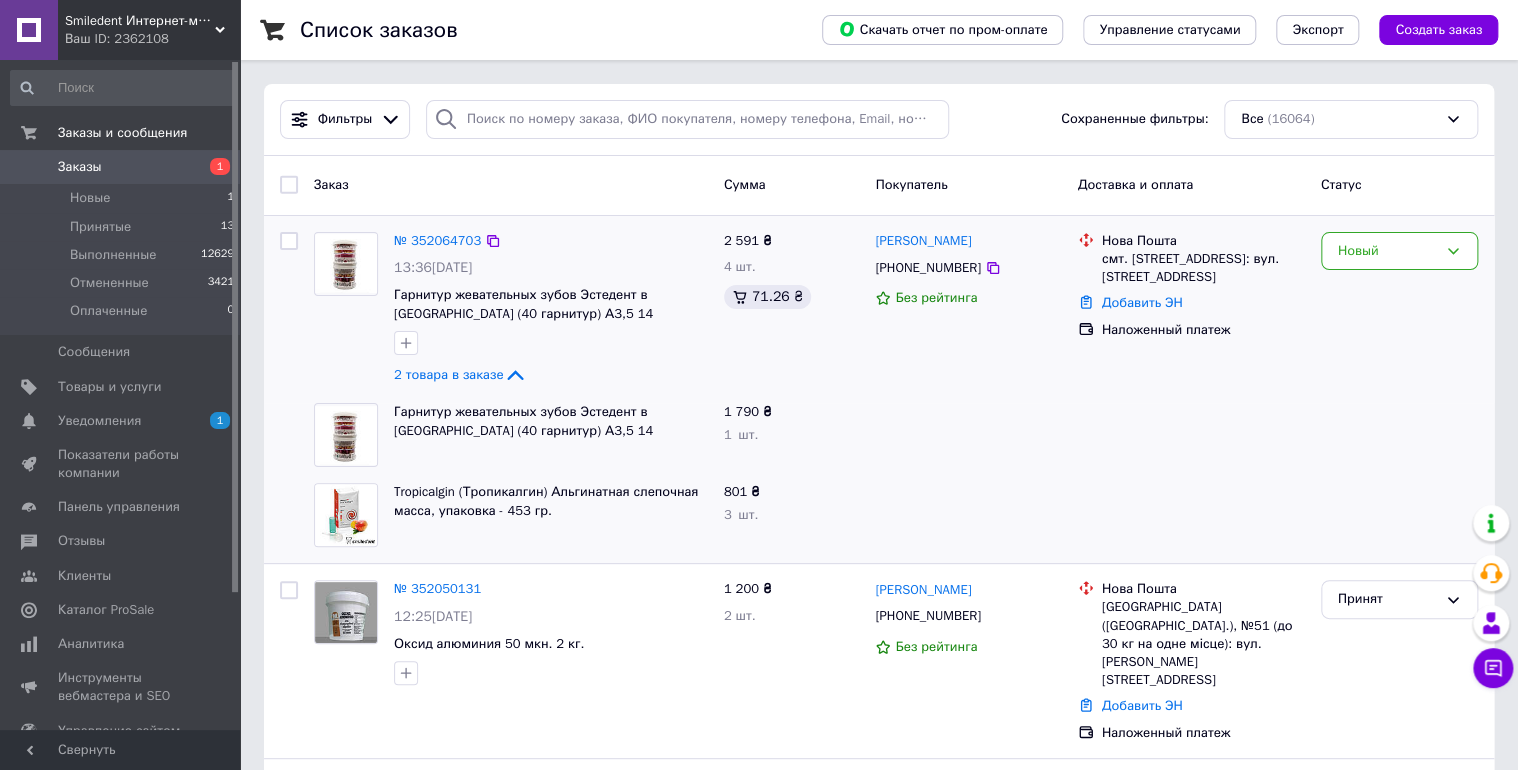 click on "№ 352064703 13:36, 10.07.2025 Гарнитур жевательных зубов Эстедент в тубах (40 гарнитур) А3,5 14 2 товара в заказе" at bounding box center (551, 310) 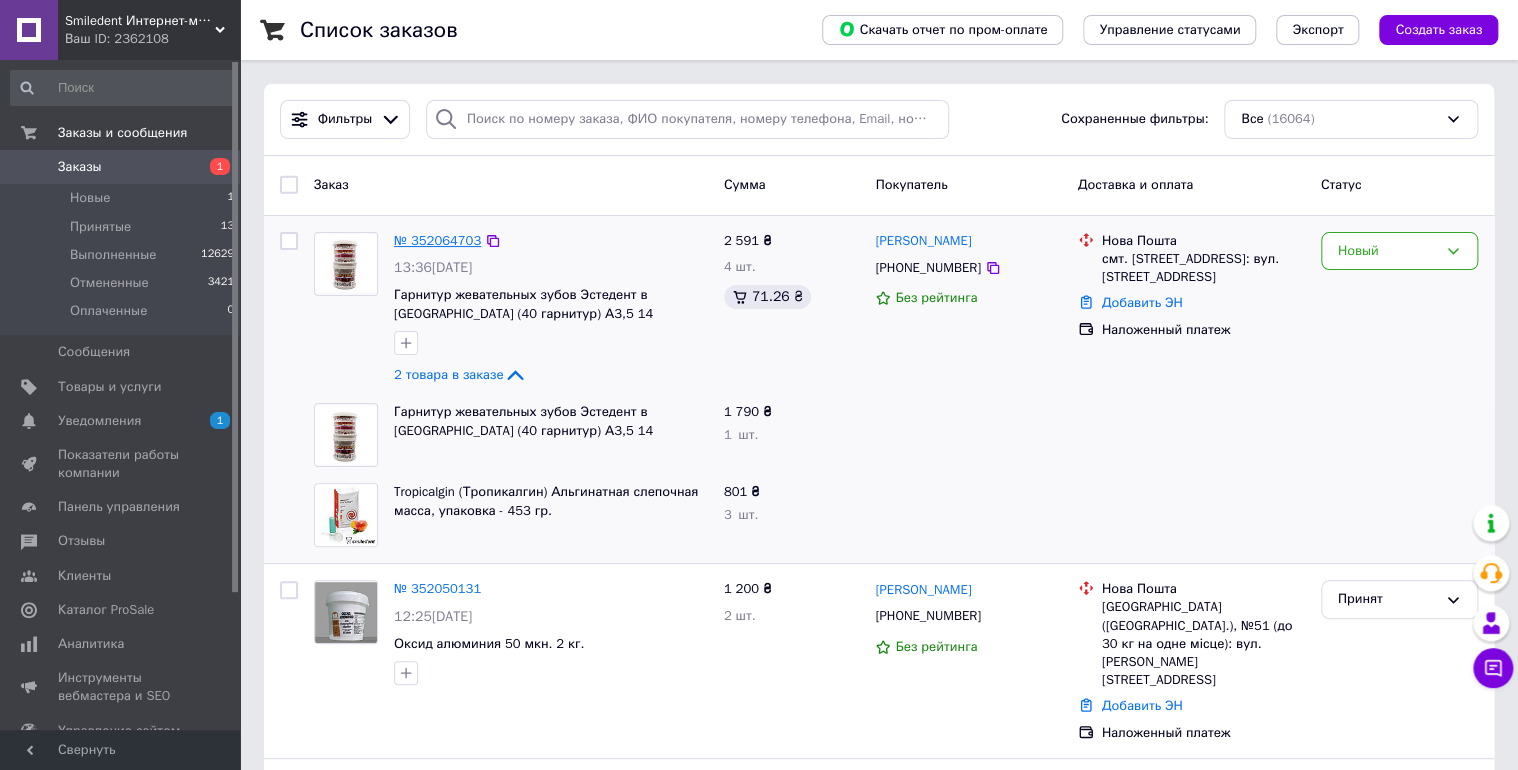 click on "№ 352064703" at bounding box center [437, 240] 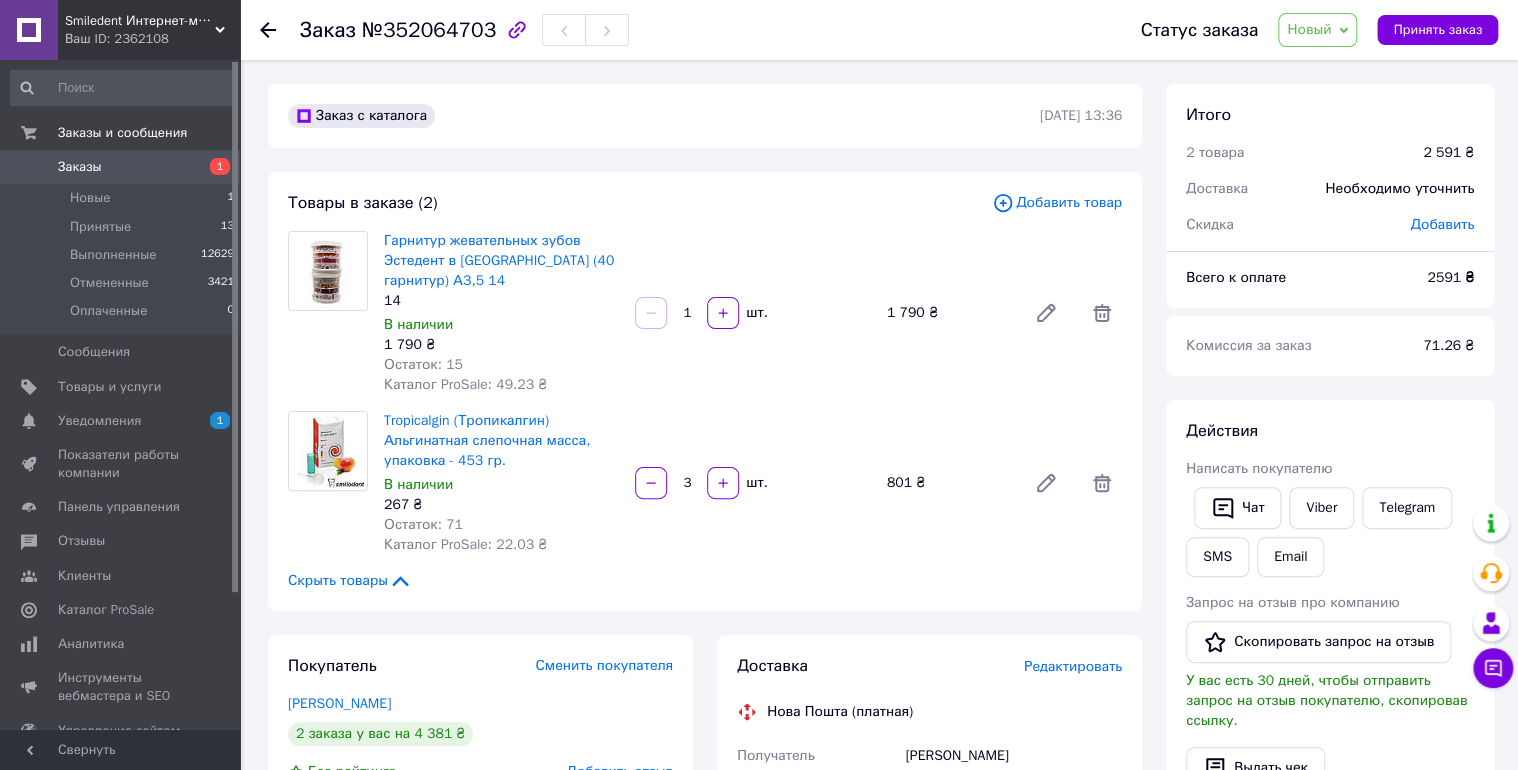 click on "Заказы" at bounding box center [121, 167] 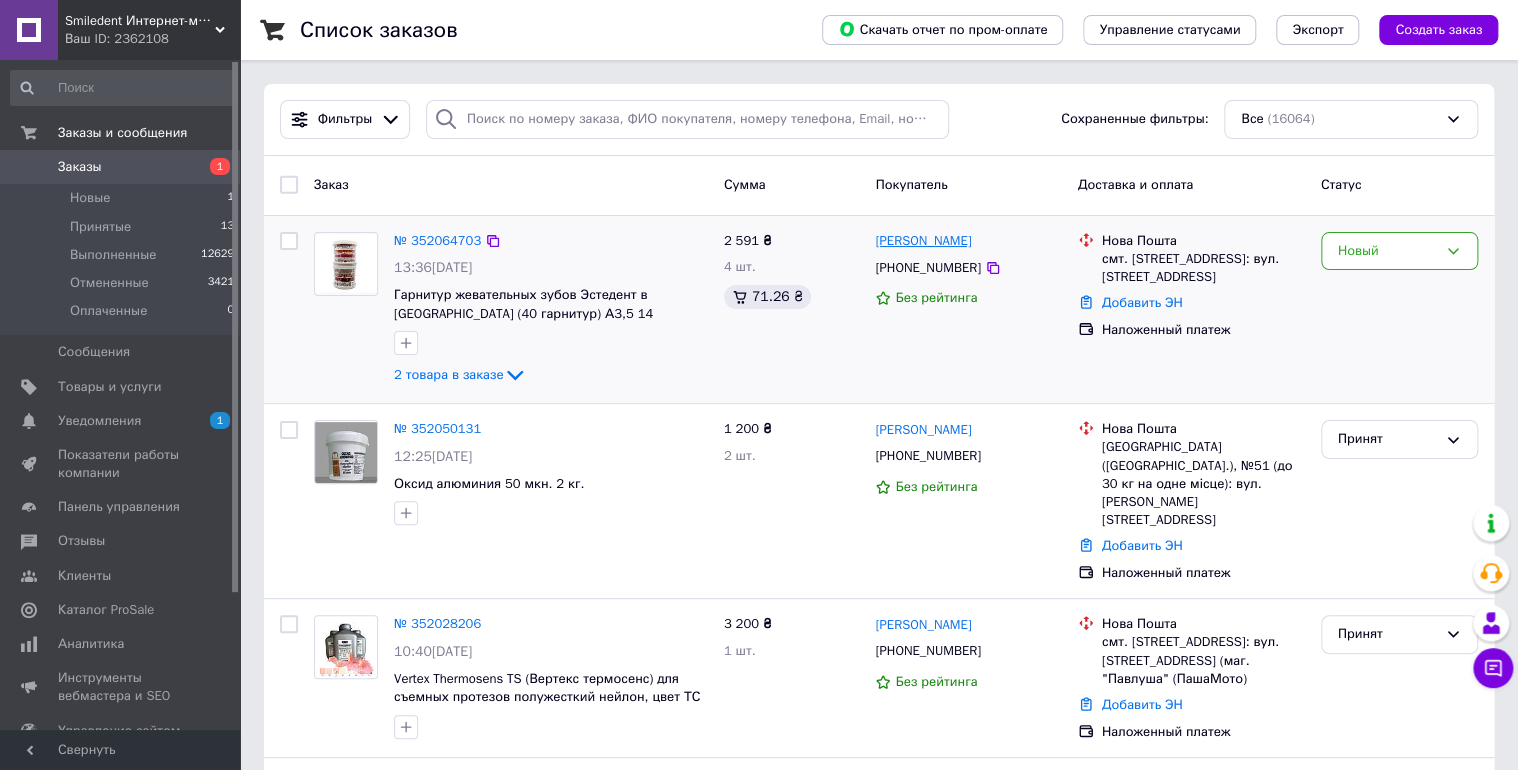 click on "микола богдан" at bounding box center (923, 241) 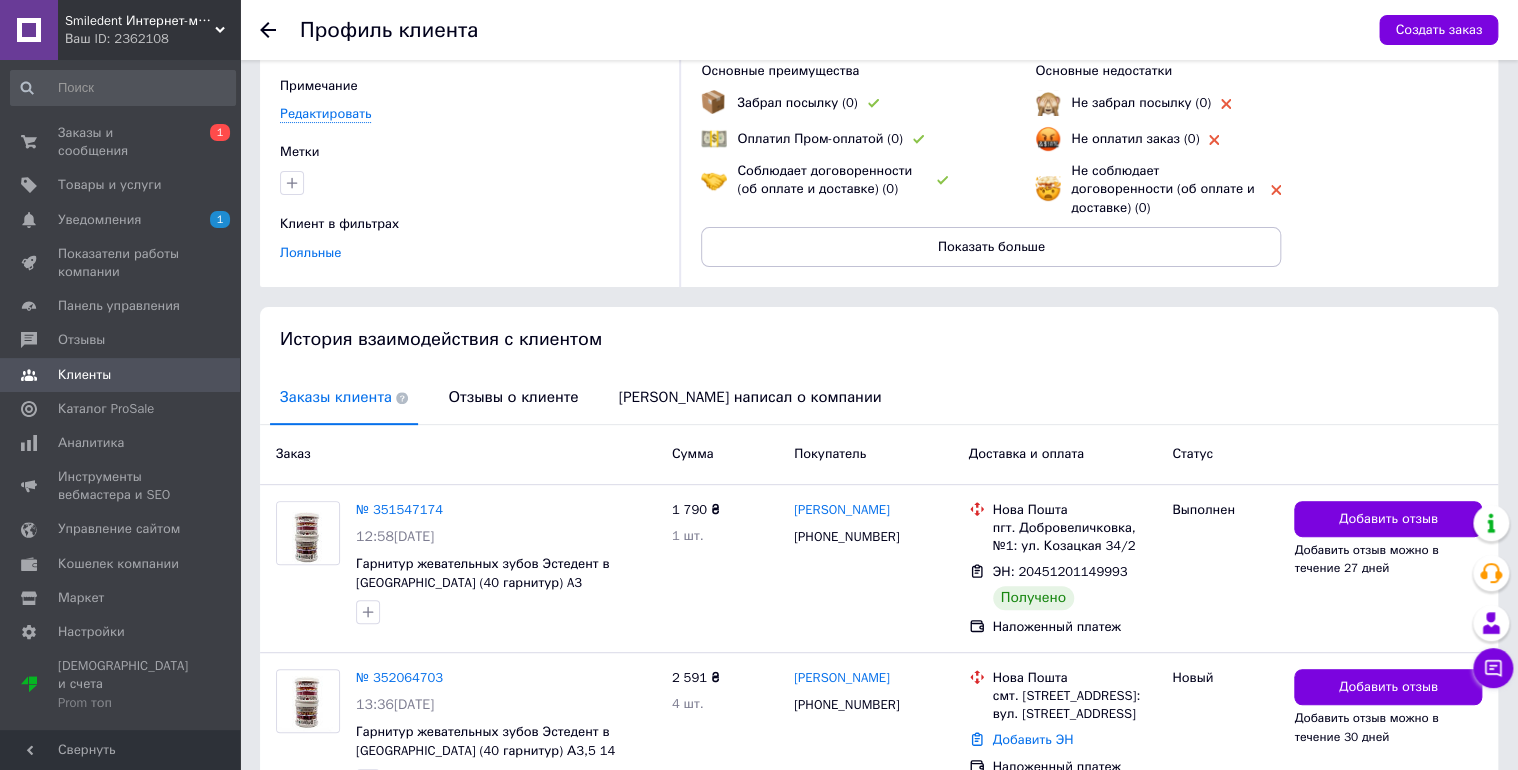 scroll, scrollTop: 240, scrollLeft: 0, axis: vertical 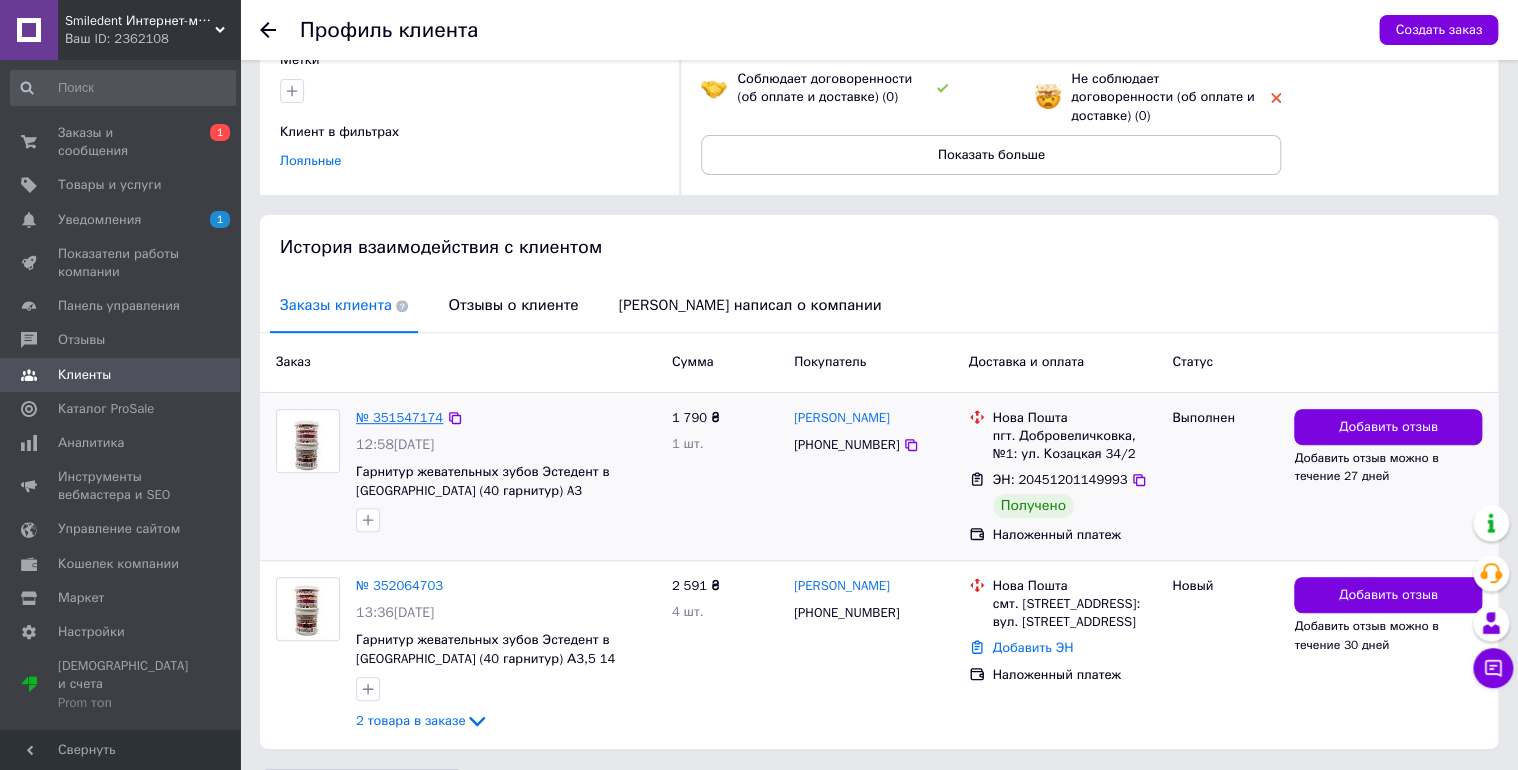 click on "№ 351547174" at bounding box center [399, 417] 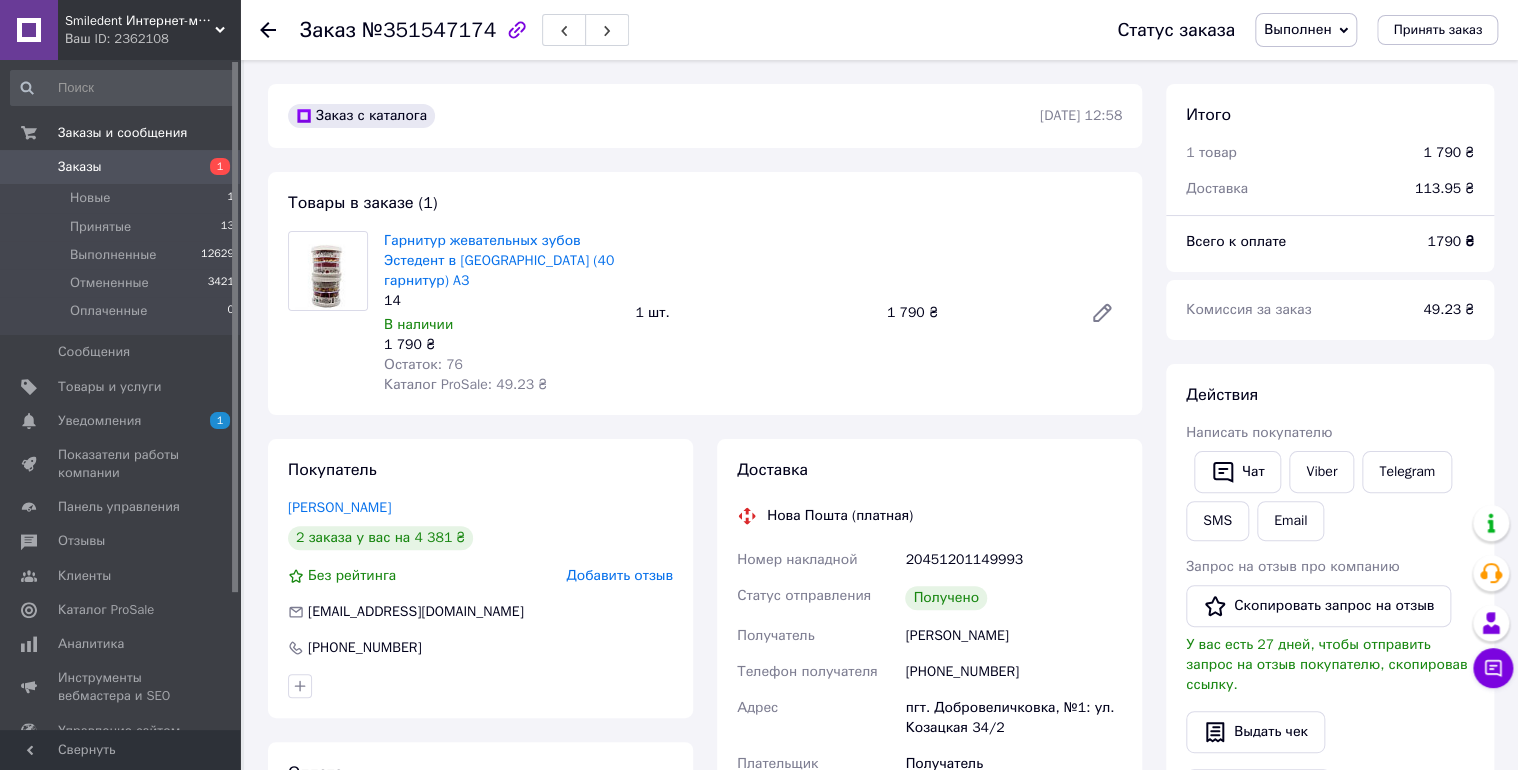 click on "Заказы" at bounding box center (121, 167) 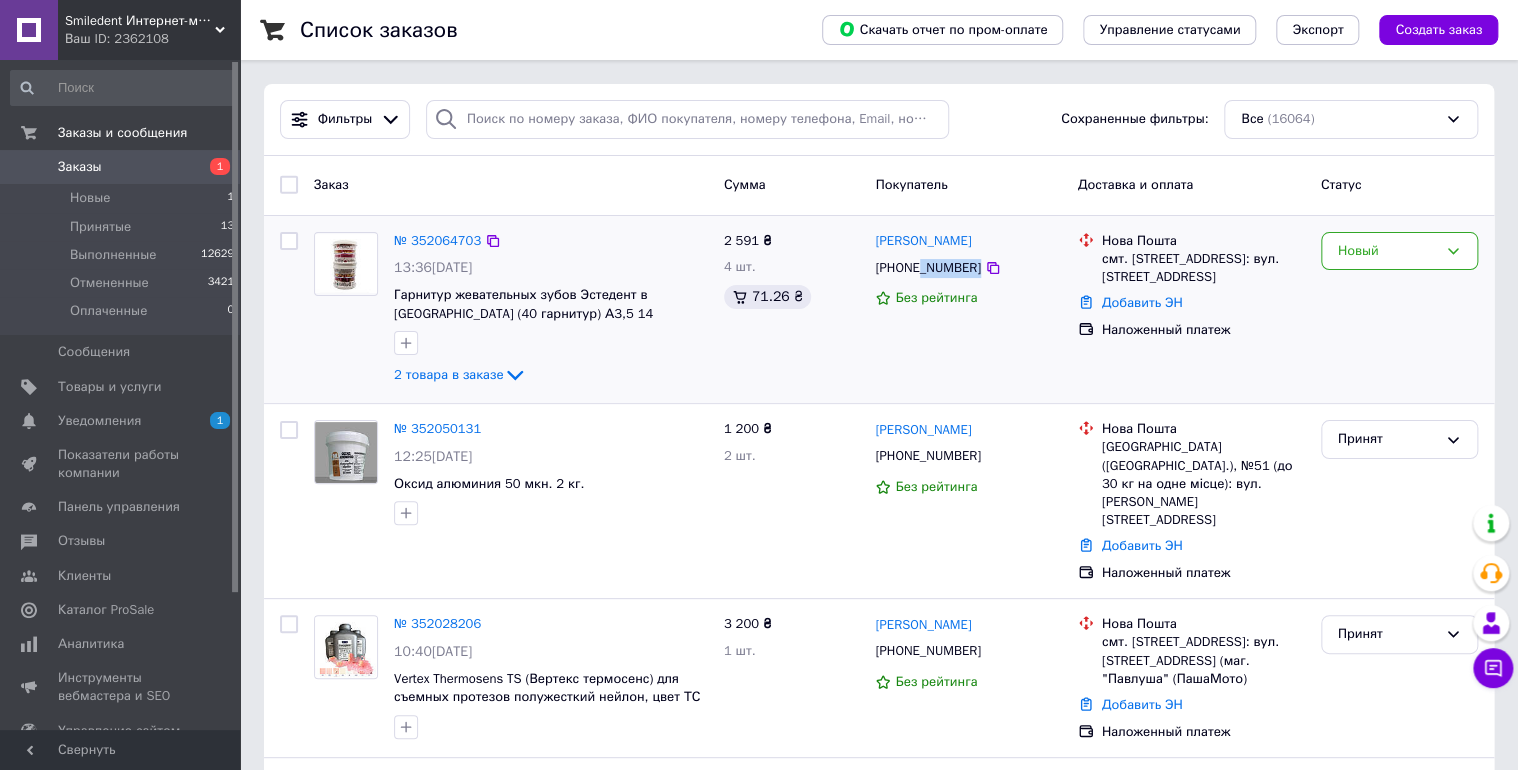 drag, startPoint x: 1036, startPoint y: 272, endPoint x: 919, endPoint y: 272, distance: 117 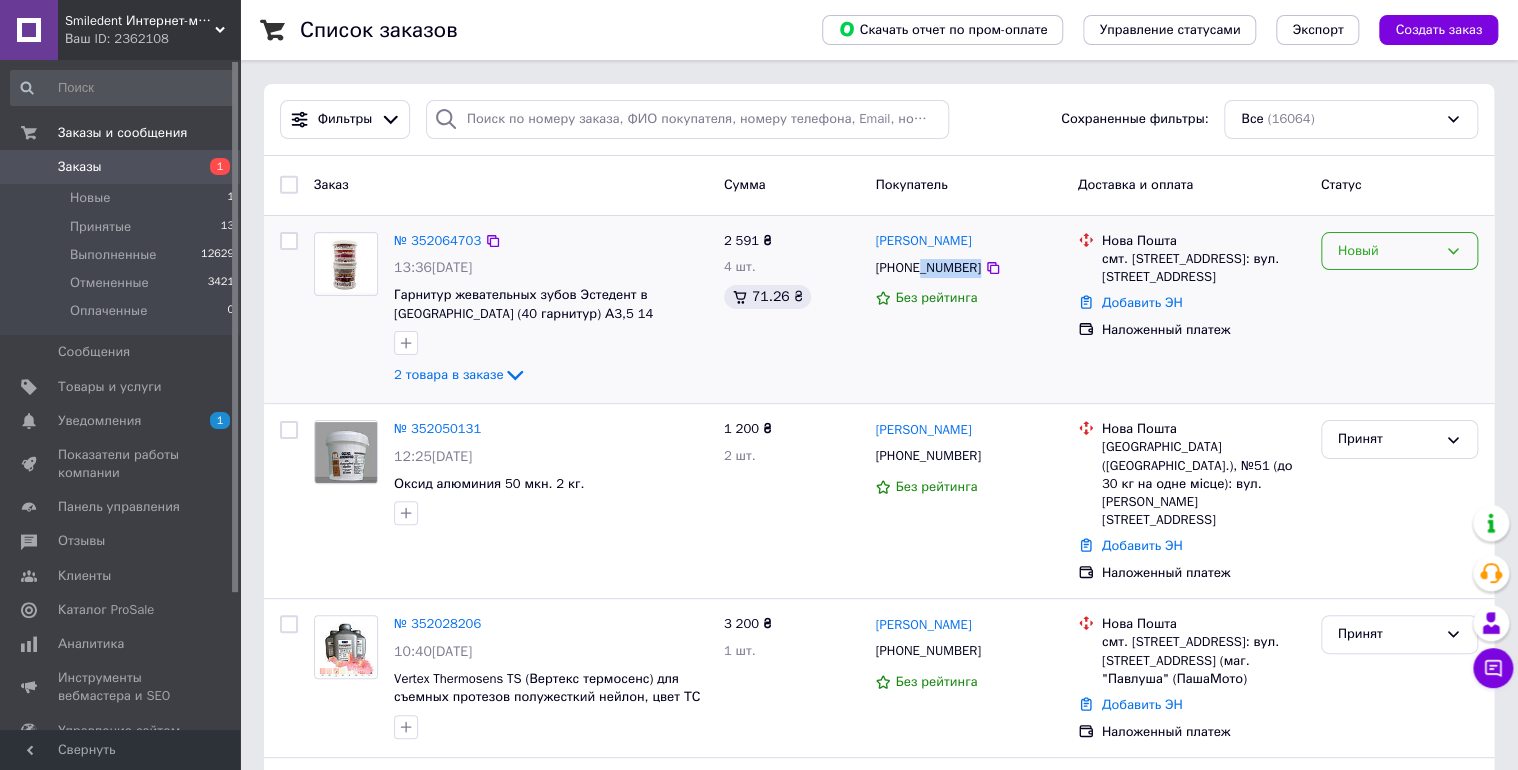 click on "Новый" at bounding box center [1387, 251] 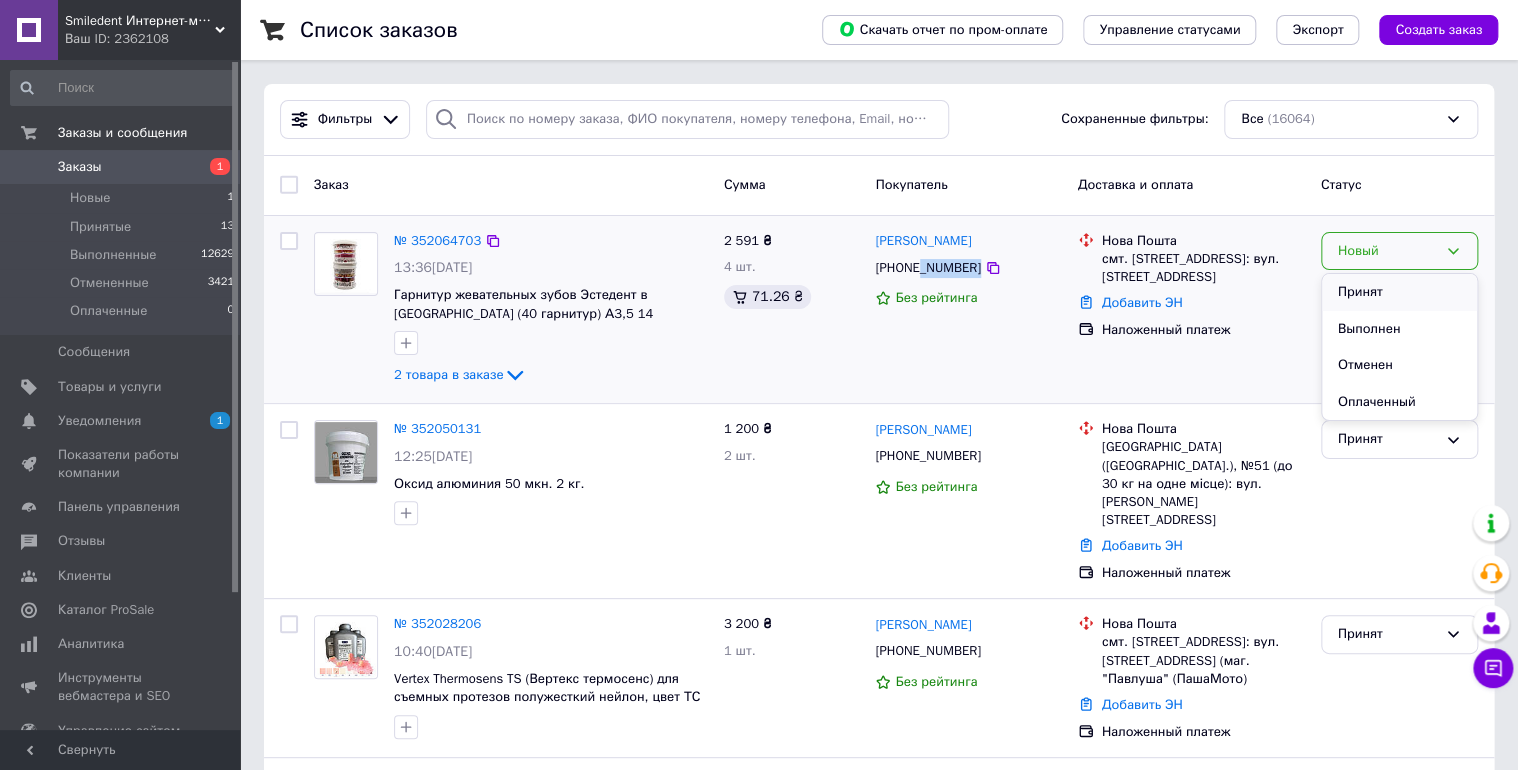 click on "Принят" at bounding box center (1399, 292) 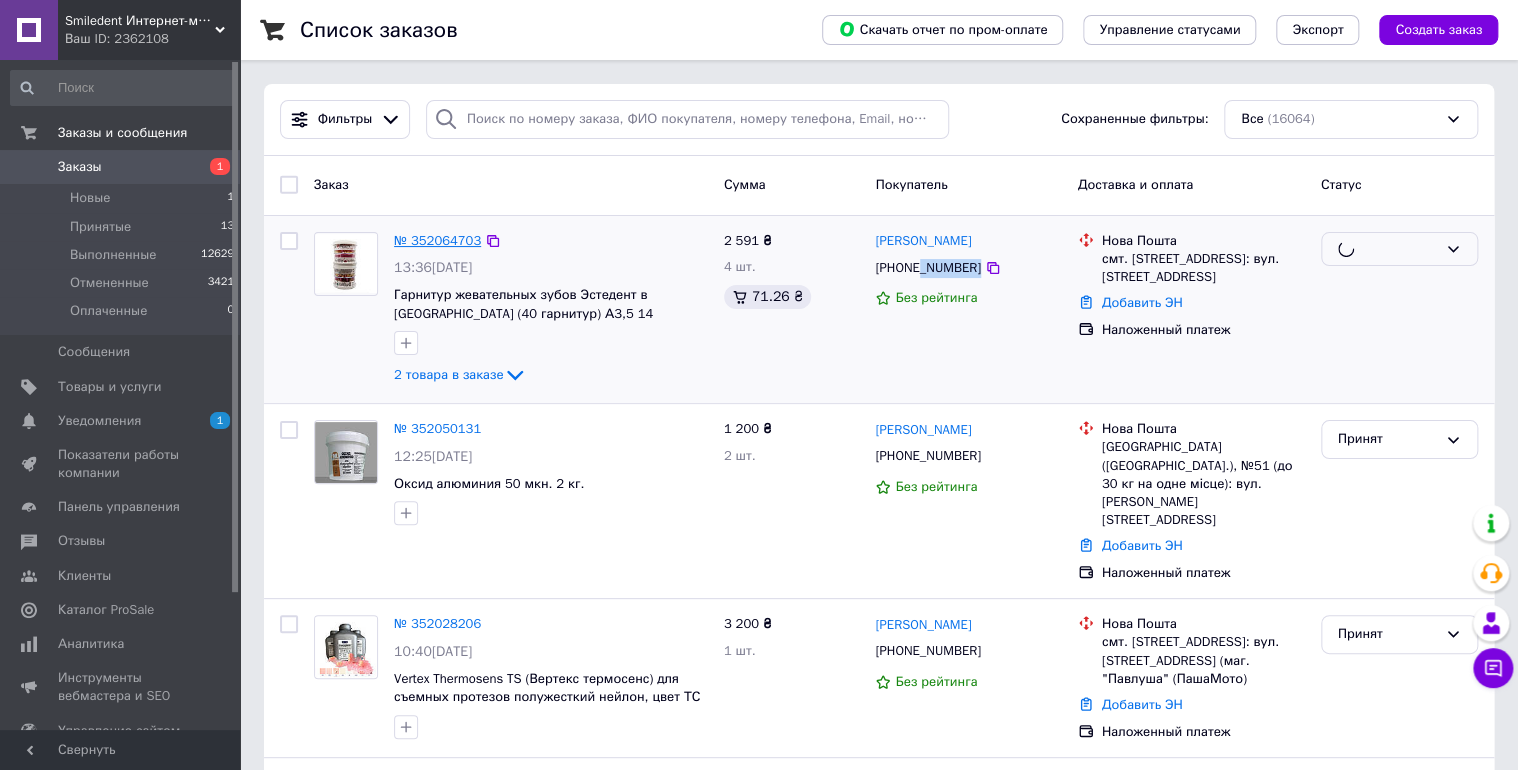 click on "№ 352064703" at bounding box center (437, 240) 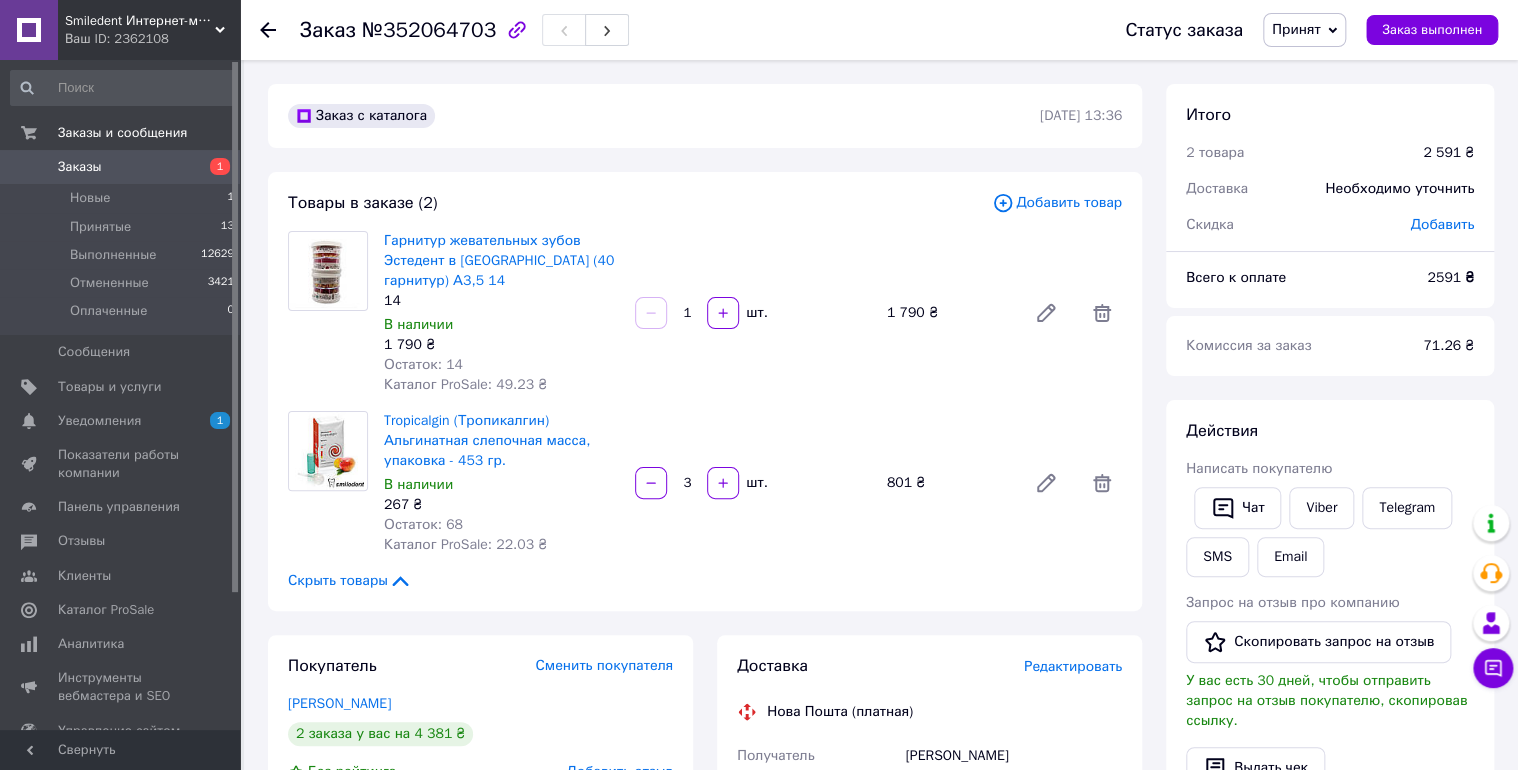 click on "Заказы" at bounding box center (80, 167) 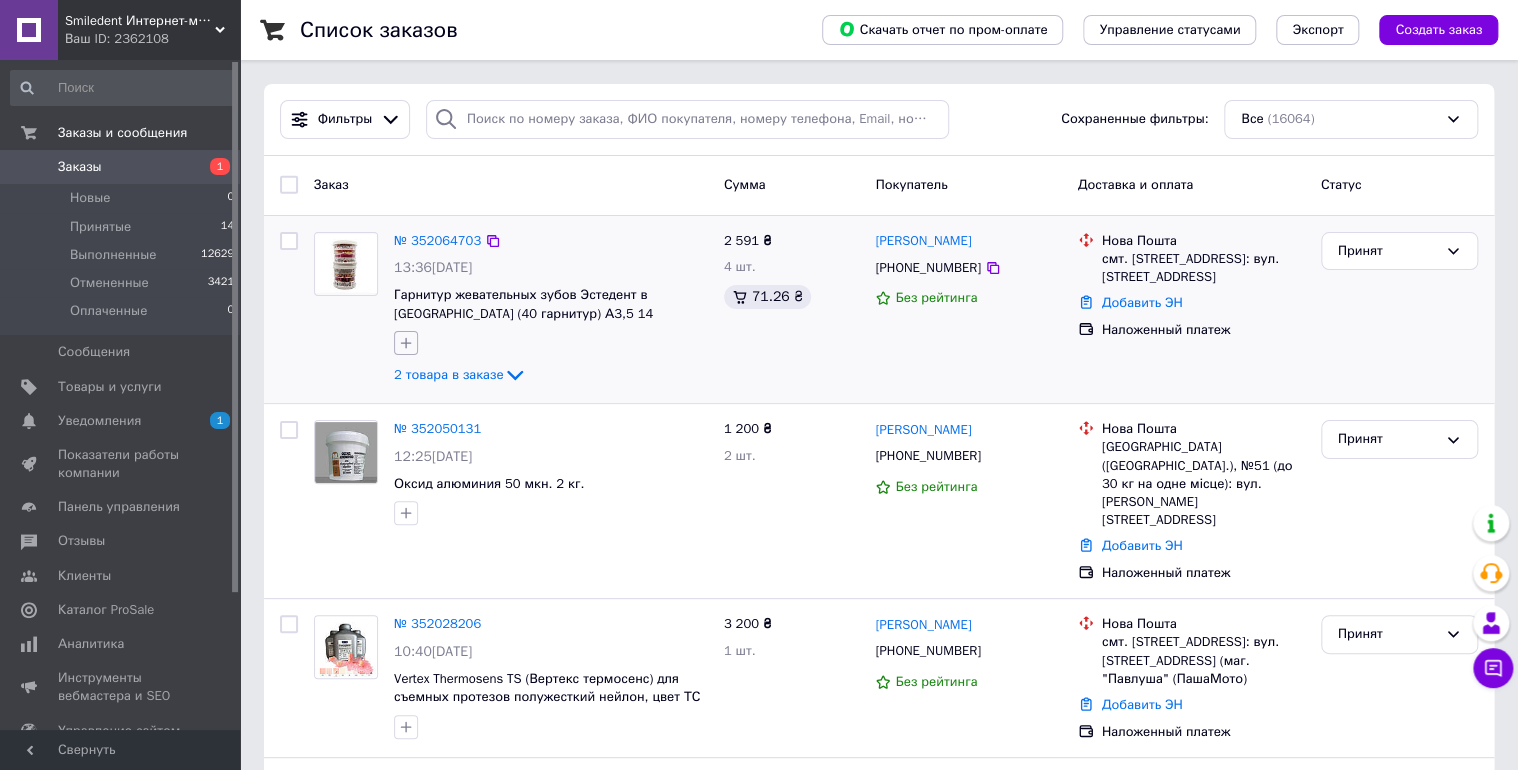 click 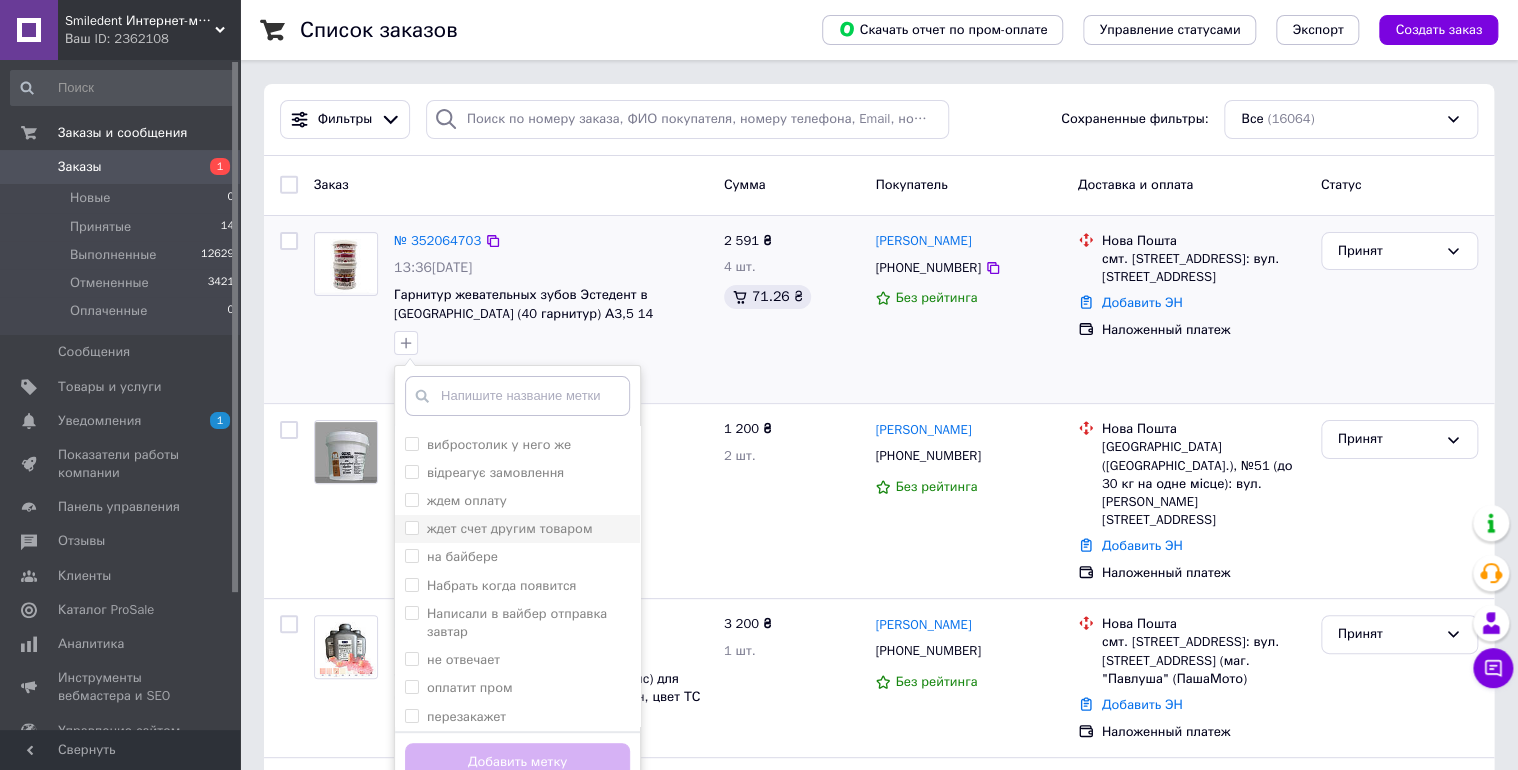 scroll, scrollTop: 80, scrollLeft: 0, axis: vertical 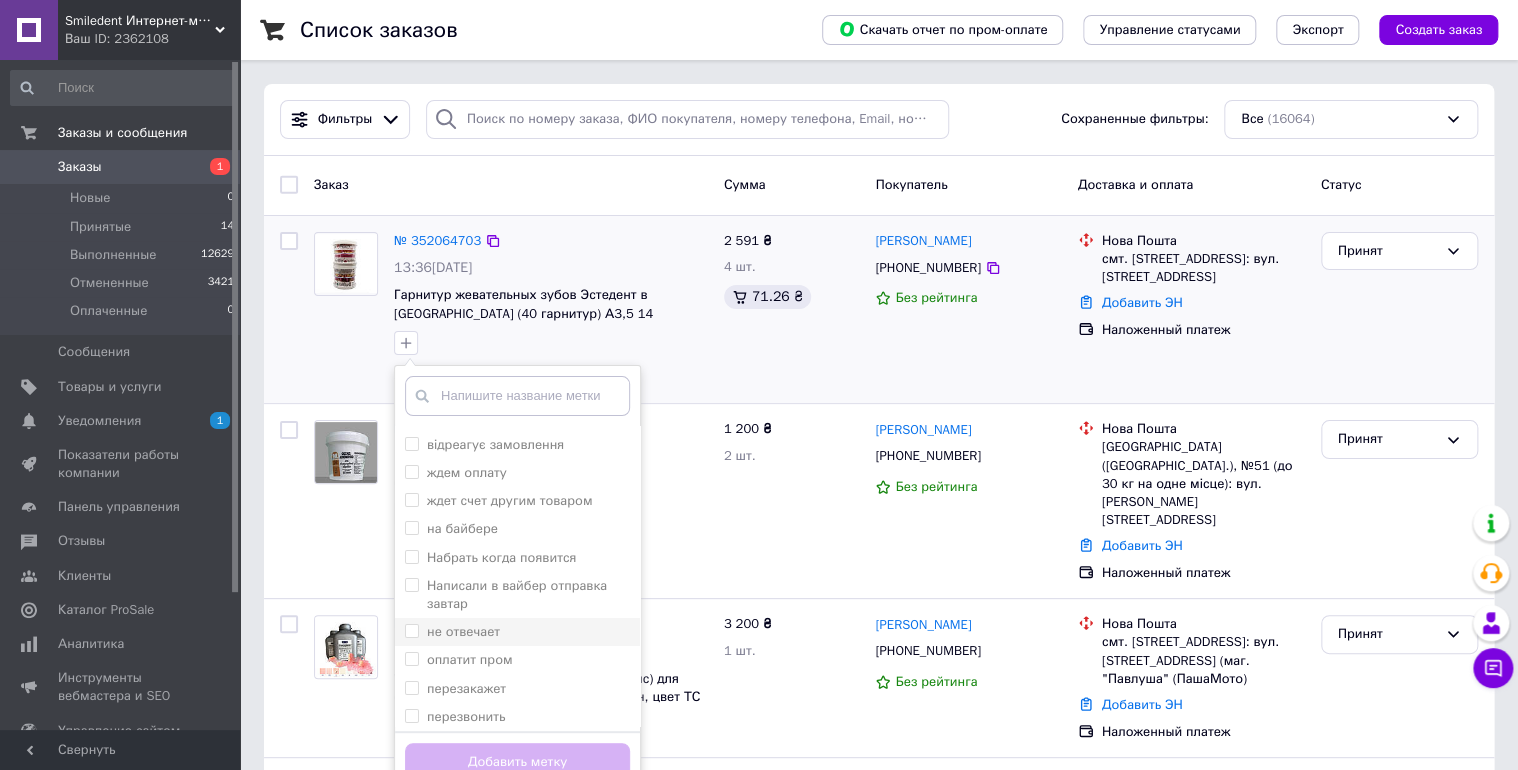 click on "не отвечает" at bounding box center [411, 630] 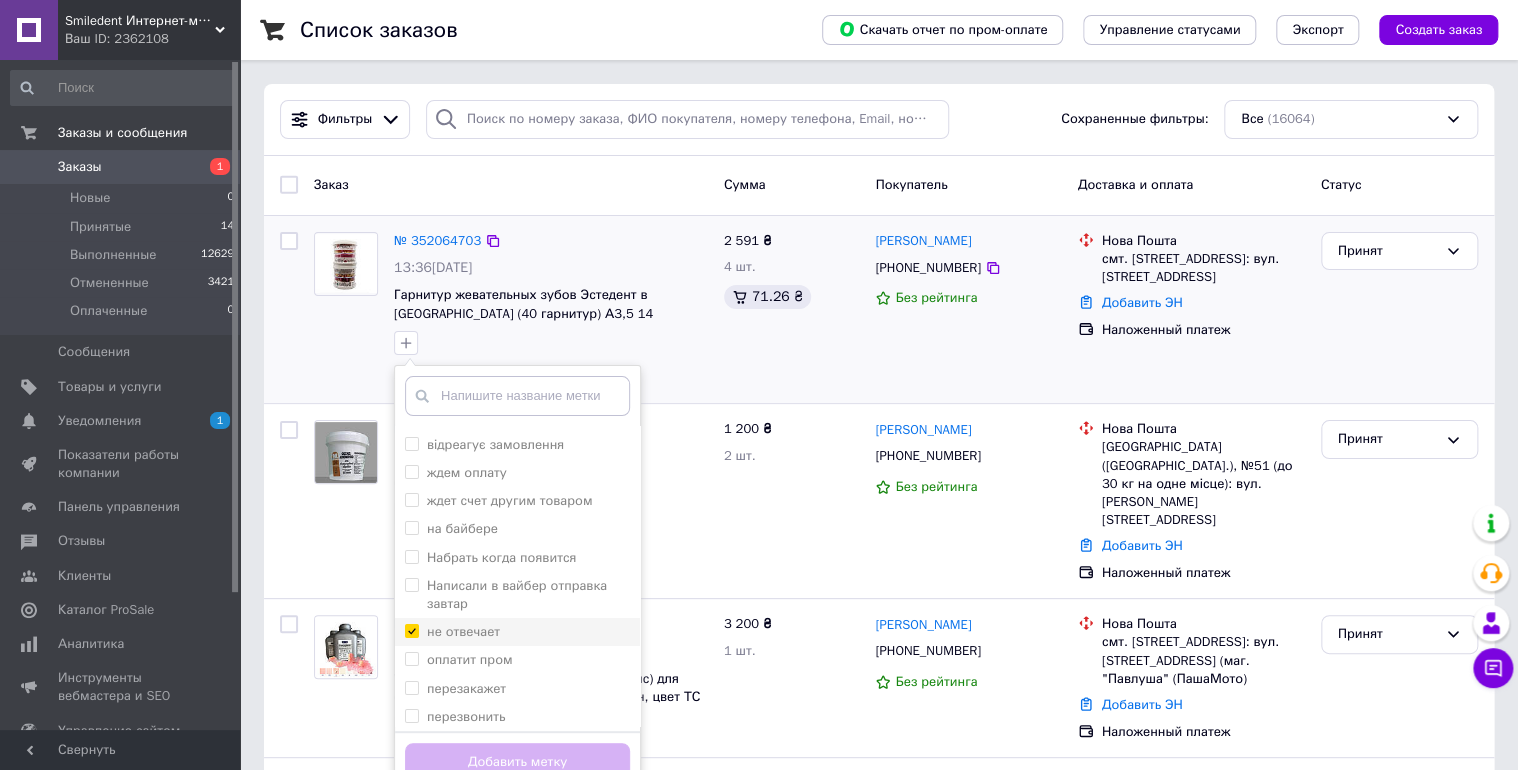 checkbox on "true" 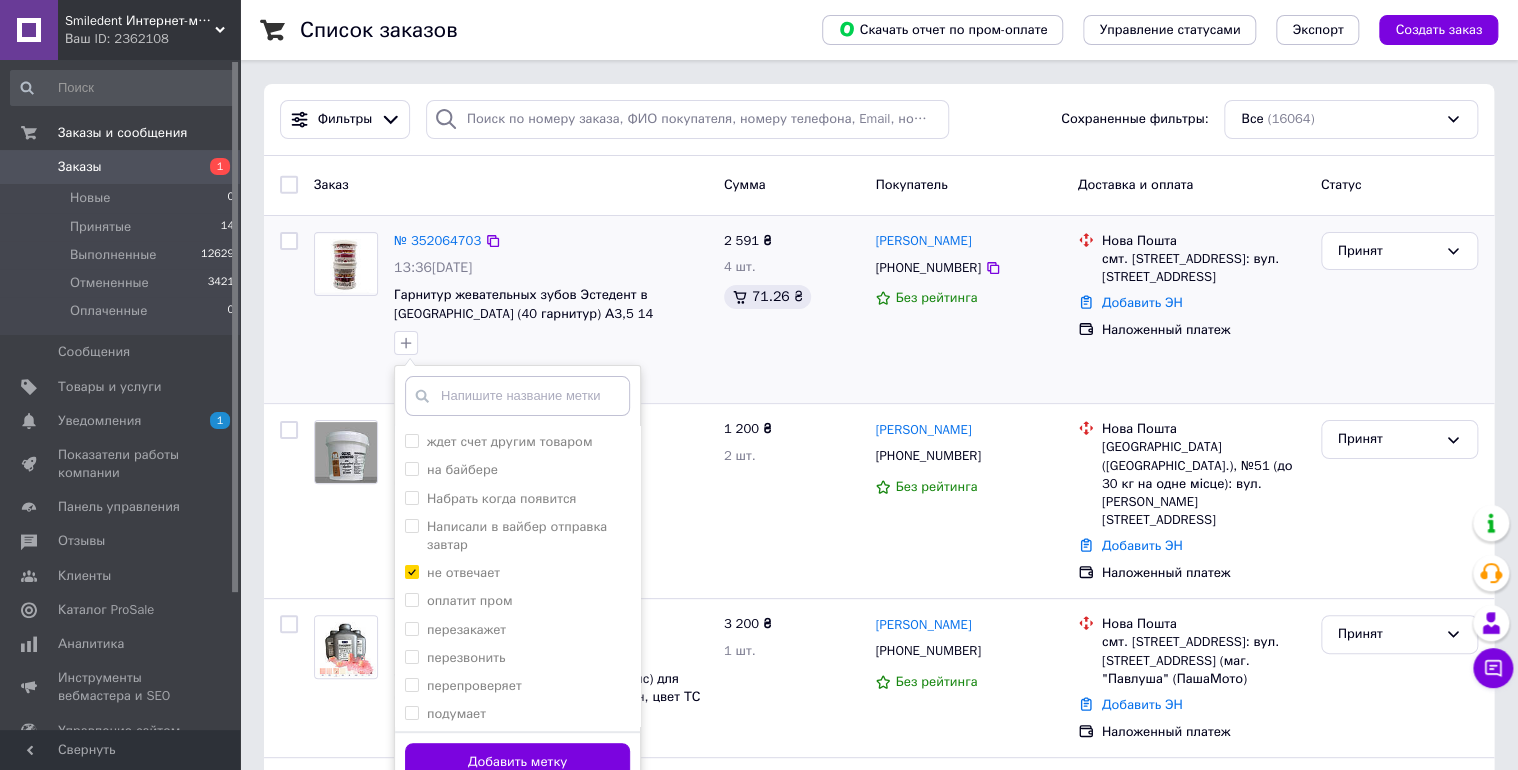 scroll, scrollTop: 216, scrollLeft: 0, axis: vertical 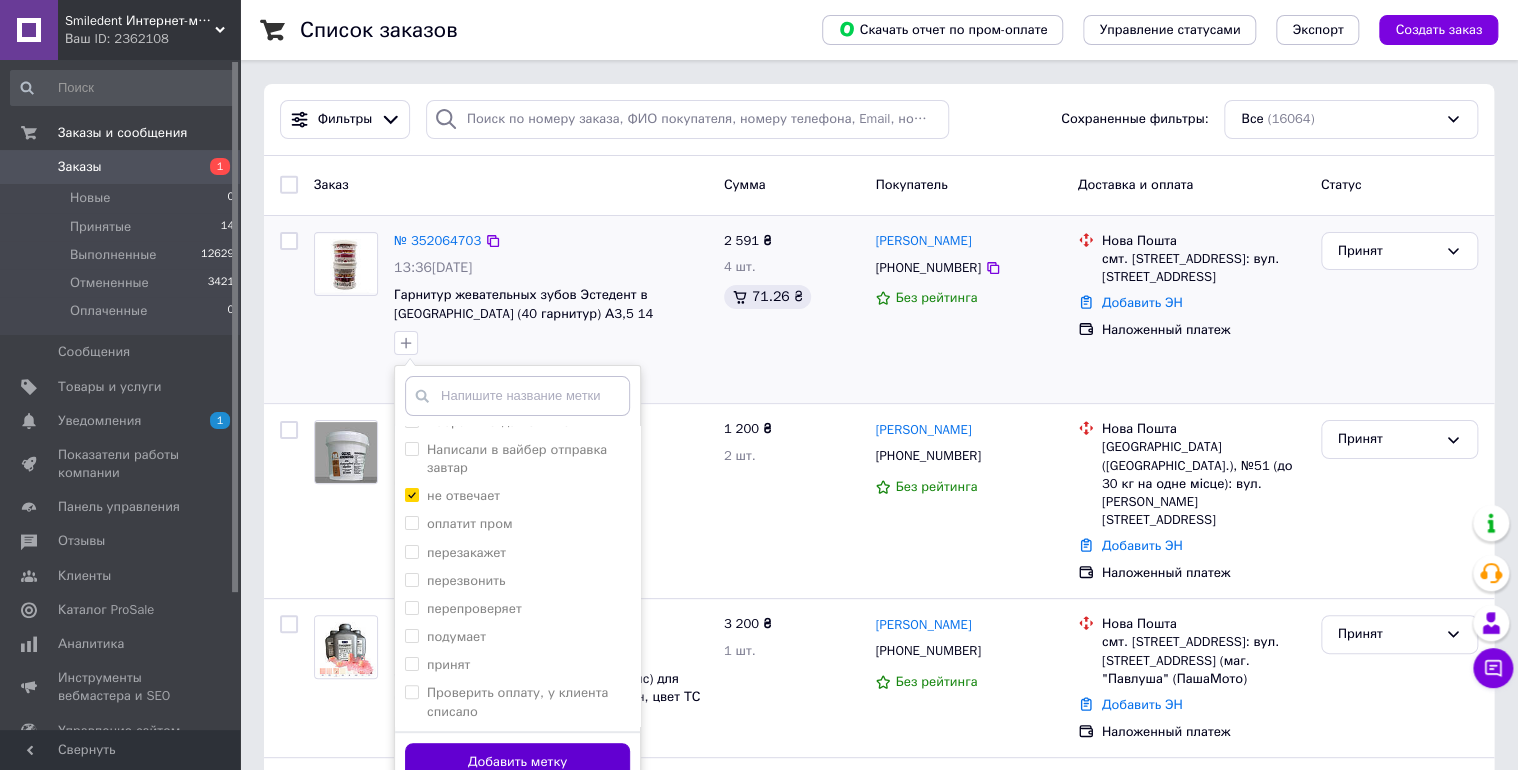 click on "Добавить метку" at bounding box center [517, 762] 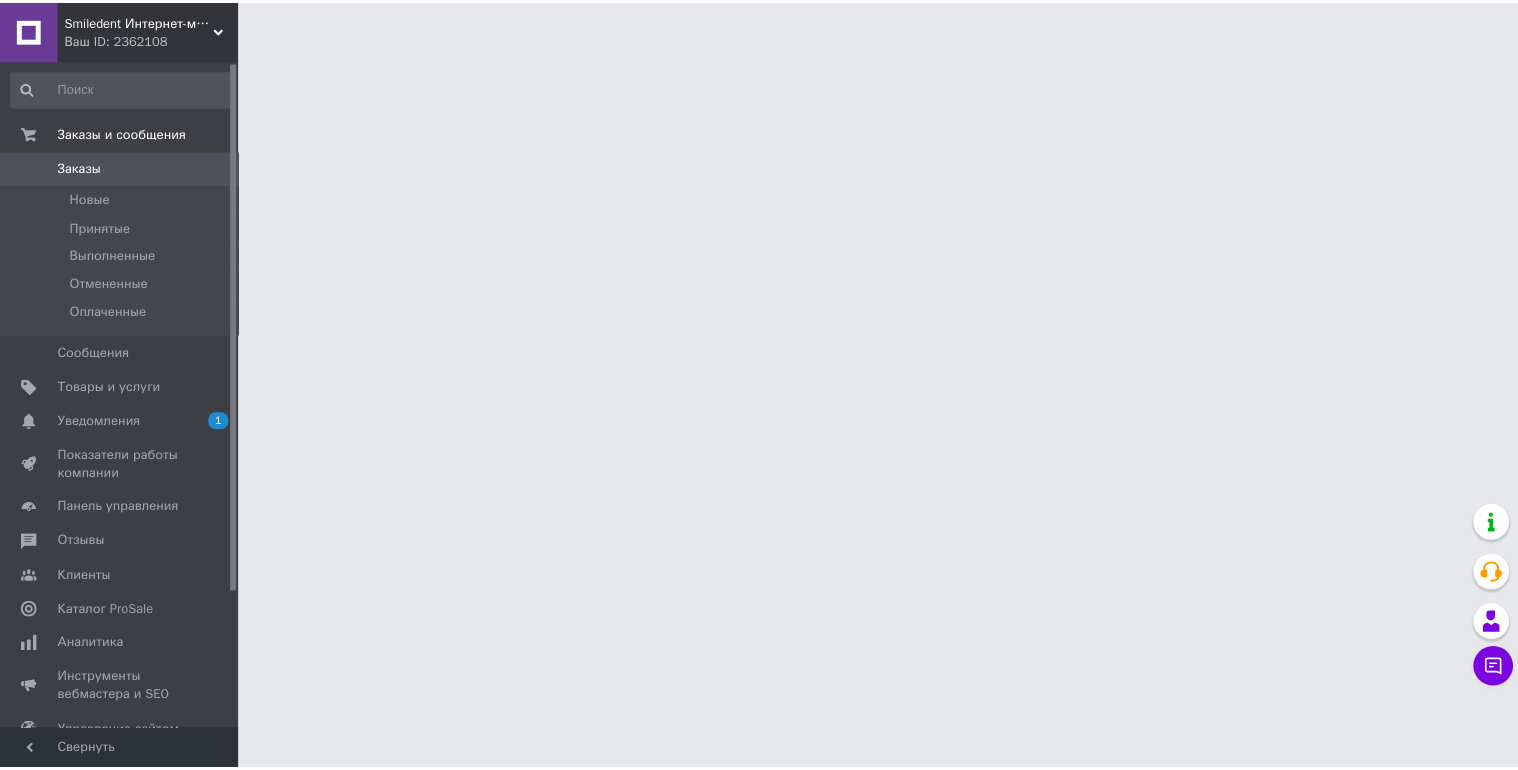scroll, scrollTop: 0, scrollLeft: 0, axis: both 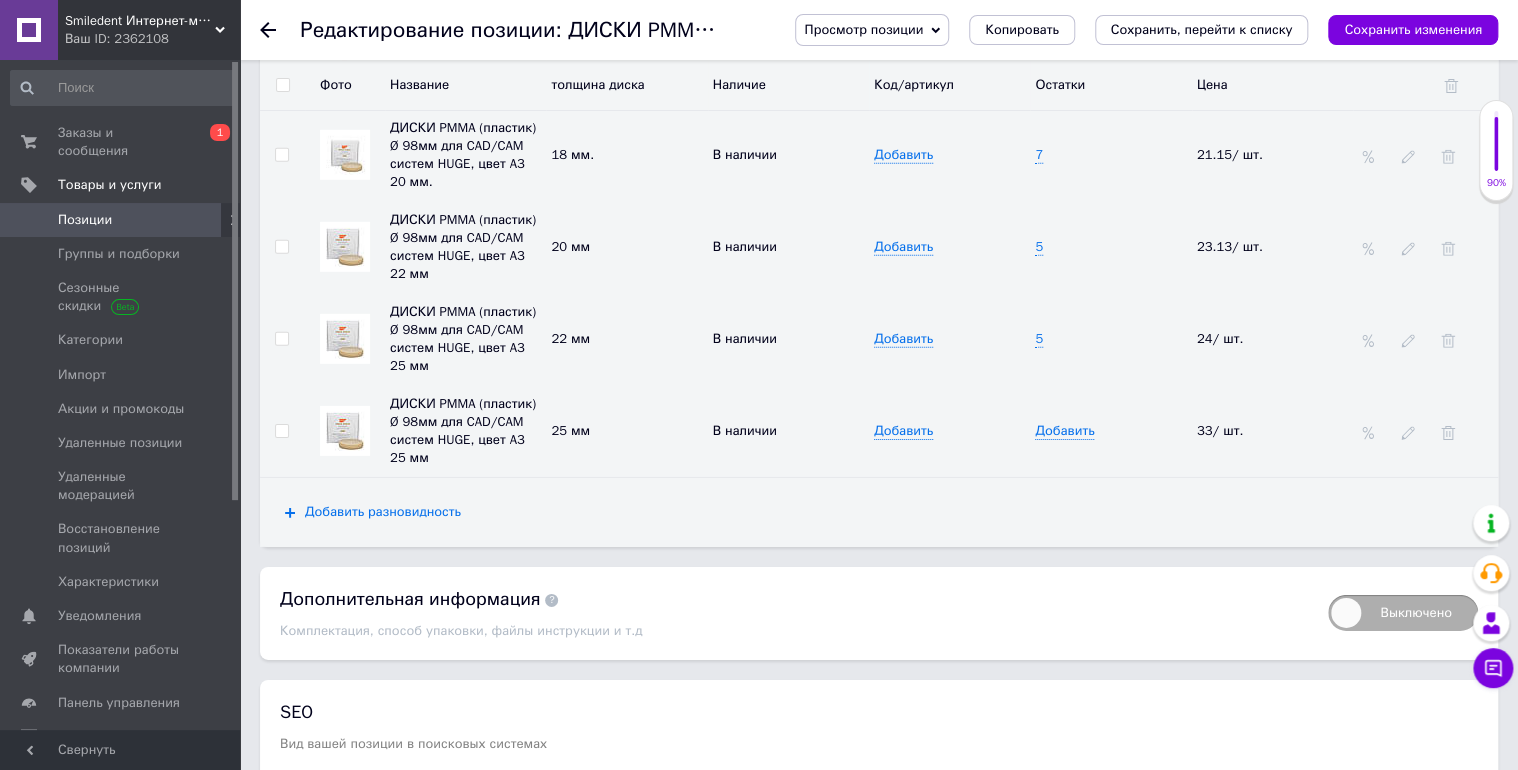 click on "Добавить разновидность" at bounding box center [383, 512] 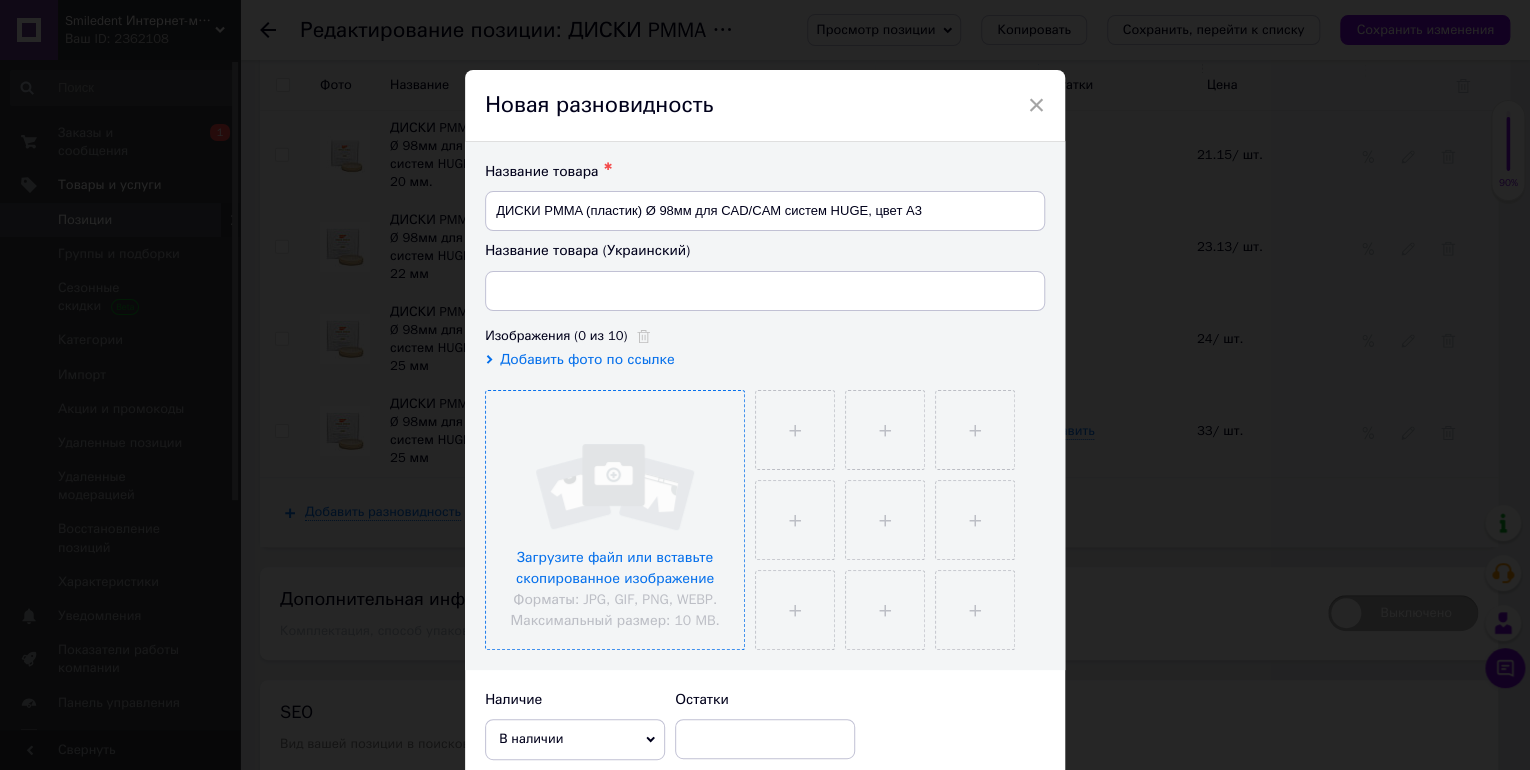 click at bounding box center [615, 520] 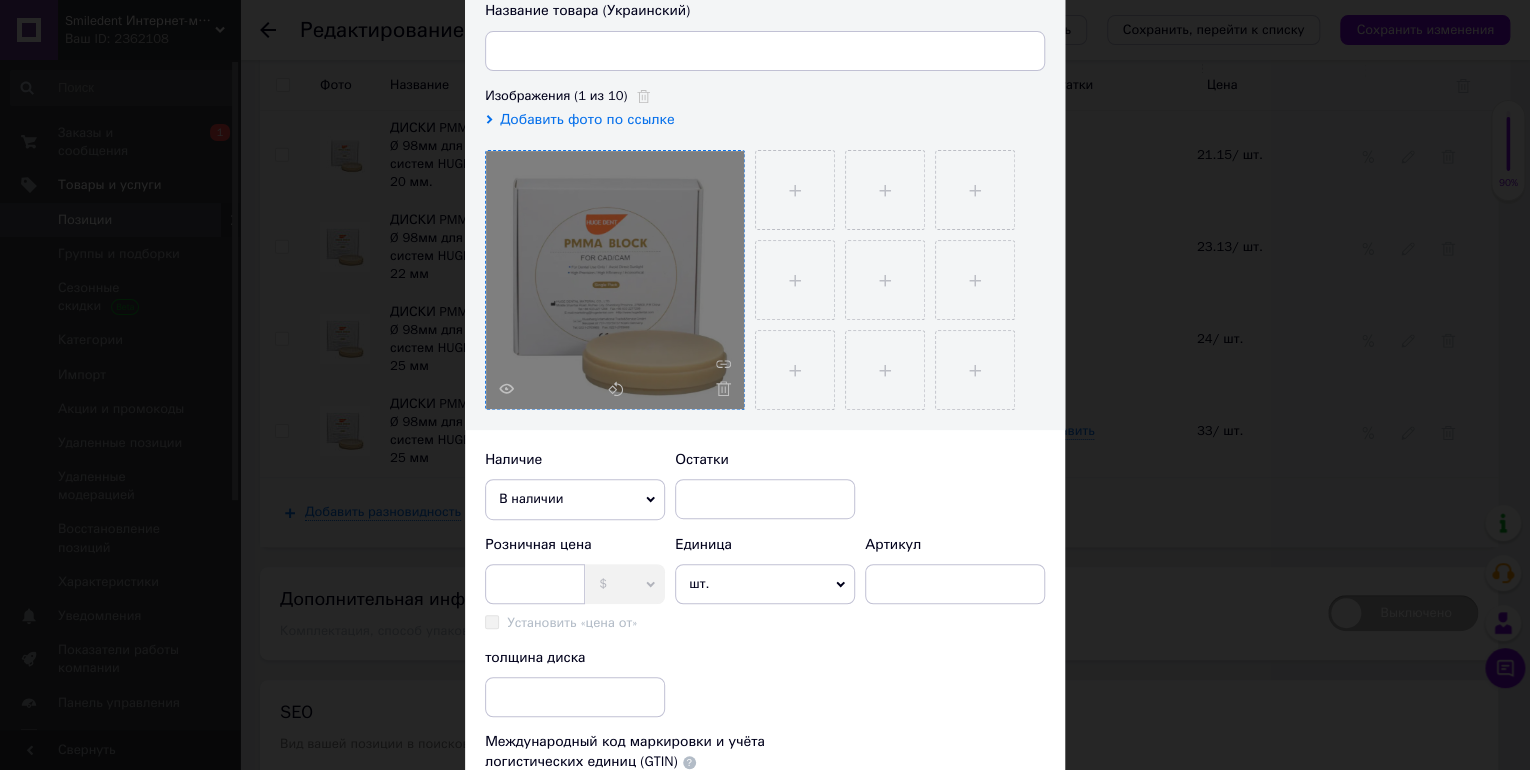 scroll, scrollTop: 320, scrollLeft: 0, axis: vertical 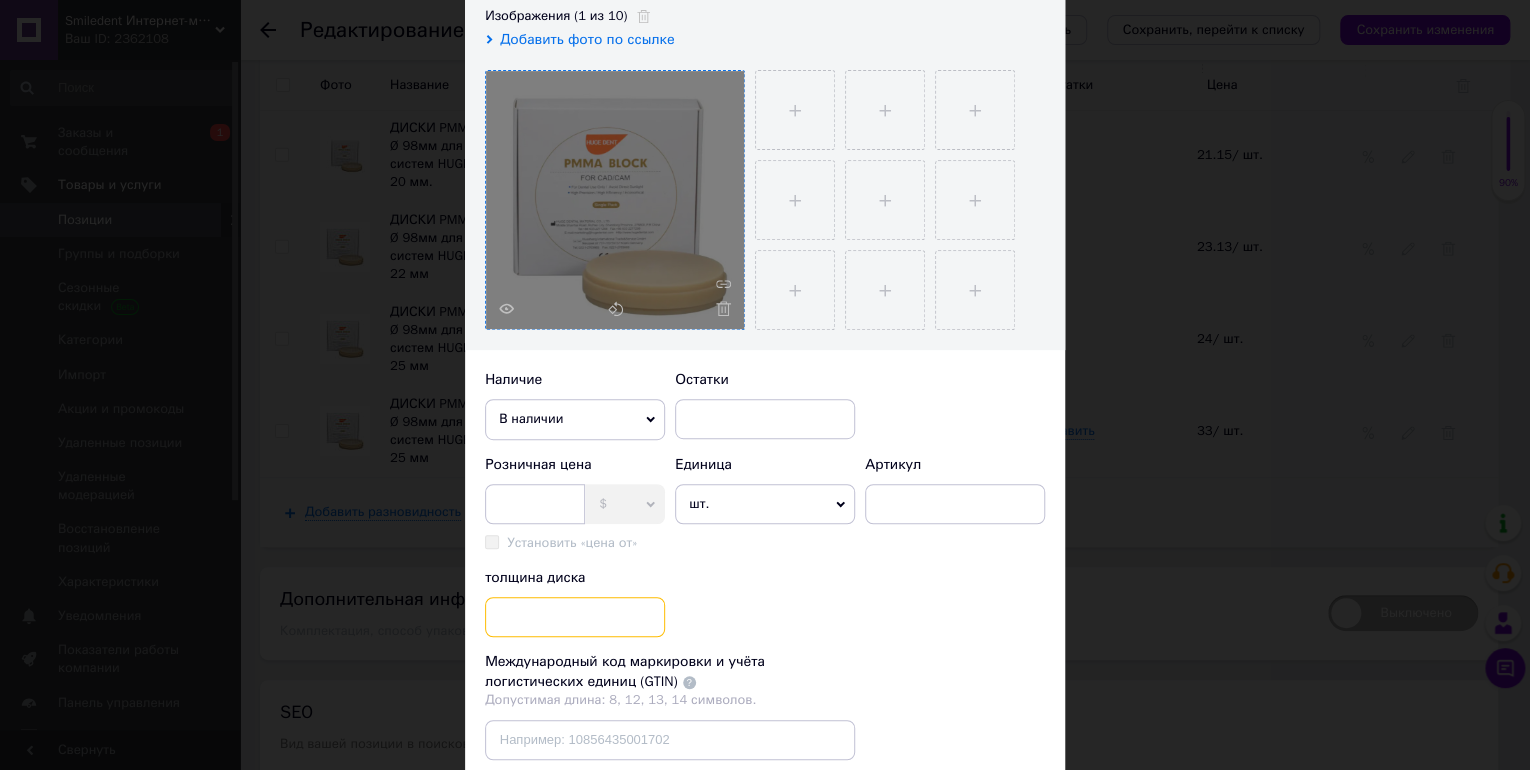 click at bounding box center (575, 617) 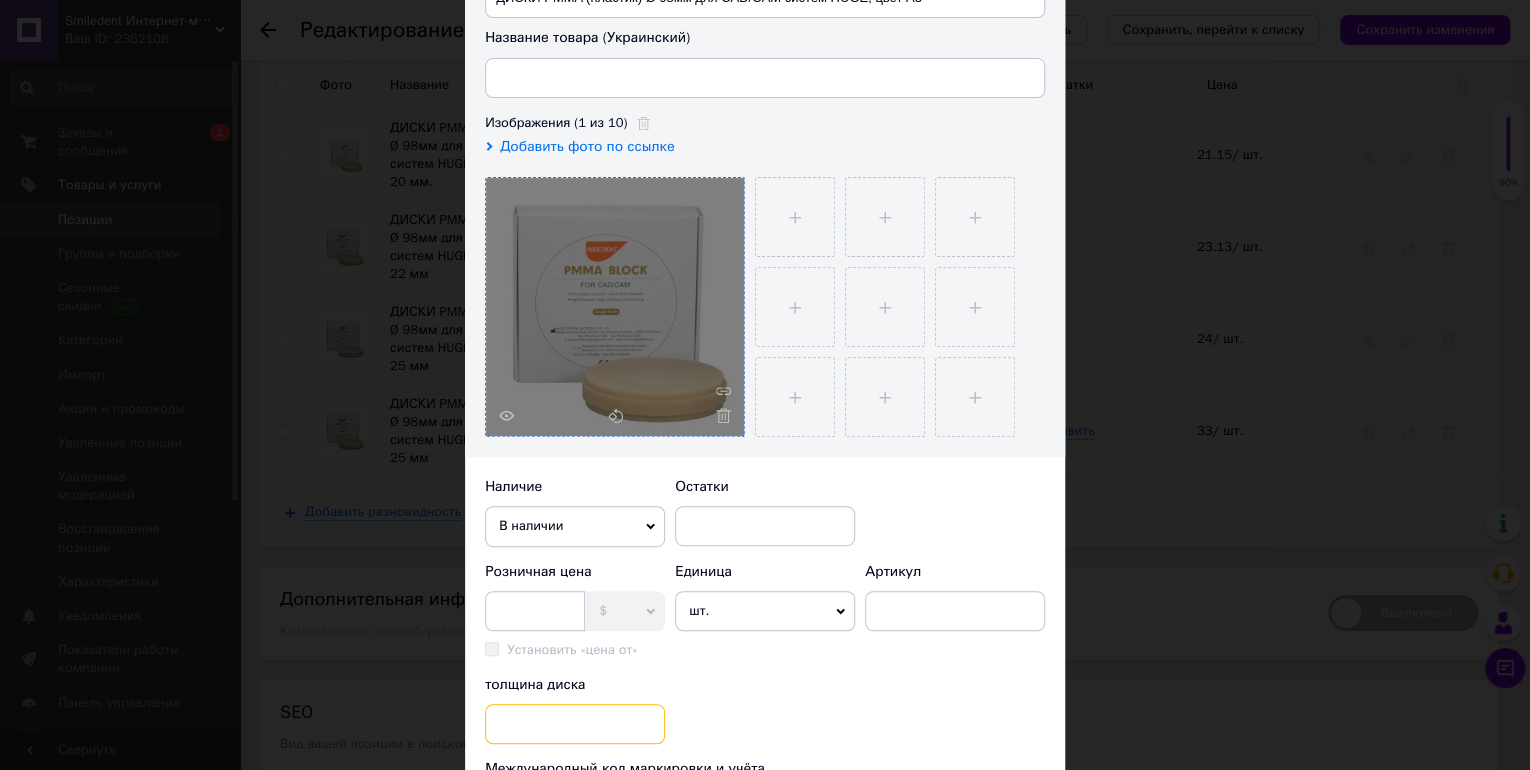 scroll, scrollTop: 0, scrollLeft: 0, axis: both 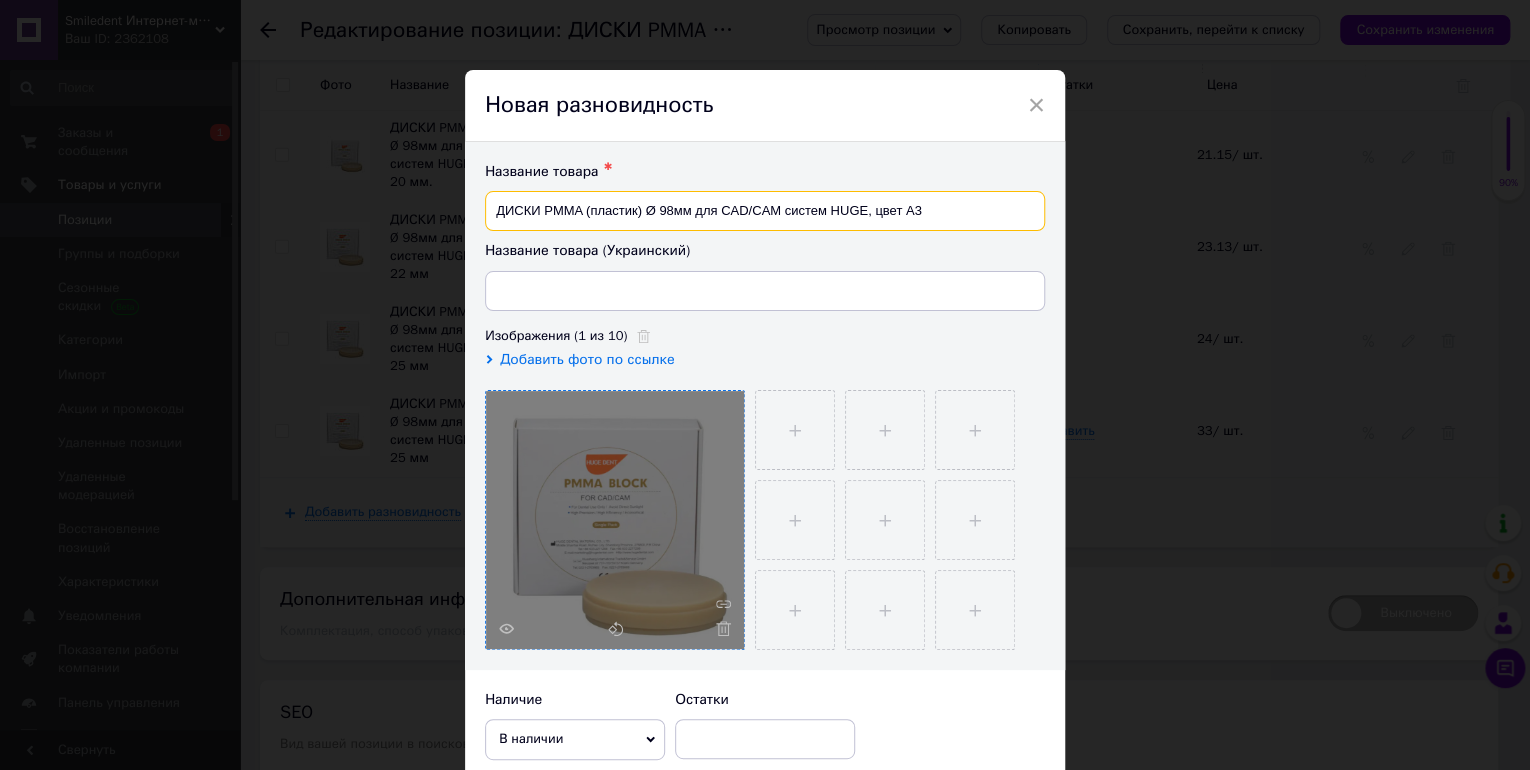 click on "ДИСКИ PMMA (пластик) Ø 98мм для CAD/CAM систем HUGE, цвет A3" at bounding box center [765, 211] 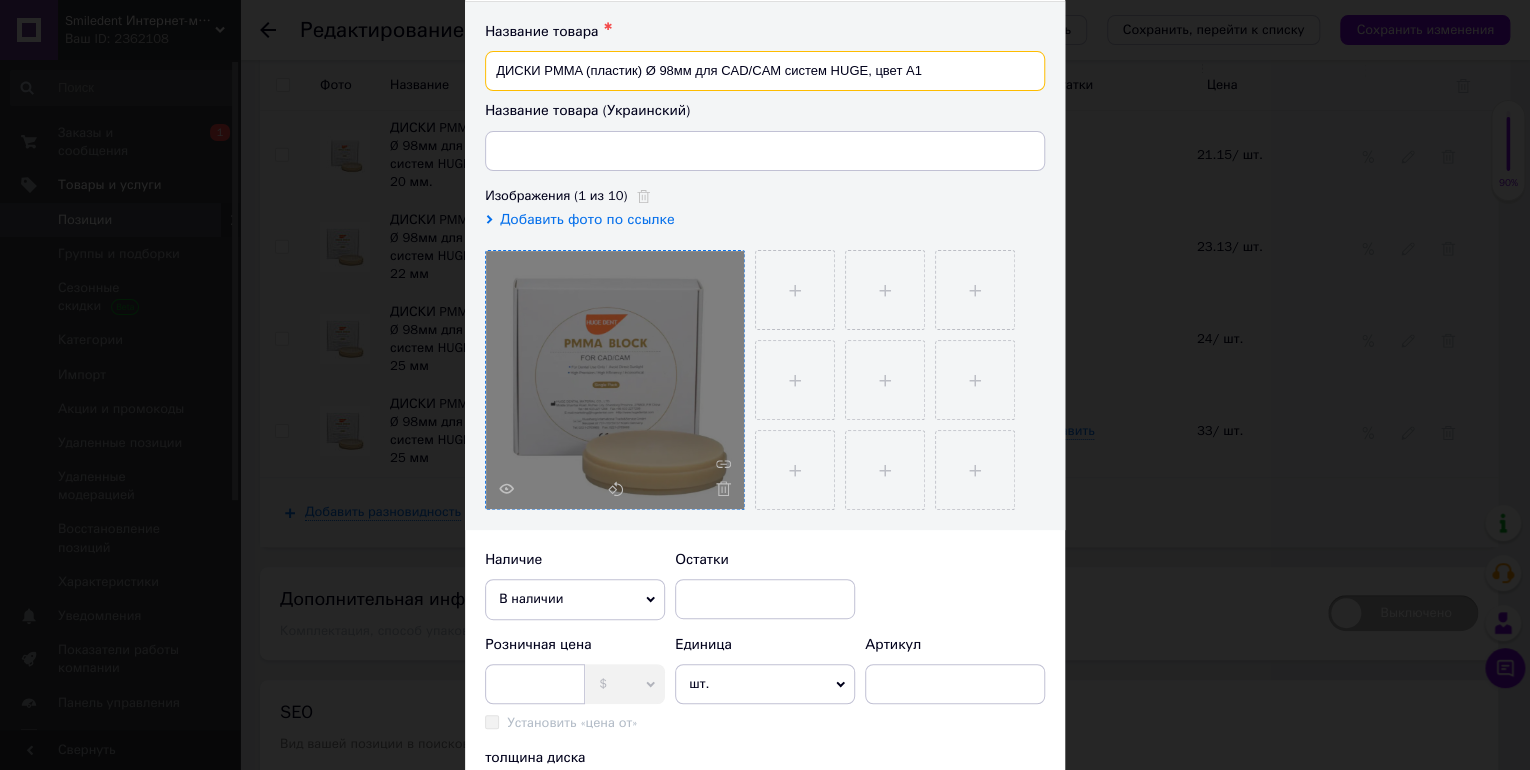 scroll, scrollTop: 320, scrollLeft: 0, axis: vertical 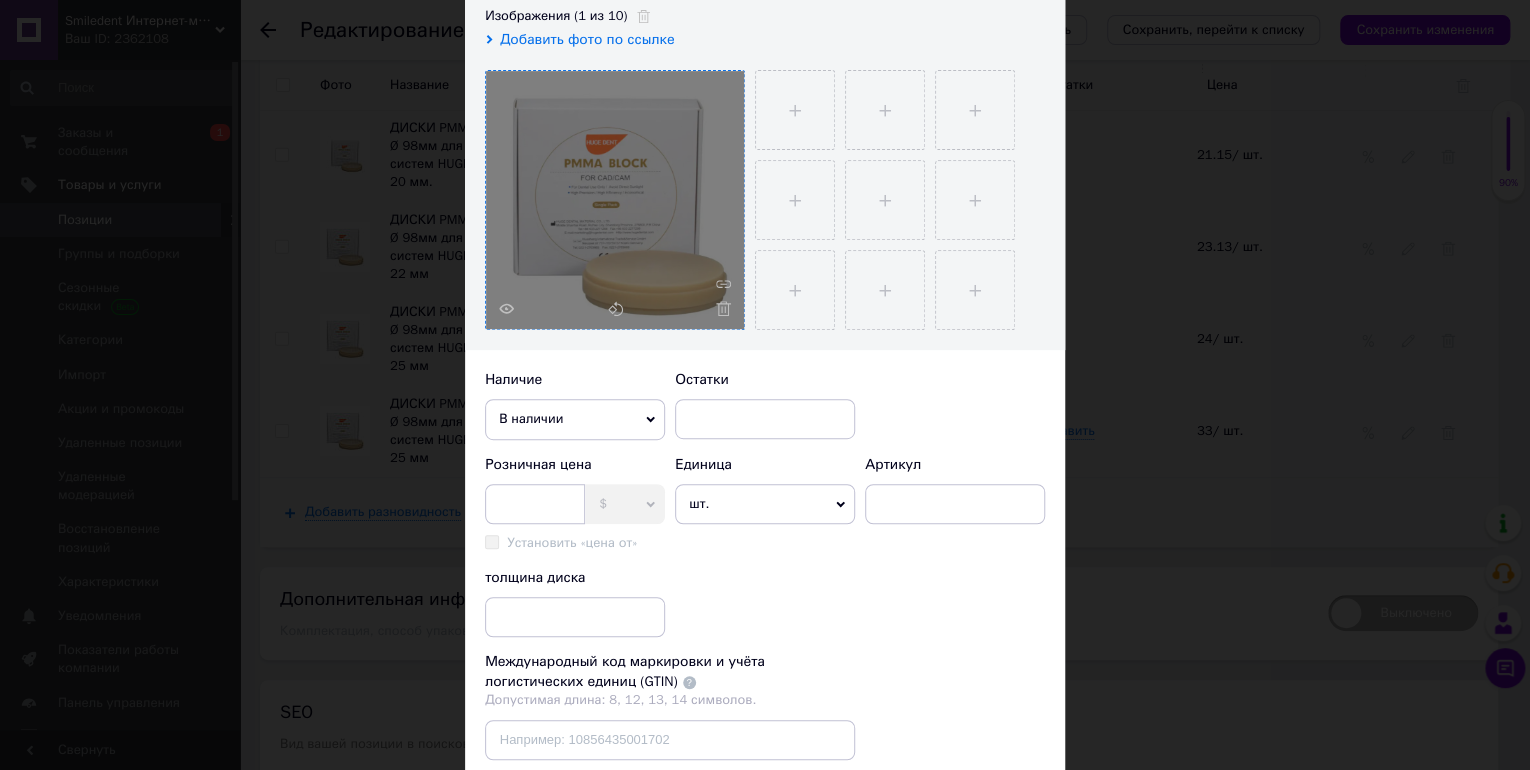 type on "ДИСКИ PMMA (пластик) Ø 98мм для CAD/CAM систем HUGE, цвет A1" 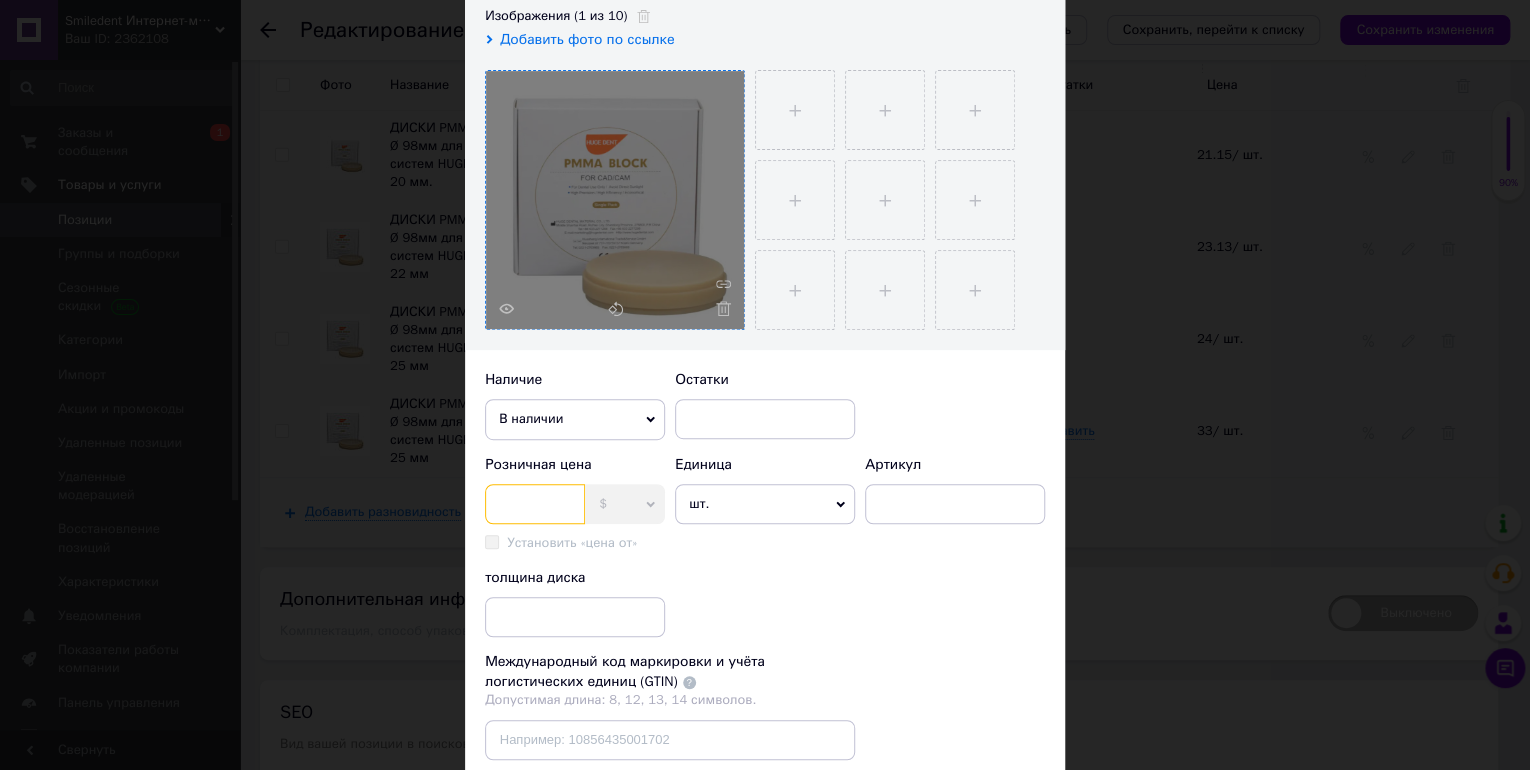 click at bounding box center [535, 504] 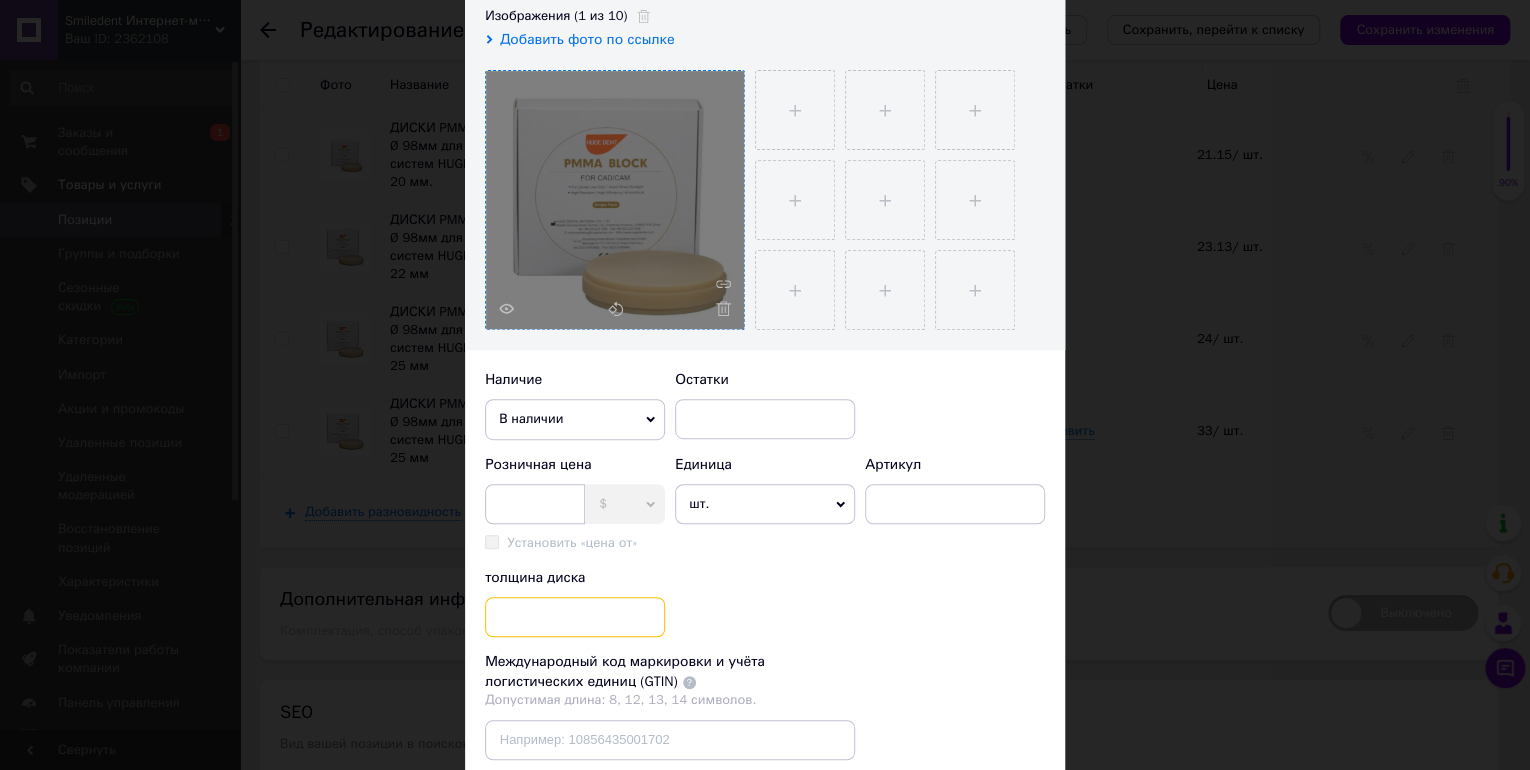 click at bounding box center [575, 617] 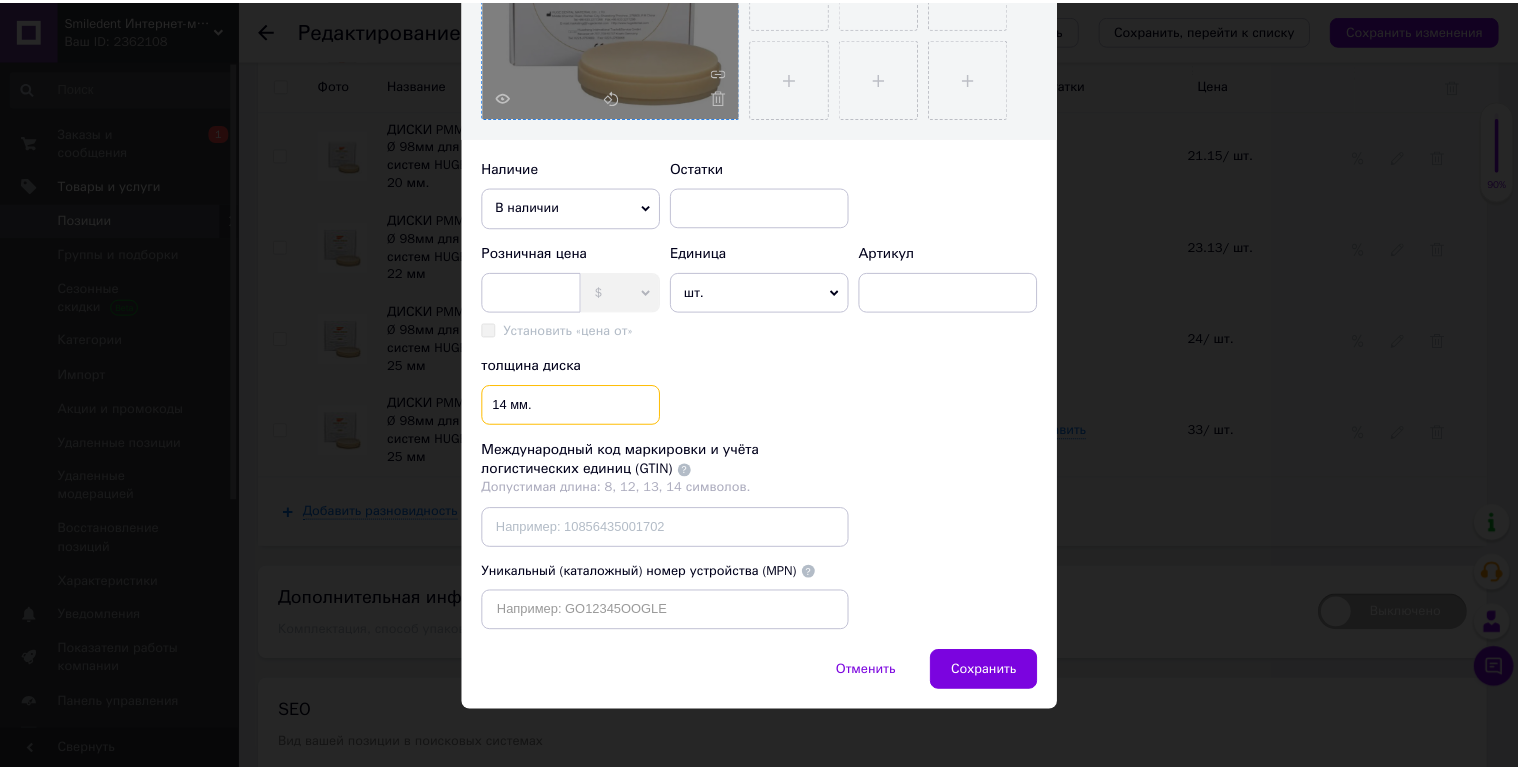 scroll, scrollTop: 540, scrollLeft: 0, axis: vertical 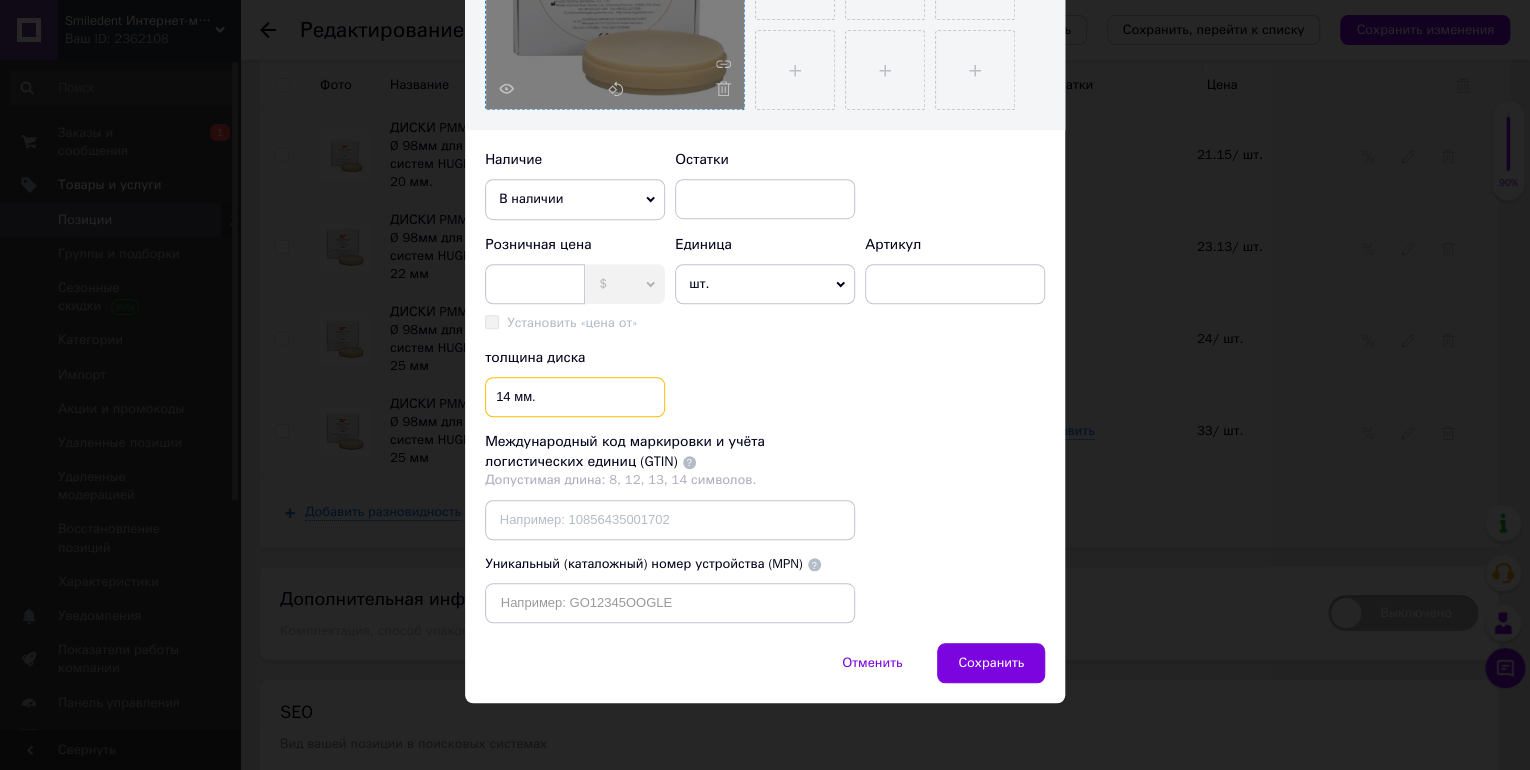 type on "14 мм." 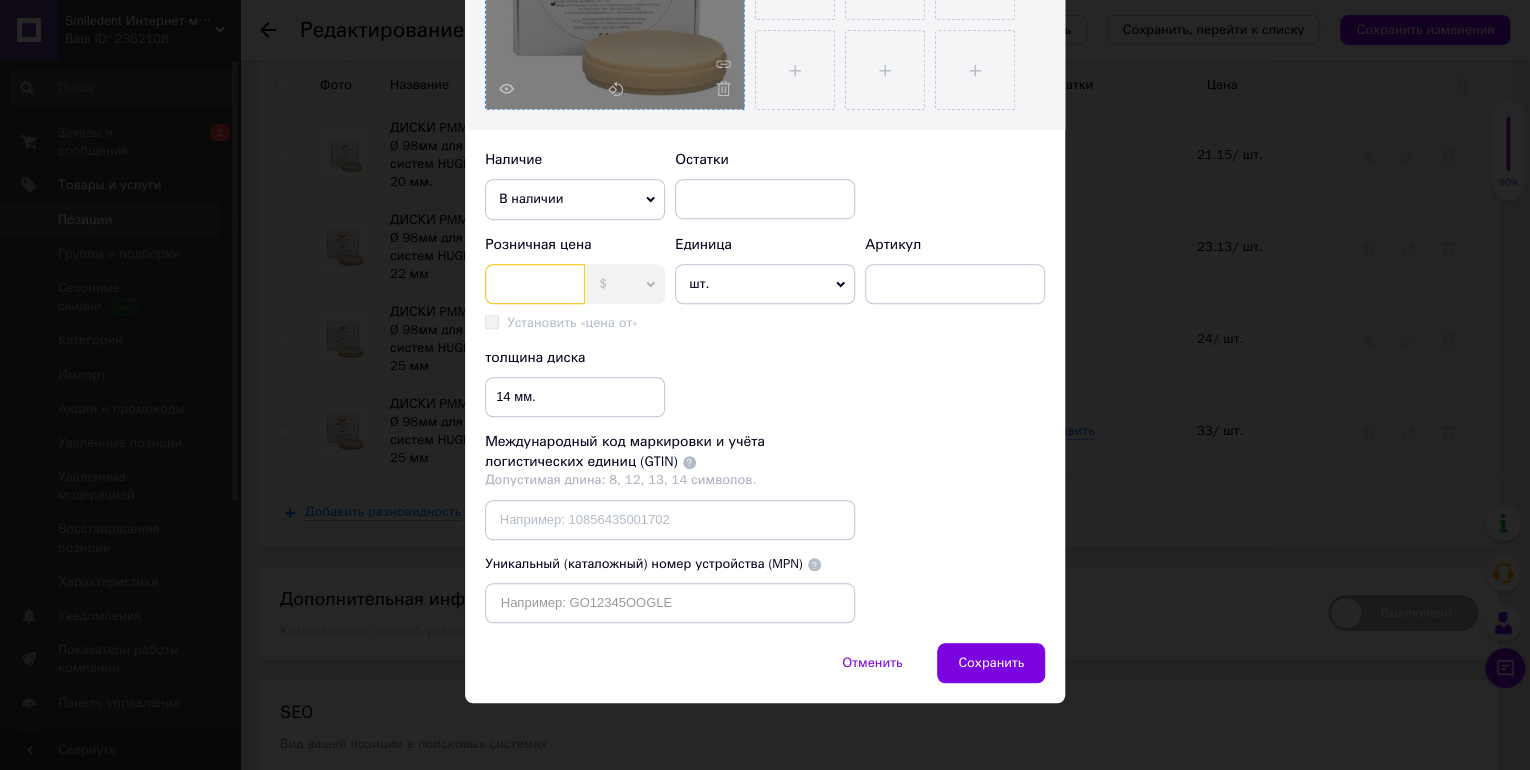 click at bounding box center (535, 284) 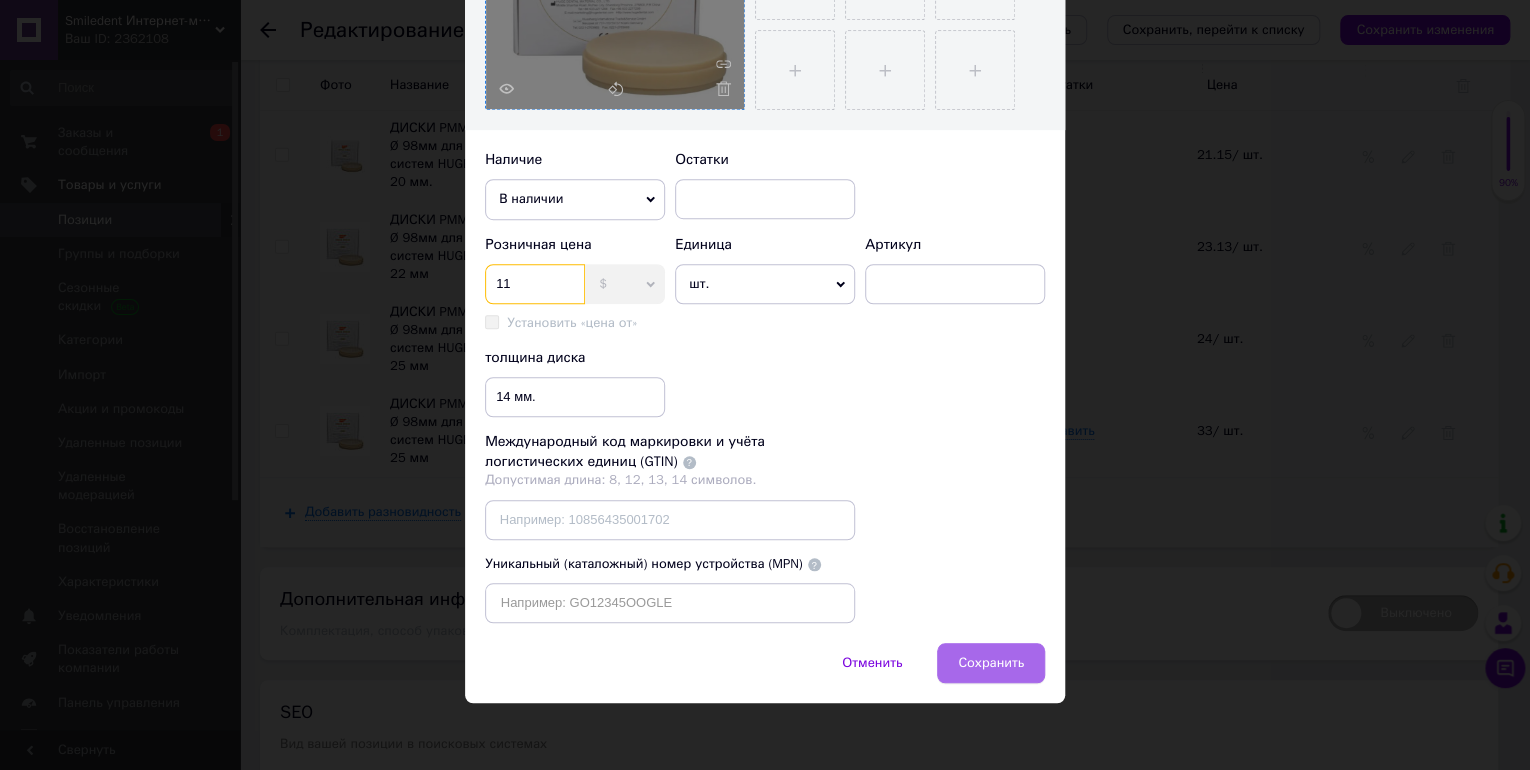 type on "11" 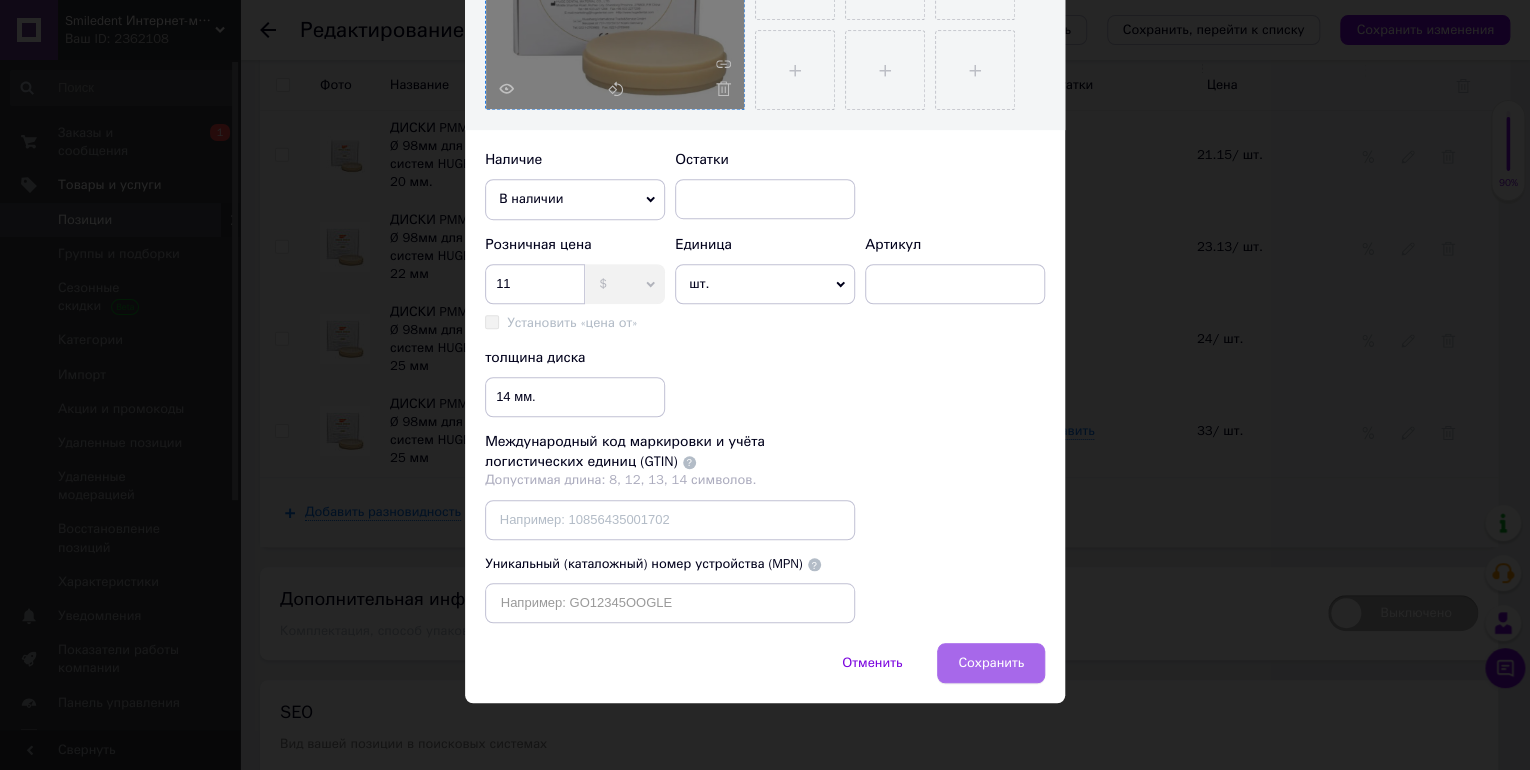 click on "Сохранить" at bounding box center (991, 663) 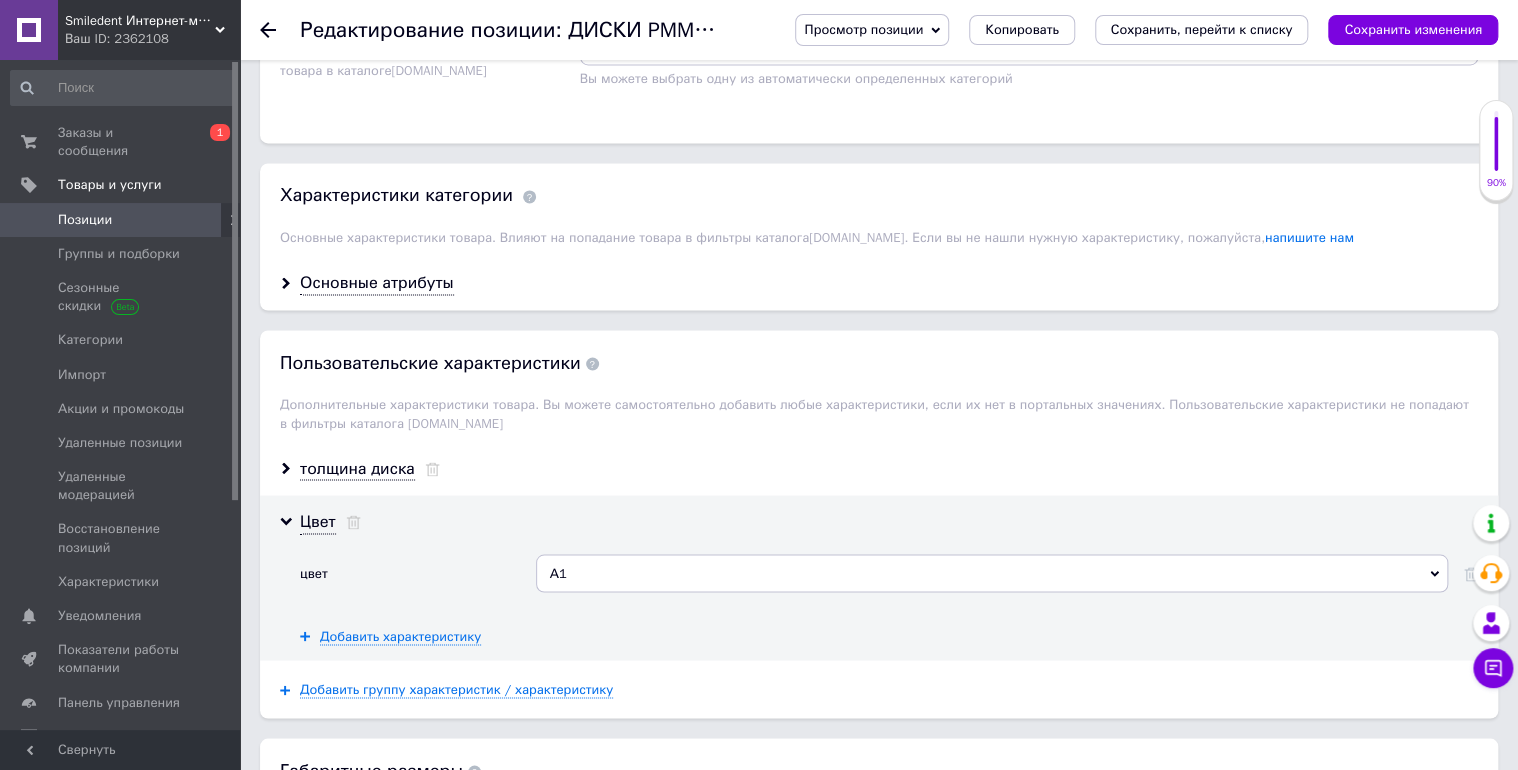 scroll, scrollTop: 1760, scrollLeft: 0, axis: vertical 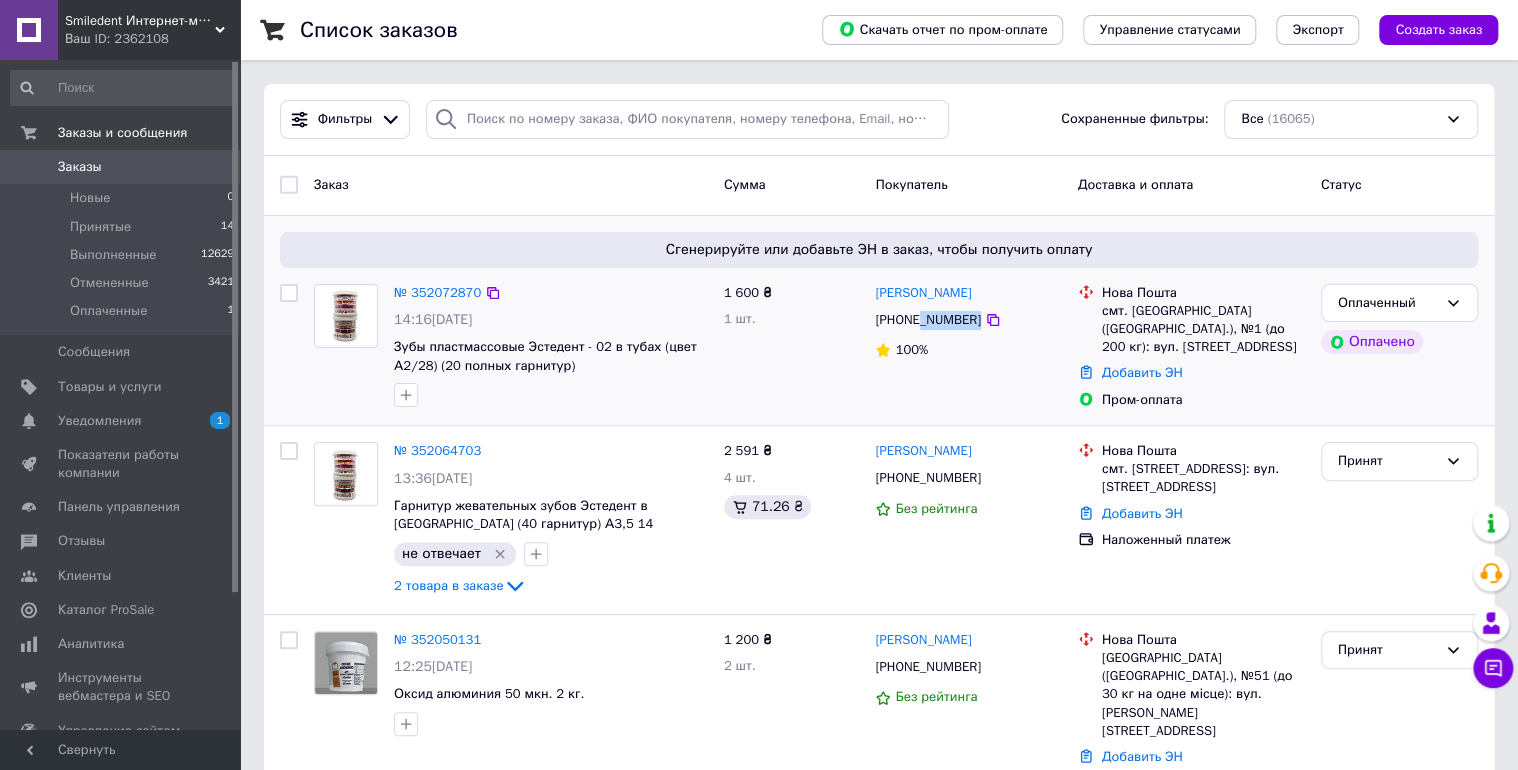 drag, startPoint x: 998, startPoint y: 323, endPoint x: 919, endPoint y: 326, distance: 79.05694 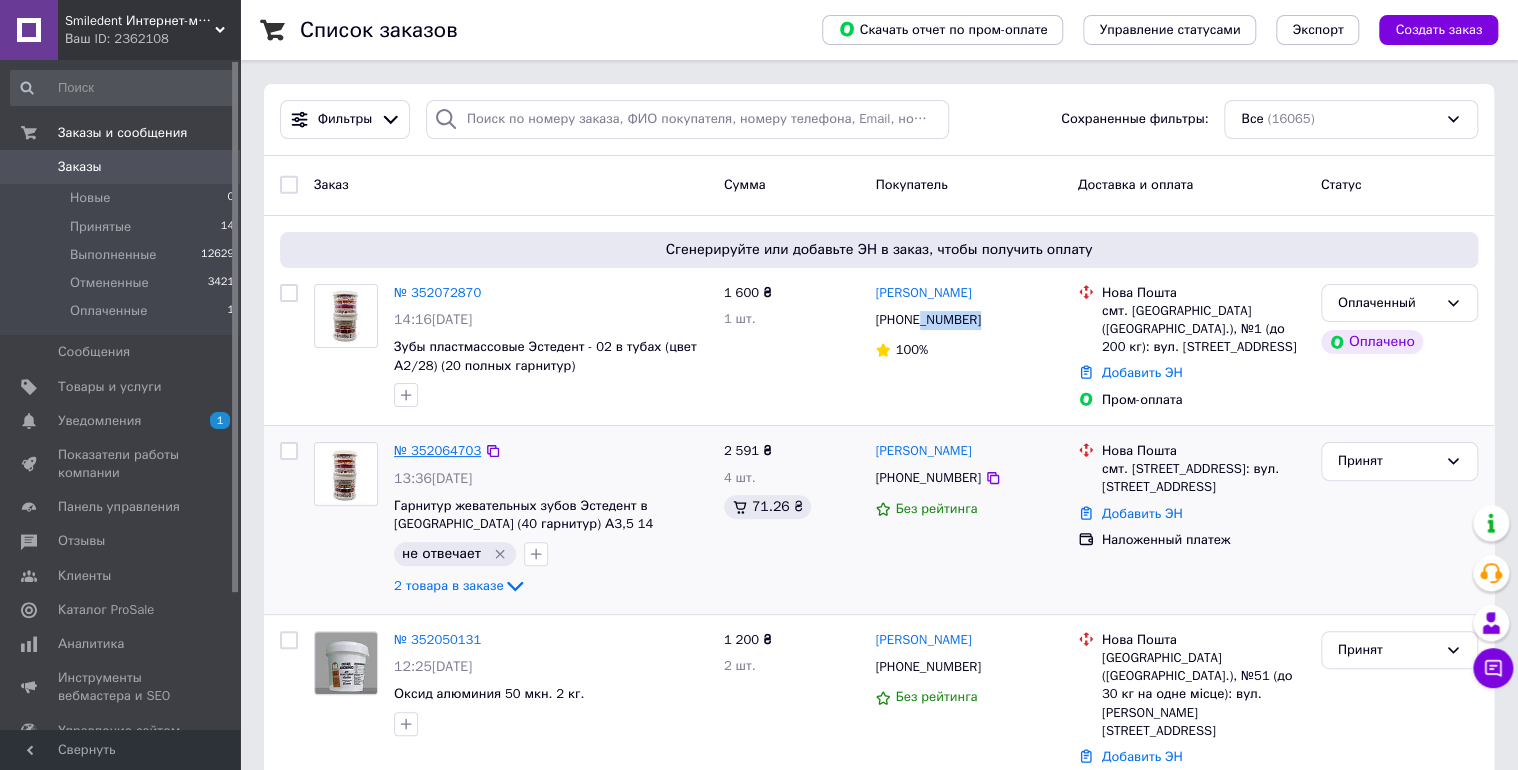 click on "№ 352064703" at bounding box center (437, 450) 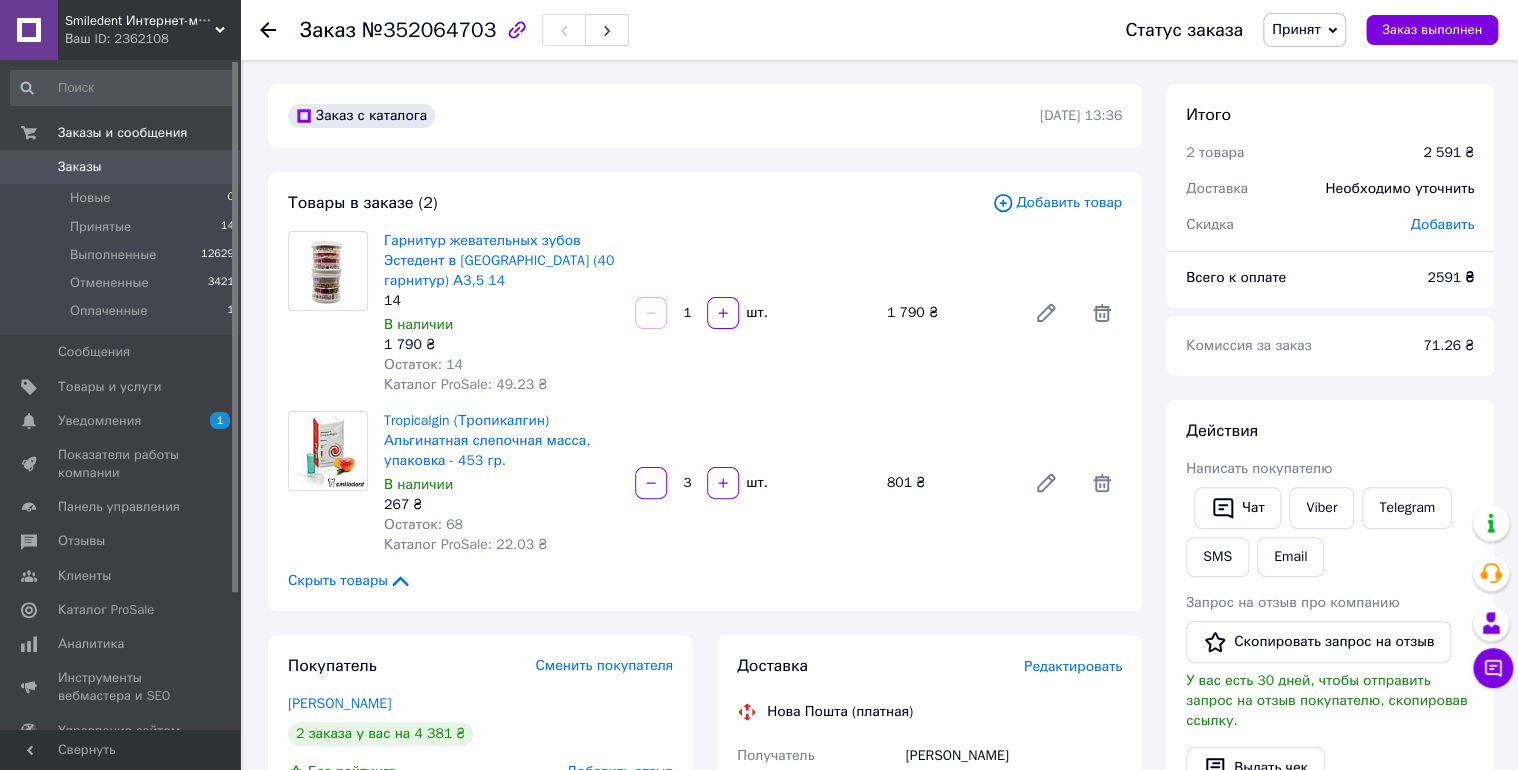click on "Заказы" at bounding box center [80, 167] 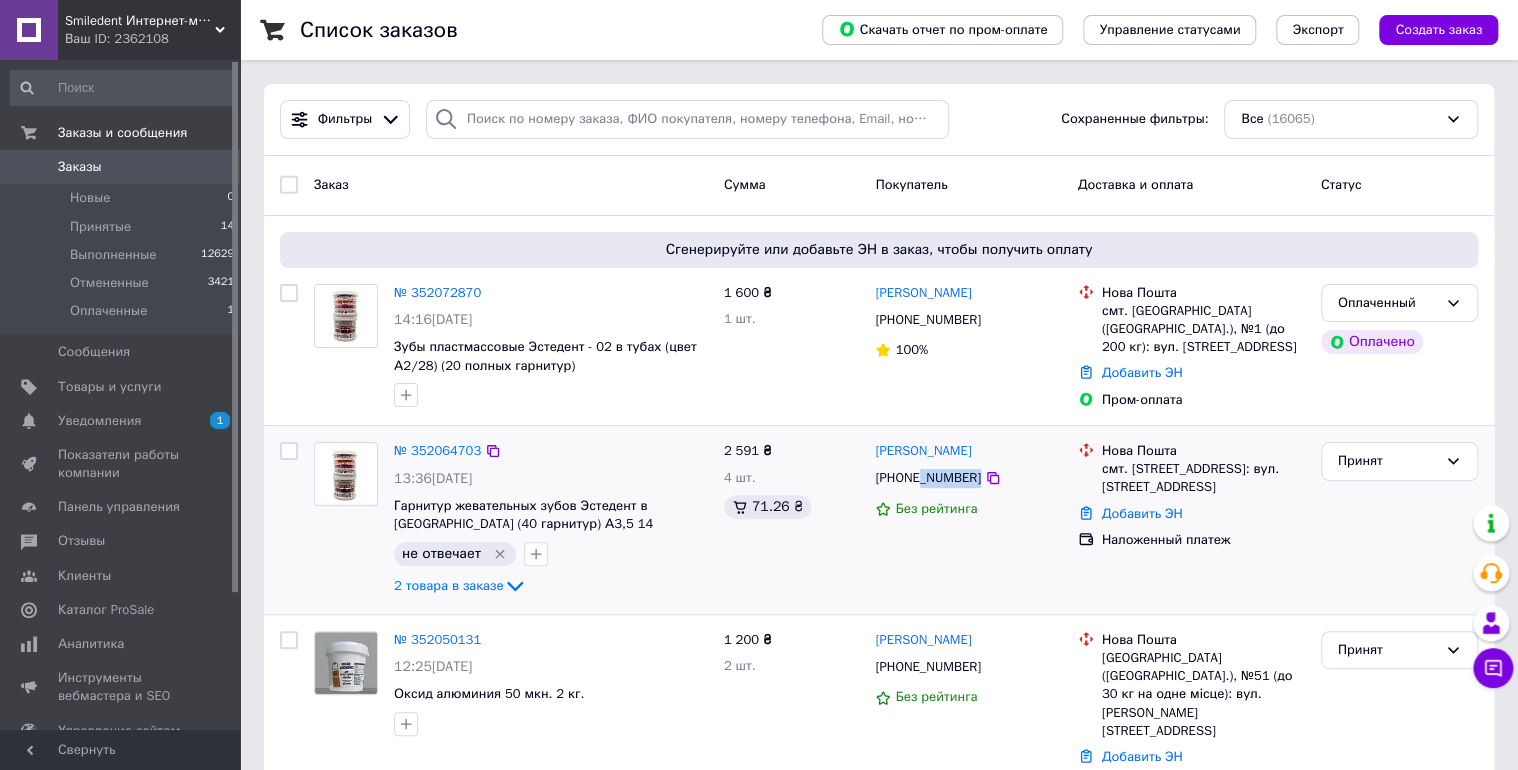 drag, startPoint x: 1008, startPoint y: 474, endPoint x: 918, endPoint y: 482, distance: 90.35486 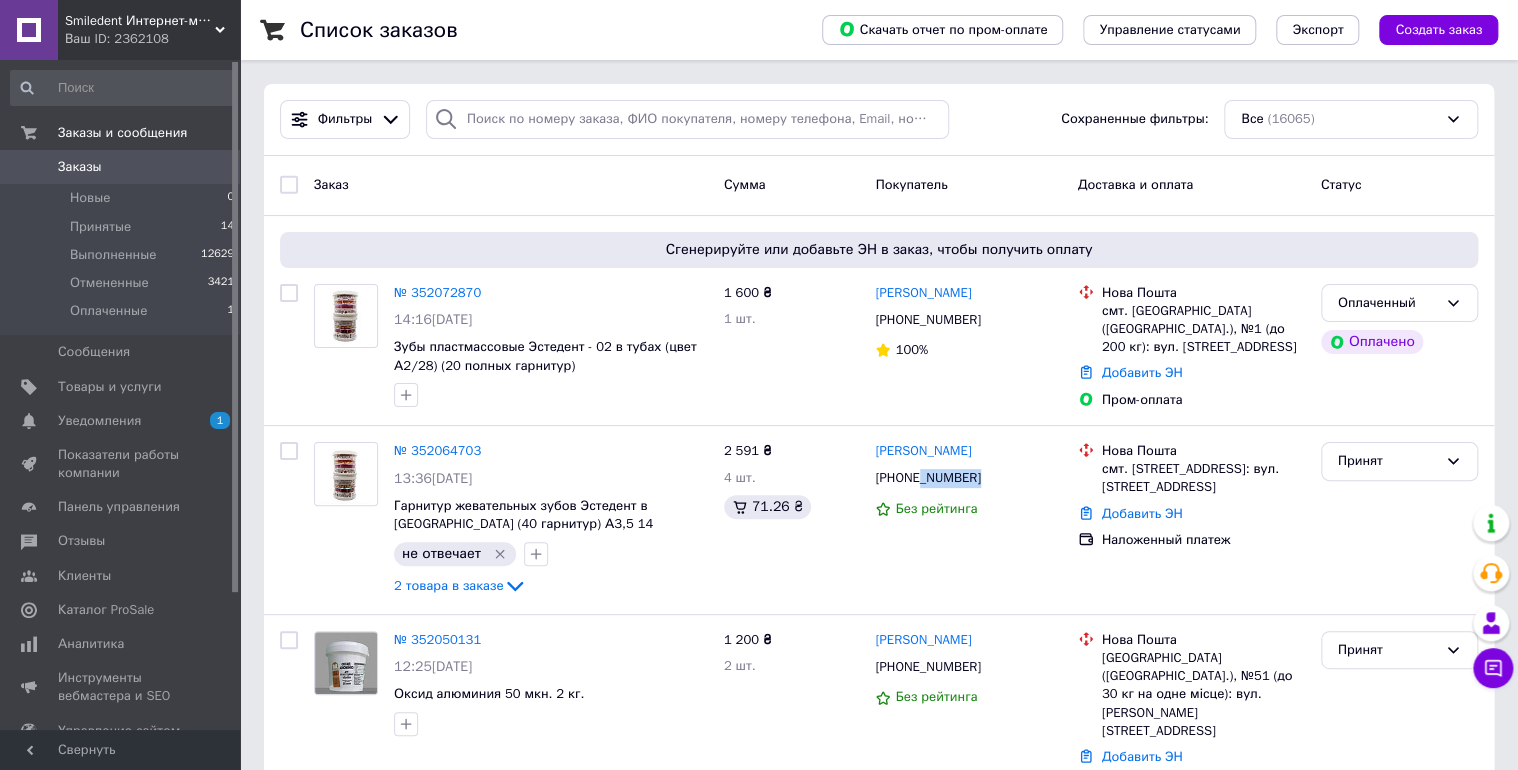 drag, startPoint x: 918, startPoint y: 482, endPoint x: 946, endPoint y: 292, distance: 192.05208 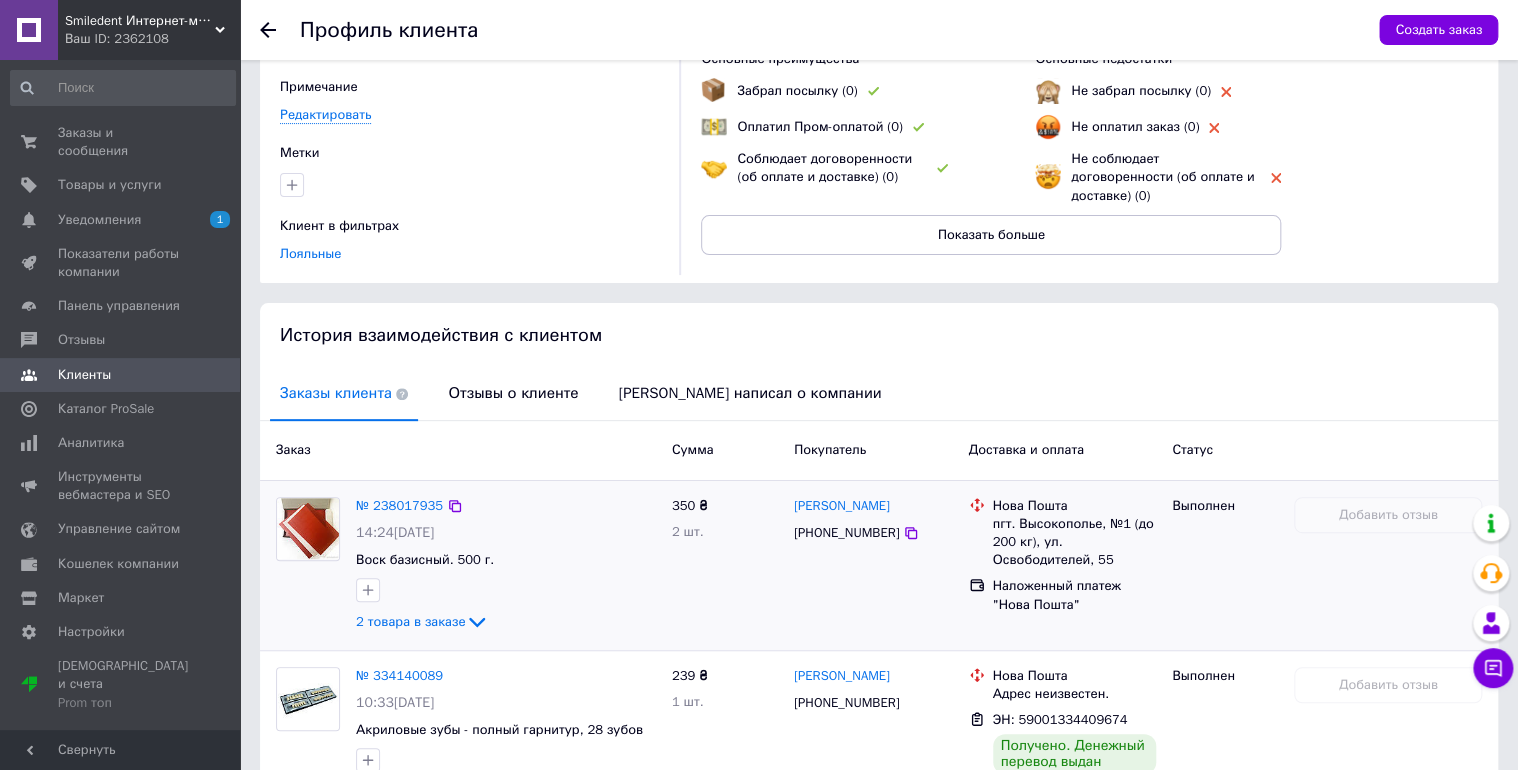 scroll, scrollTop: 320, scrollLeft: 0, axis: vertical 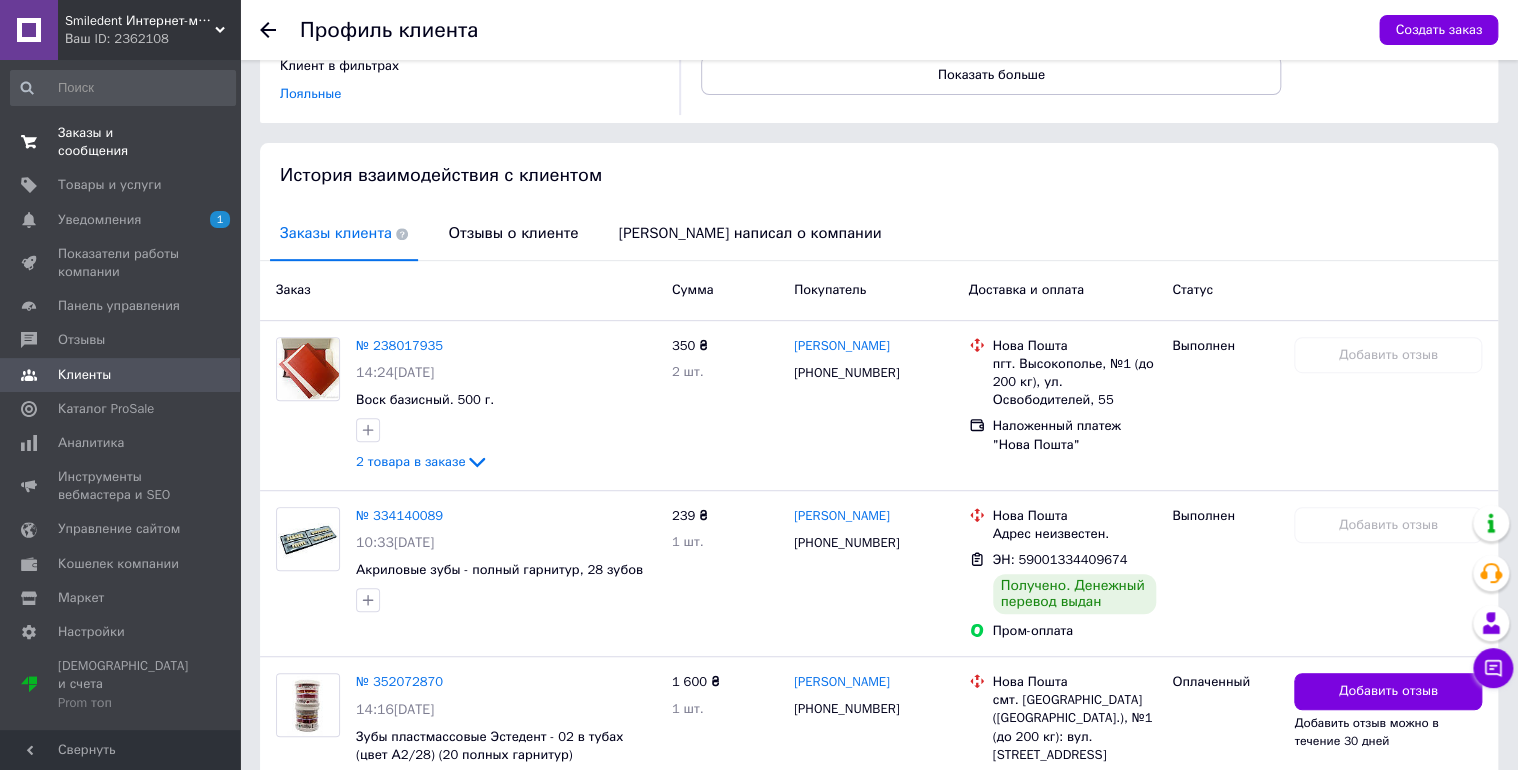 click on "Заказы и сообщения" at bounding box center (121, 142) 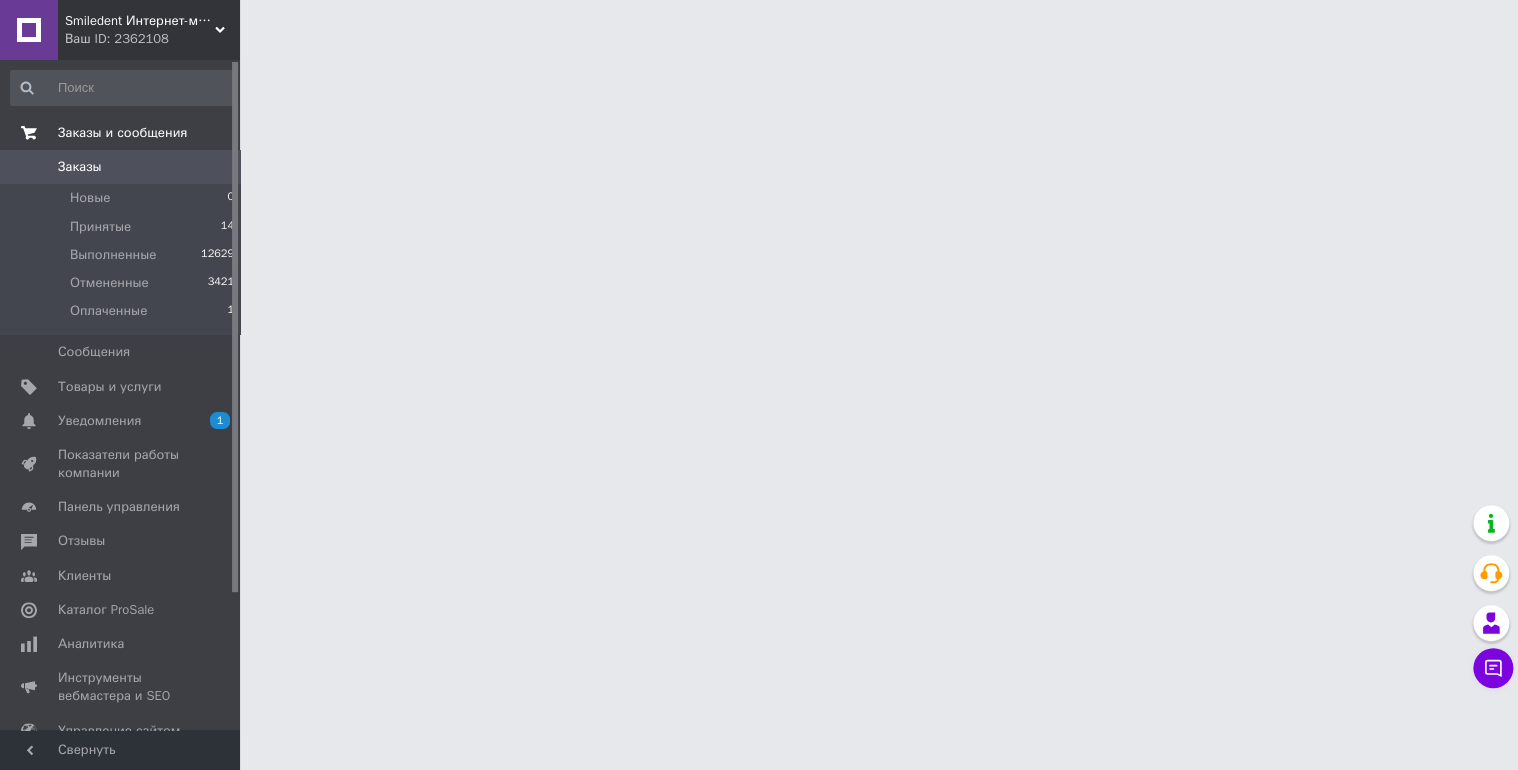 scroll, scrollTop: 0, scrollLeft: 0, axis: both 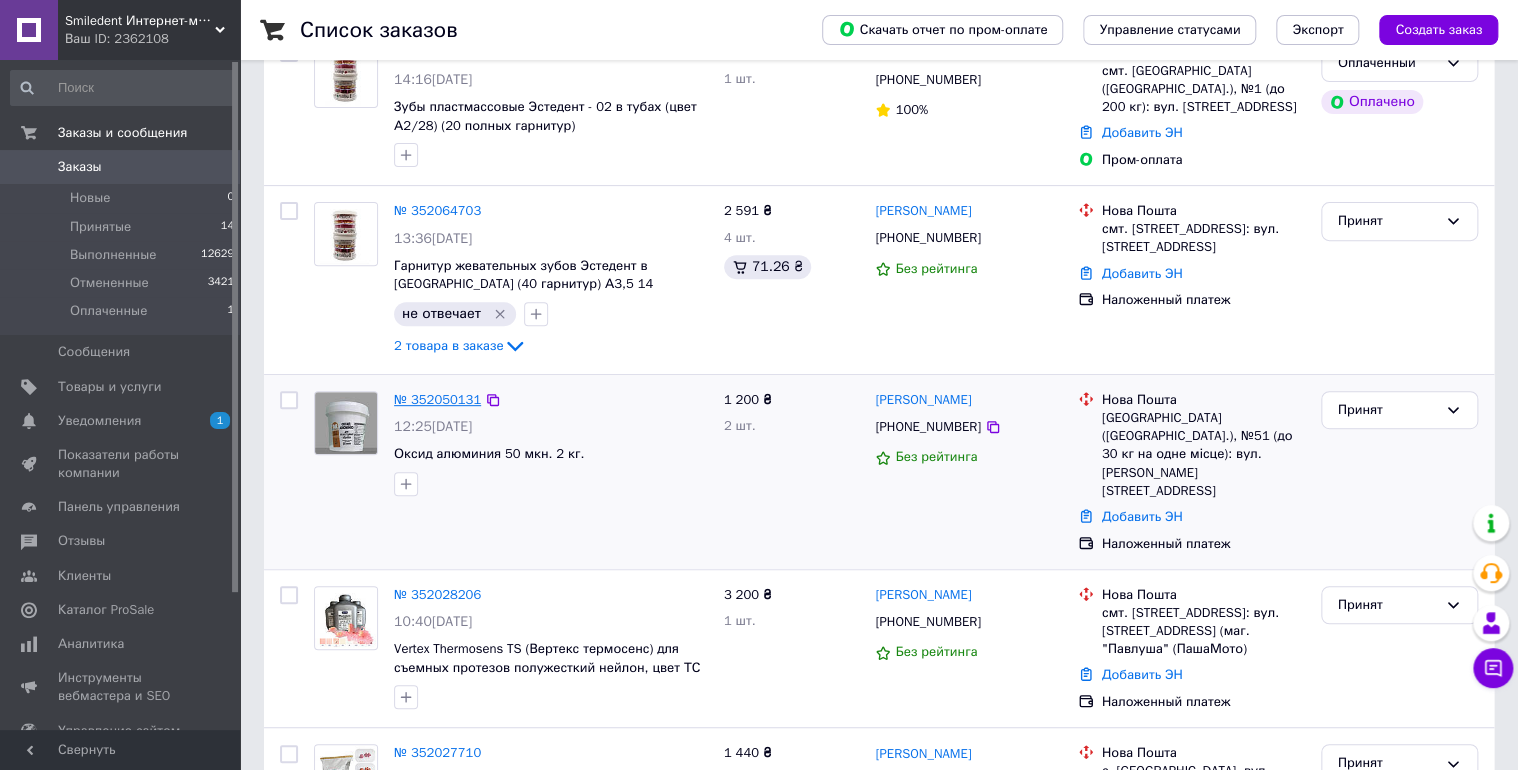 click on "№ 352050131" at bounding box center [437, 399] 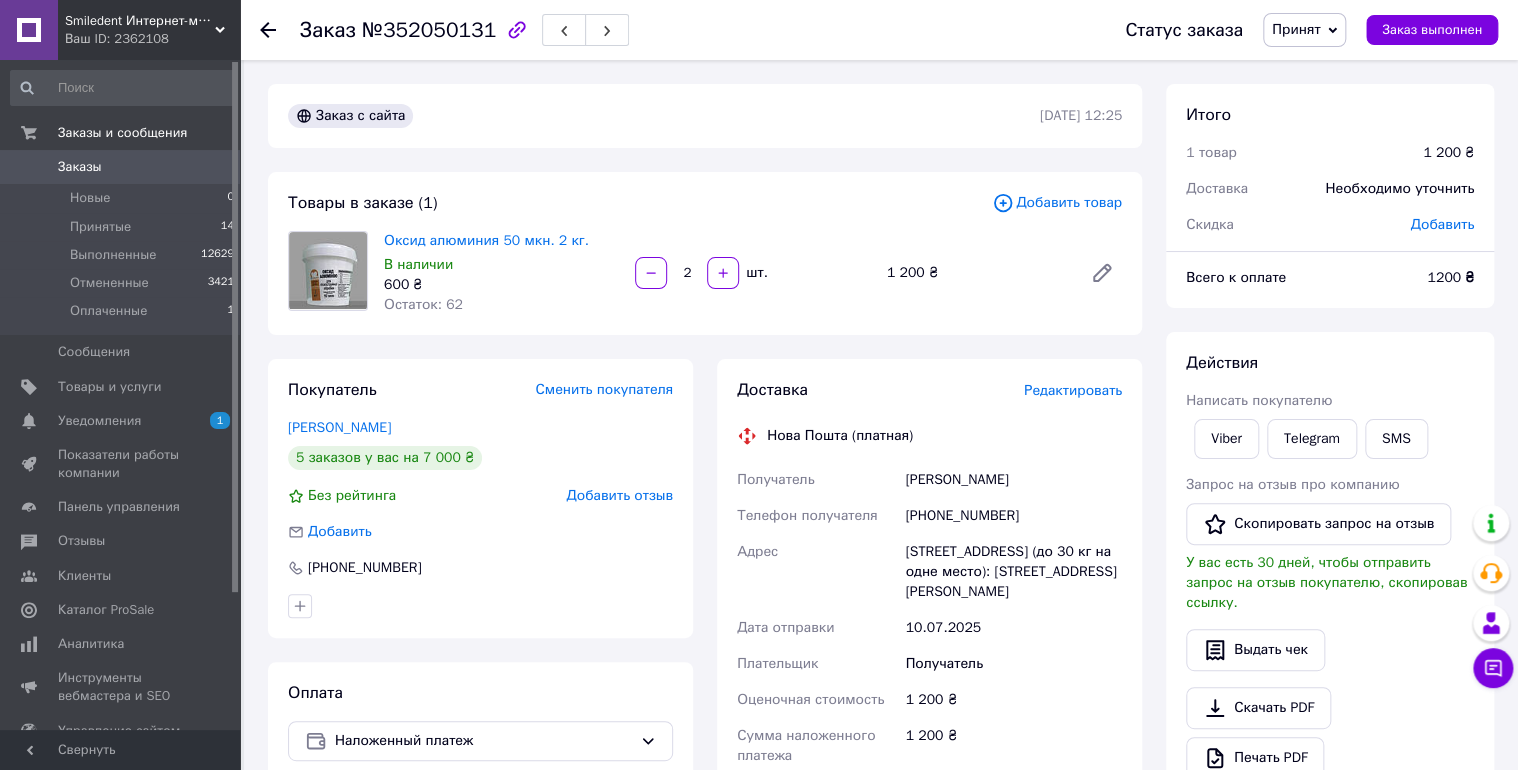 click on "Заказы" at bounding box center [121, 167] 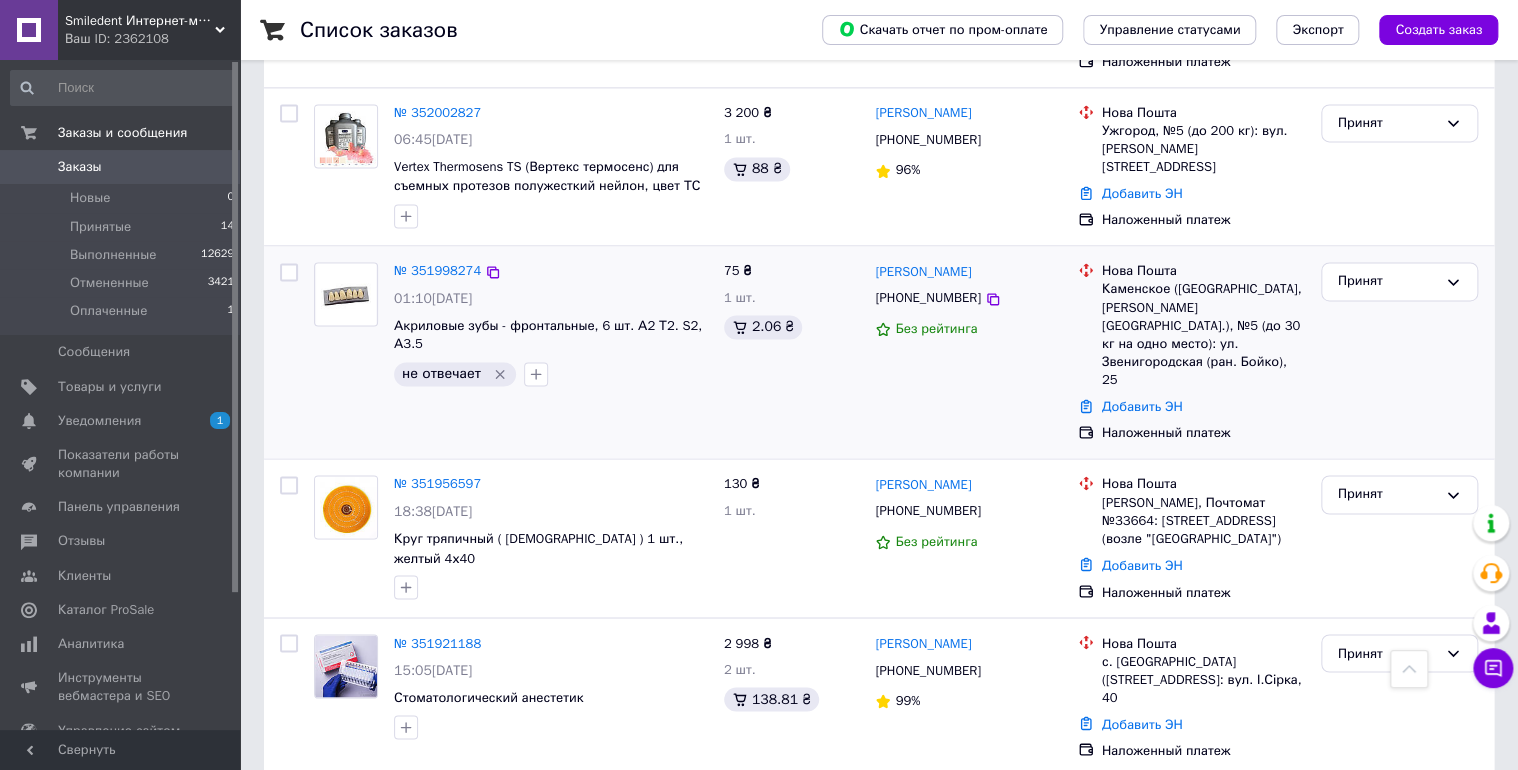 scroll, scrollTop: 1360, scrollLeft: 0, axis: vertical 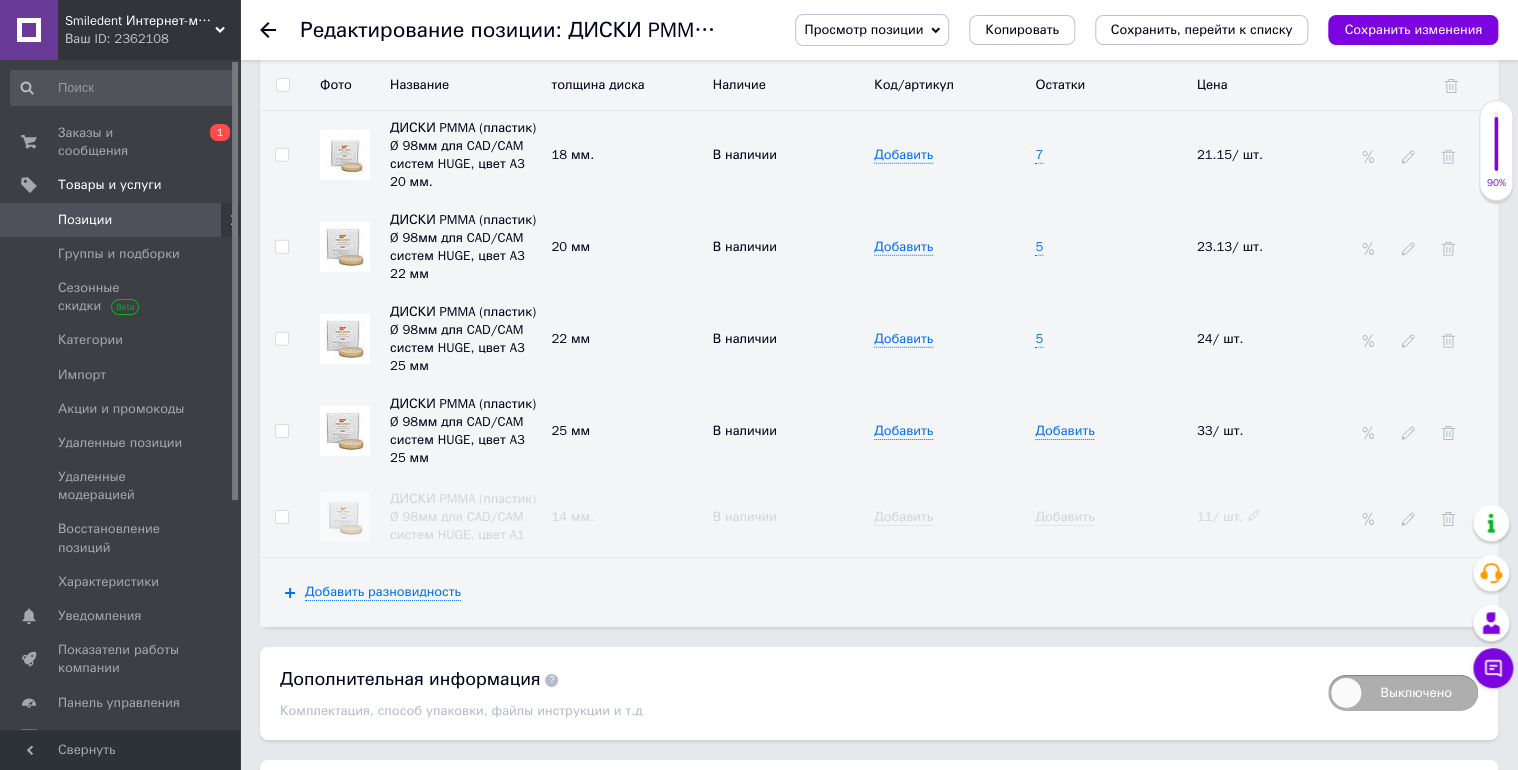 click 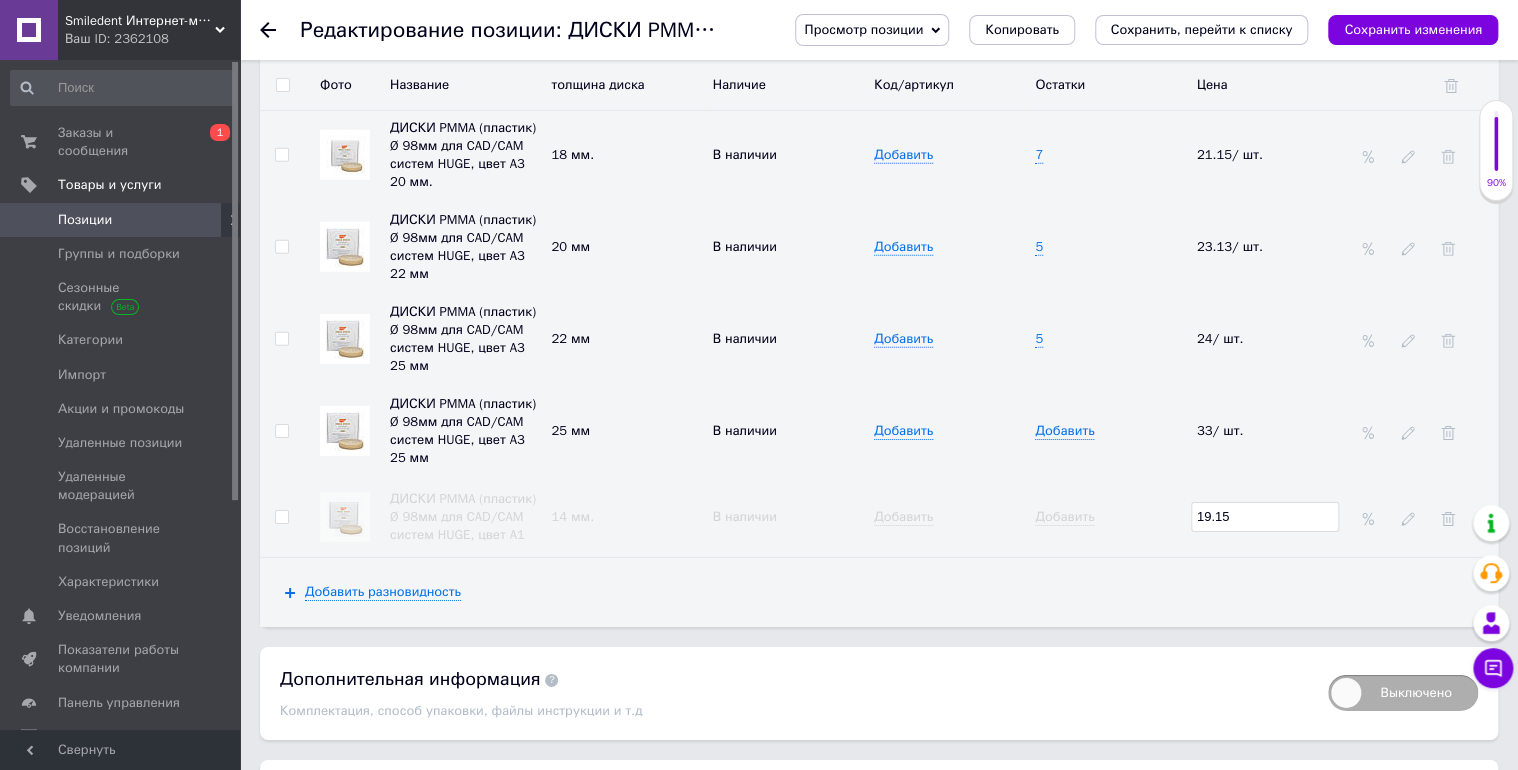 type on "19.15" 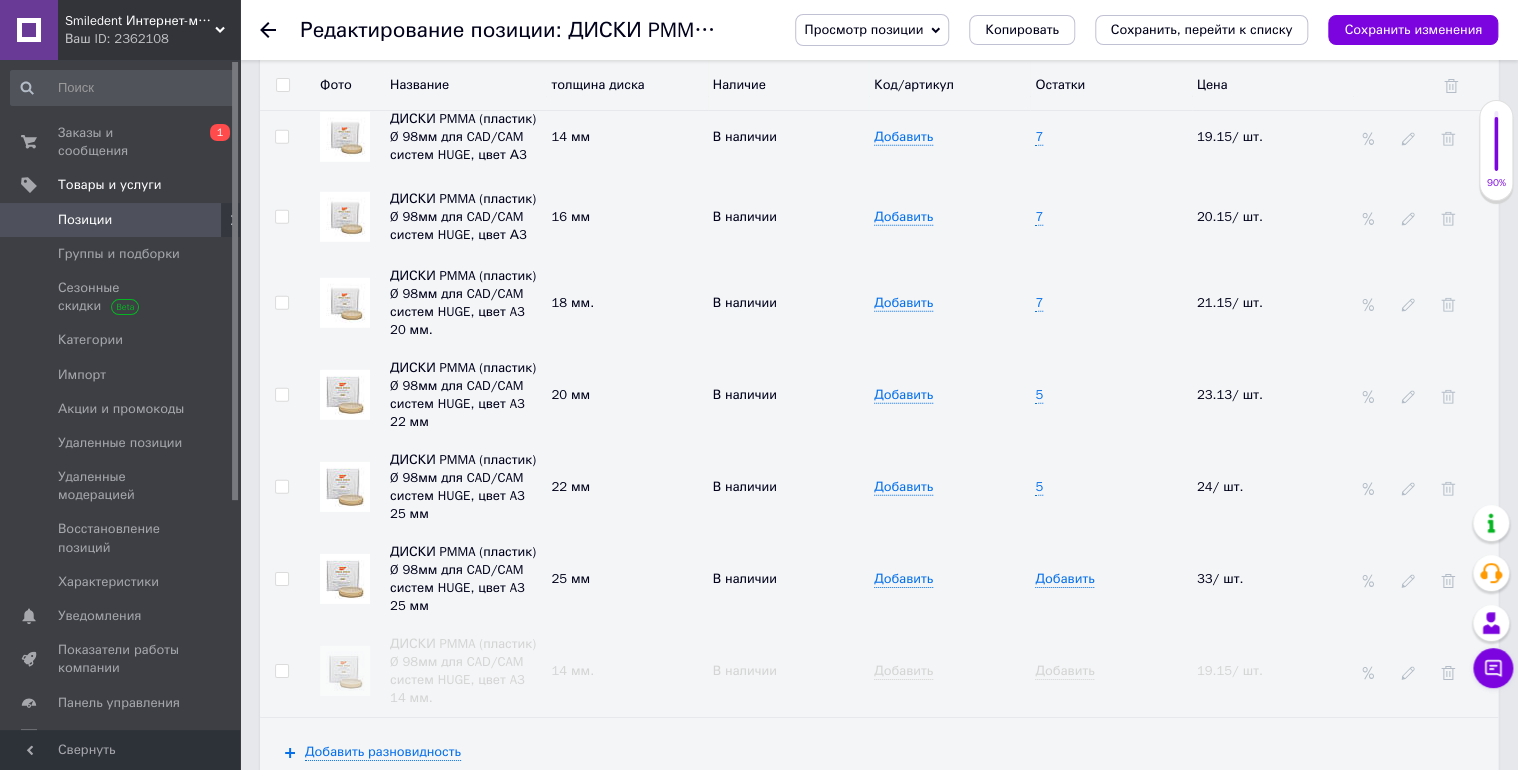 scroll, scrollTop: 2800, scrollLeft: 0, axis: vertical 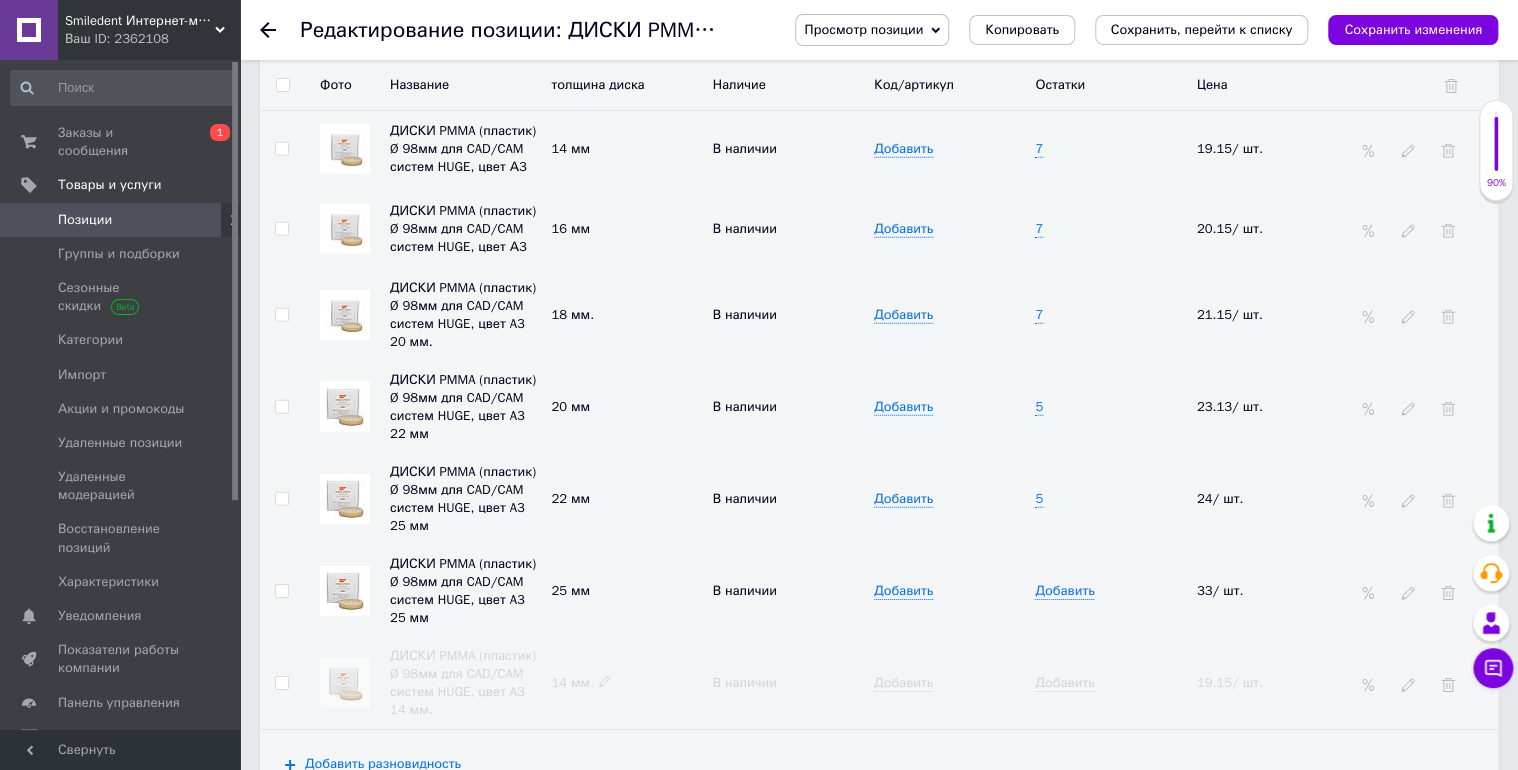 click 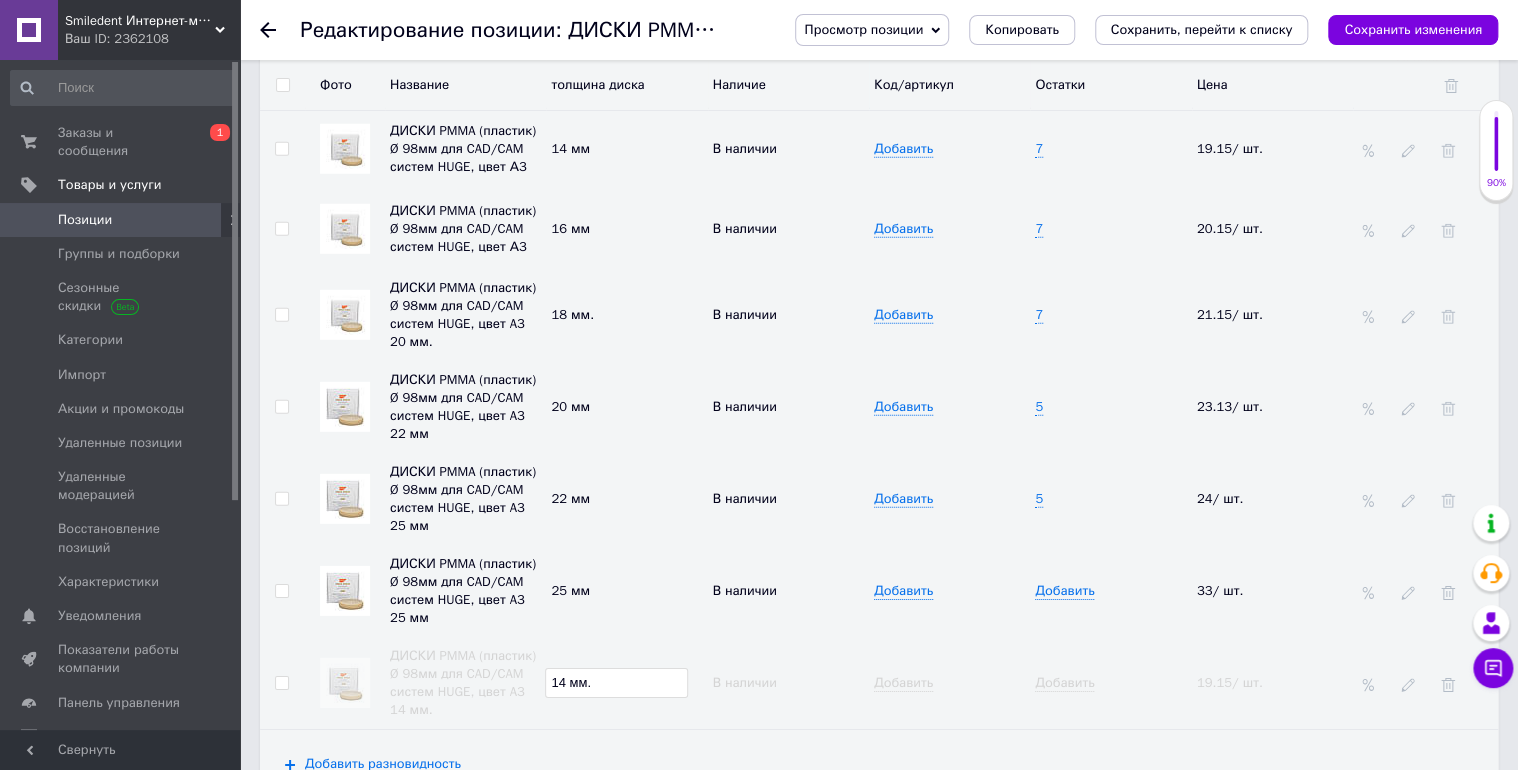 click on "ДИСКИ PMMA (пластик) Ø 98мм для CAD/CAM систем HUGE, цвет A3 14 мм." at bounding box center (463, 682) 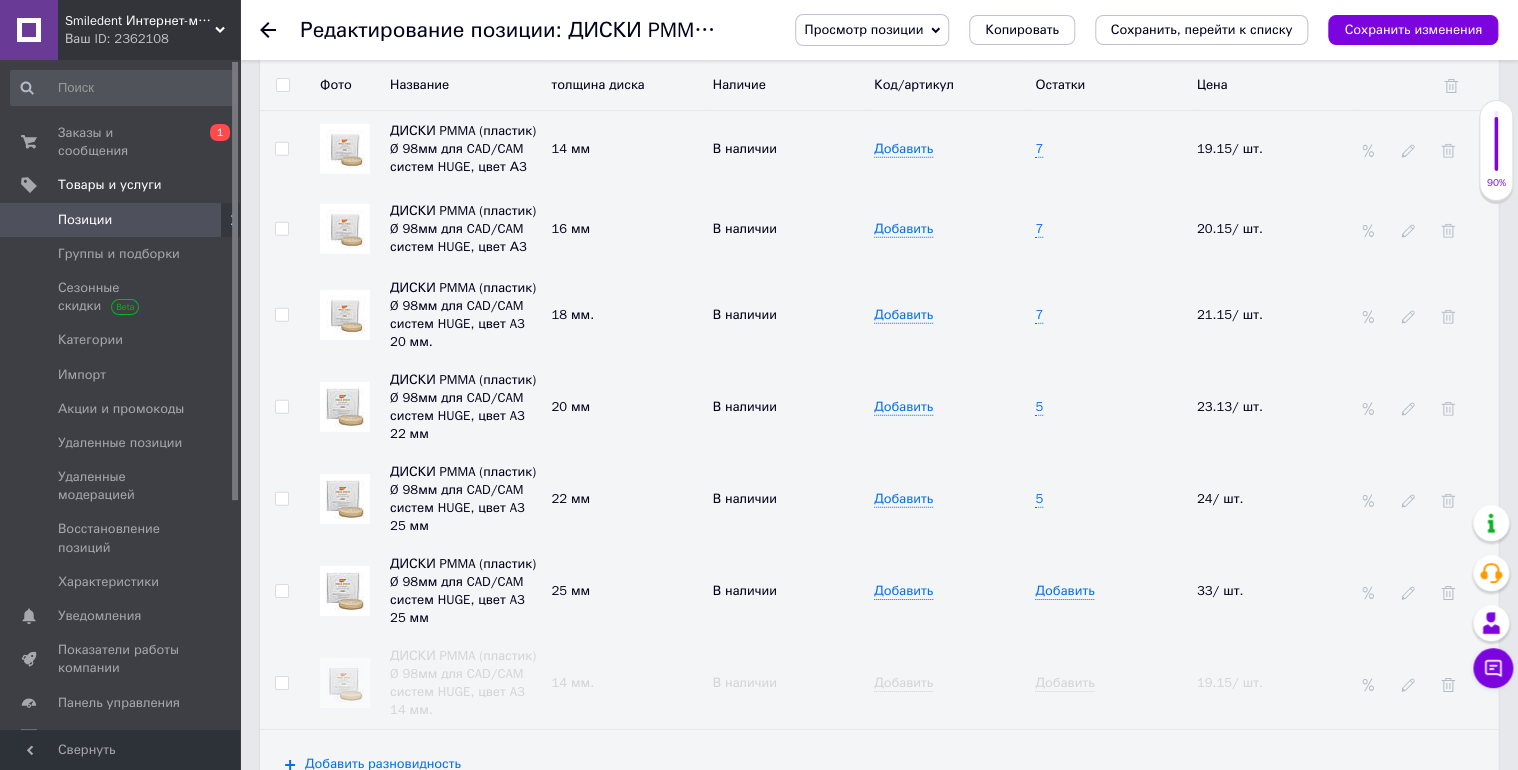 click on "ДИСКИ PMMA (пластик) Ø 98мм для CAD/CAM систем HUGE, цвет A3 14 мм." at bounding box center (463, 682) 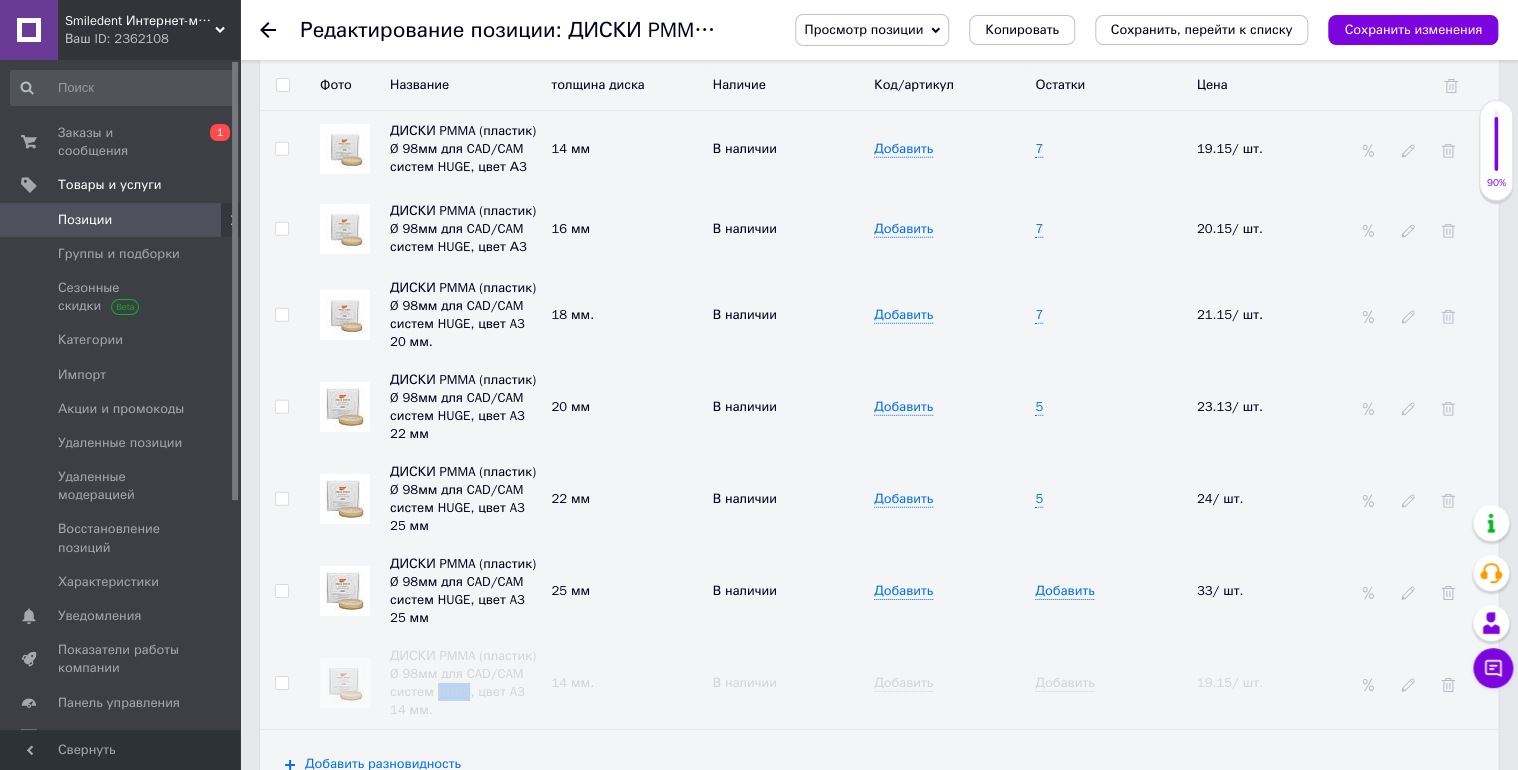 click on "ДИСКИ PMMA (пластик) Ø 98мм для CAD/CAM систем HUGE, цвет A3 14 мм." at bounding box center [463, 682] 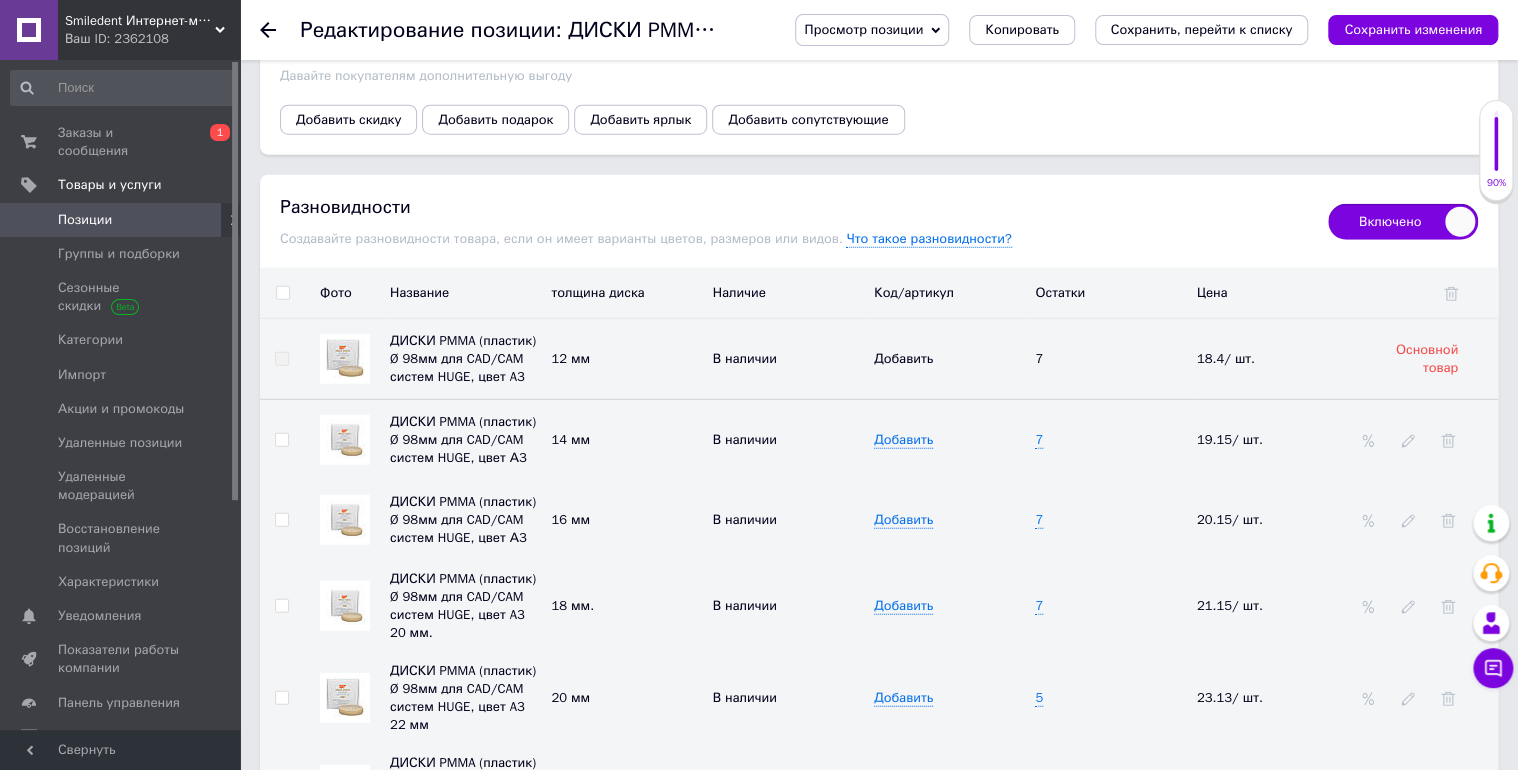 scroll, scrollTop: 2960, scrollLeft: 0, axis: vertical 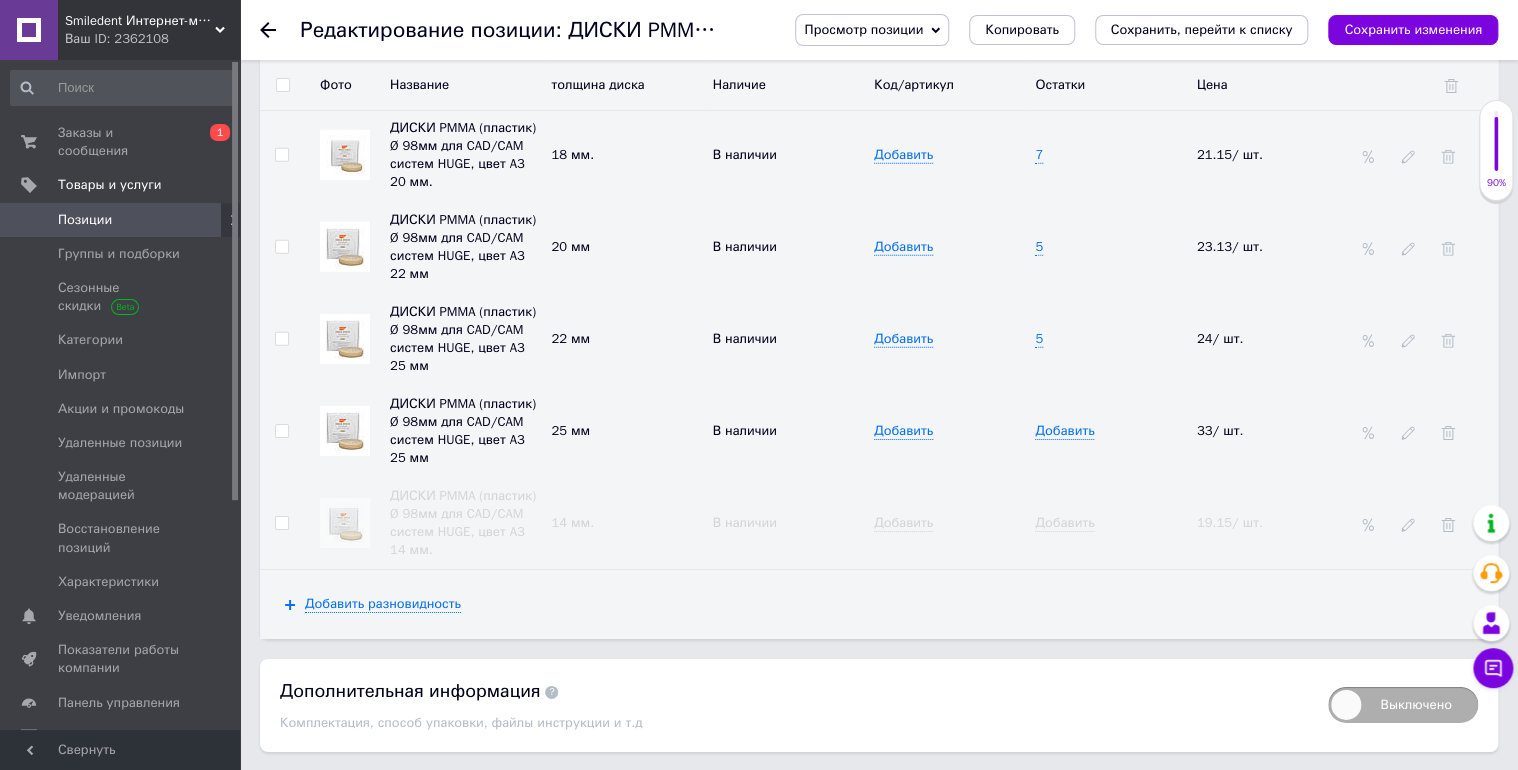 click on "Добавить разновидность" at bounding box center [879, 604] 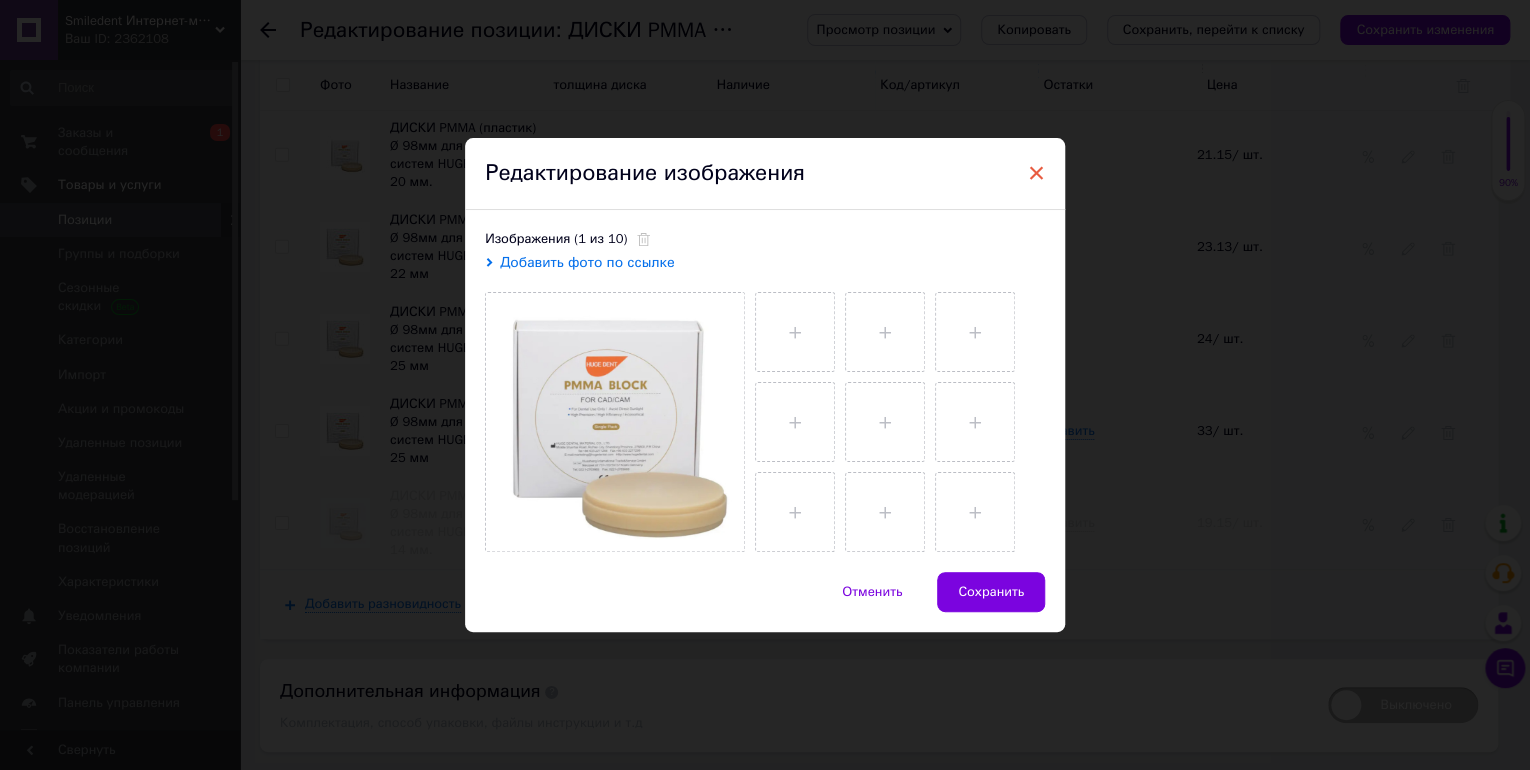 click on "×" at bounding box center [1036, 173] 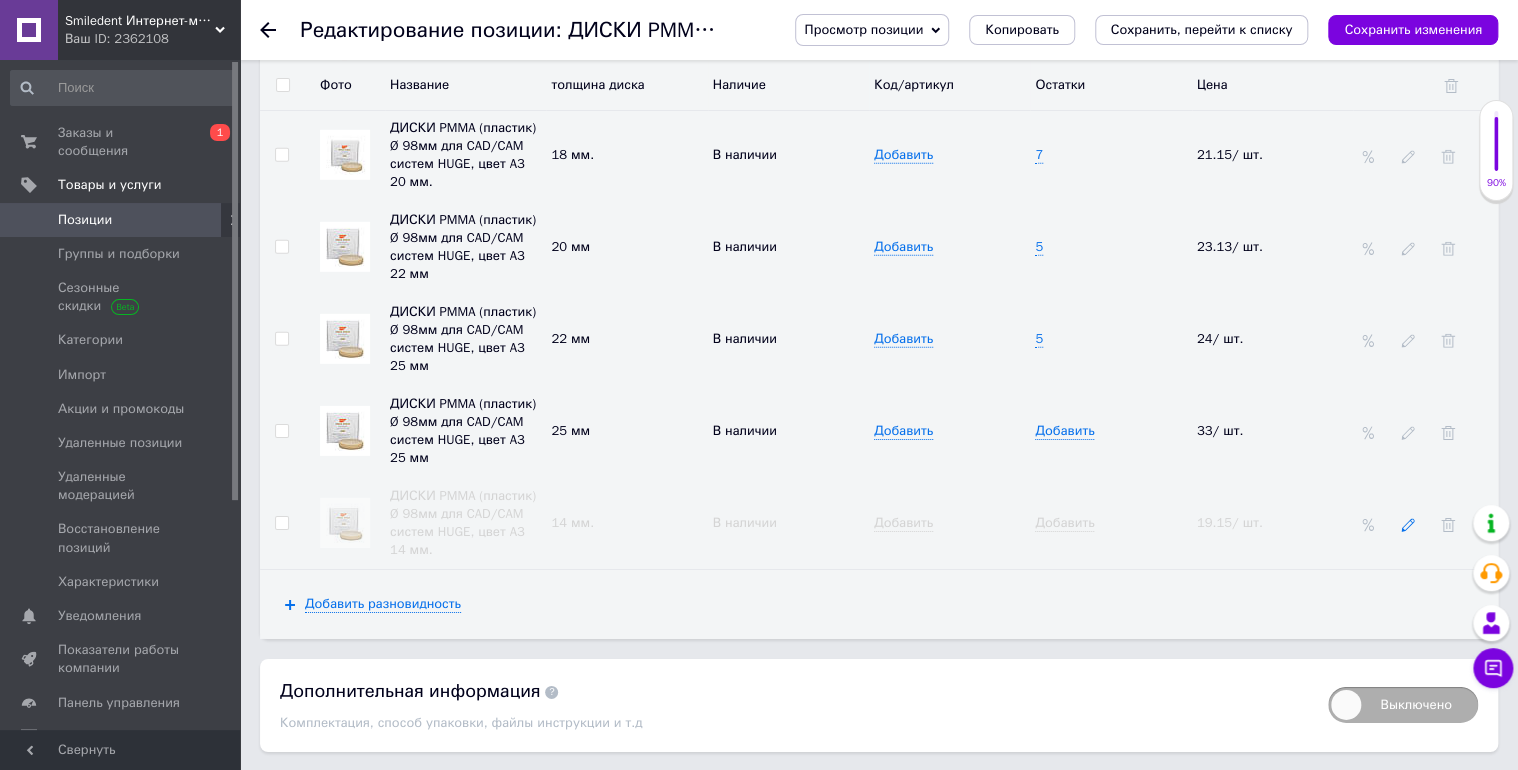 click 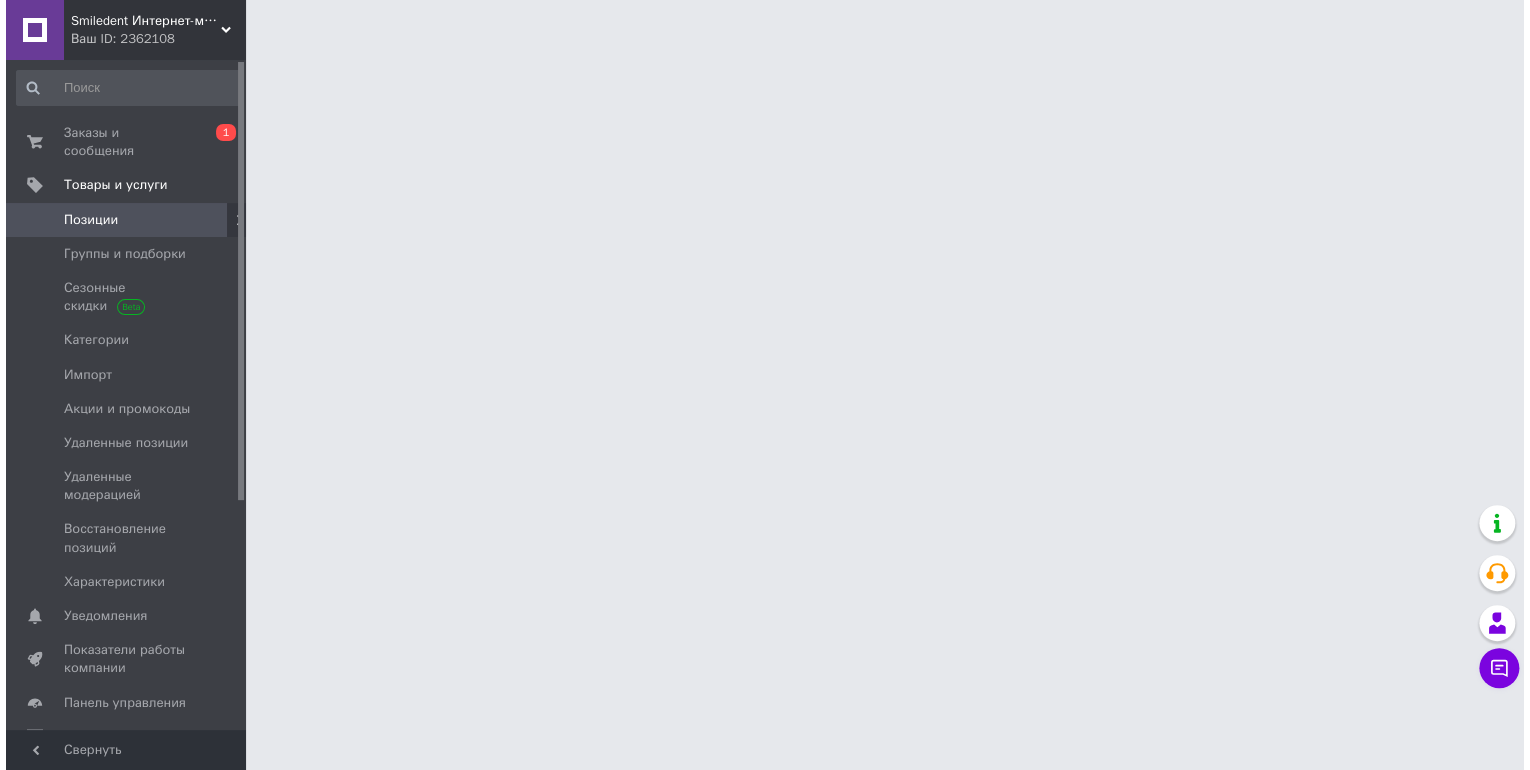 scroll, scrollTop: 0, scrollLeft: 0, axis: both 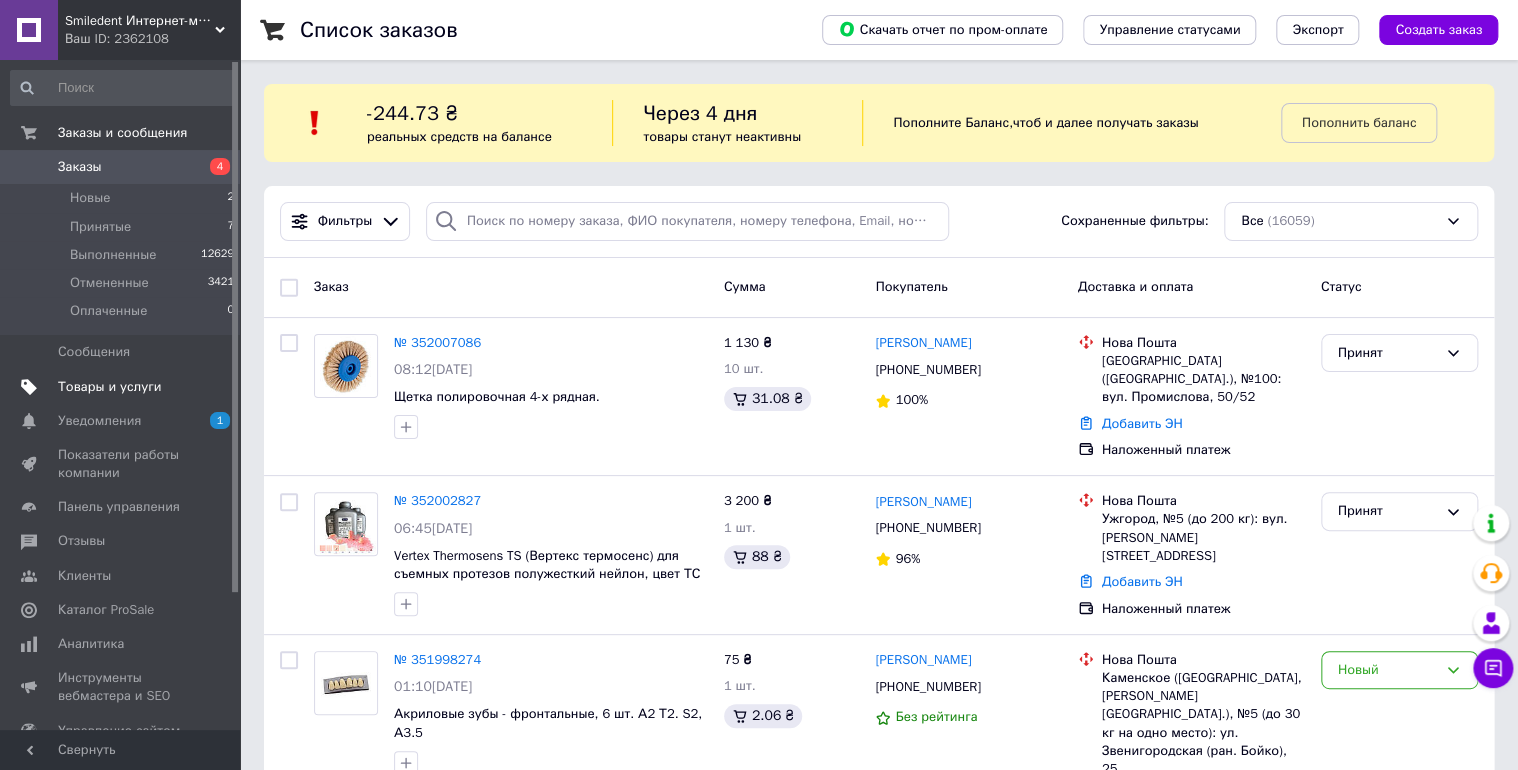 click on "Товары и услуги" at bounding box center (110, 387) 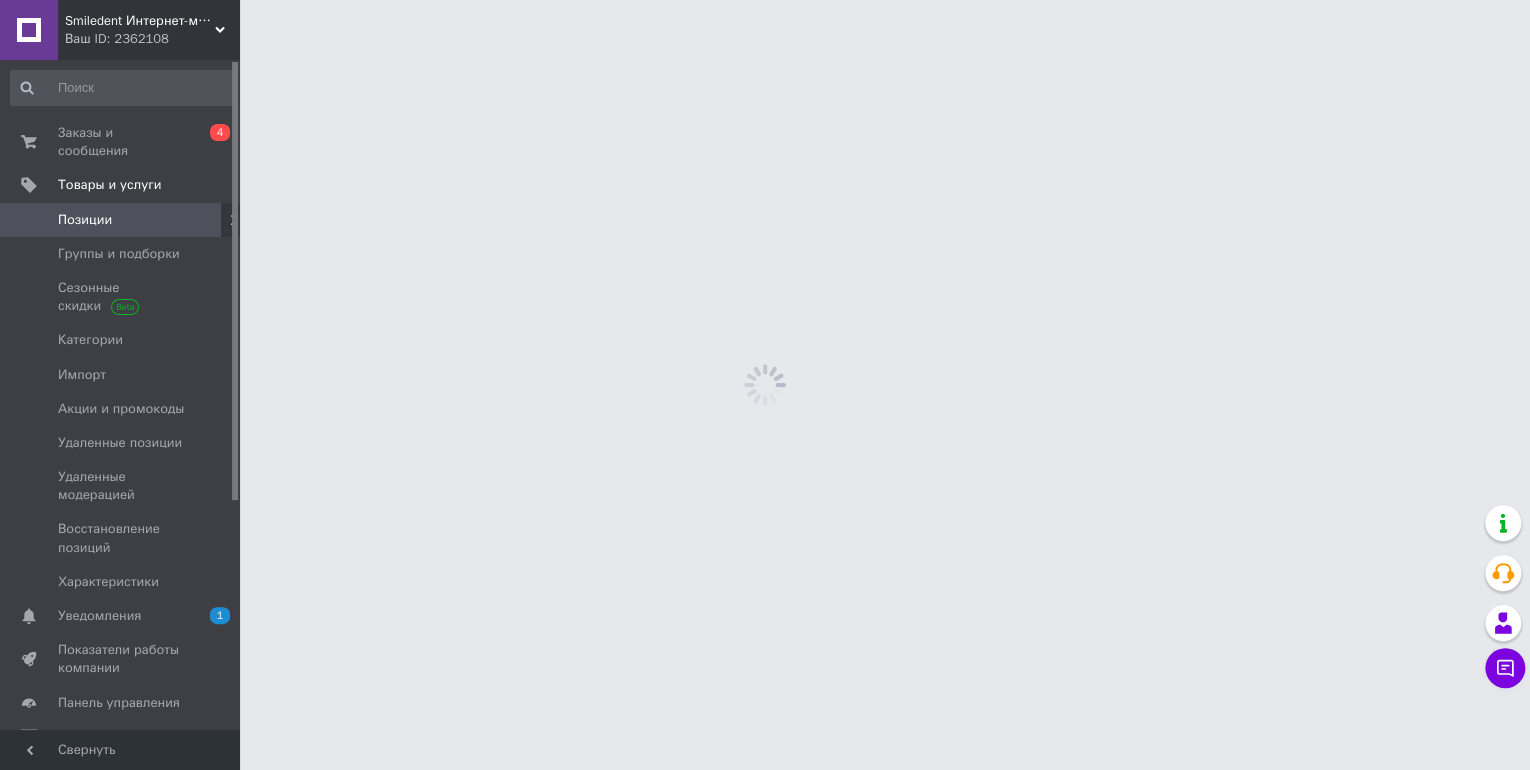 click on "Позиции" at bounding box center (121, 220) 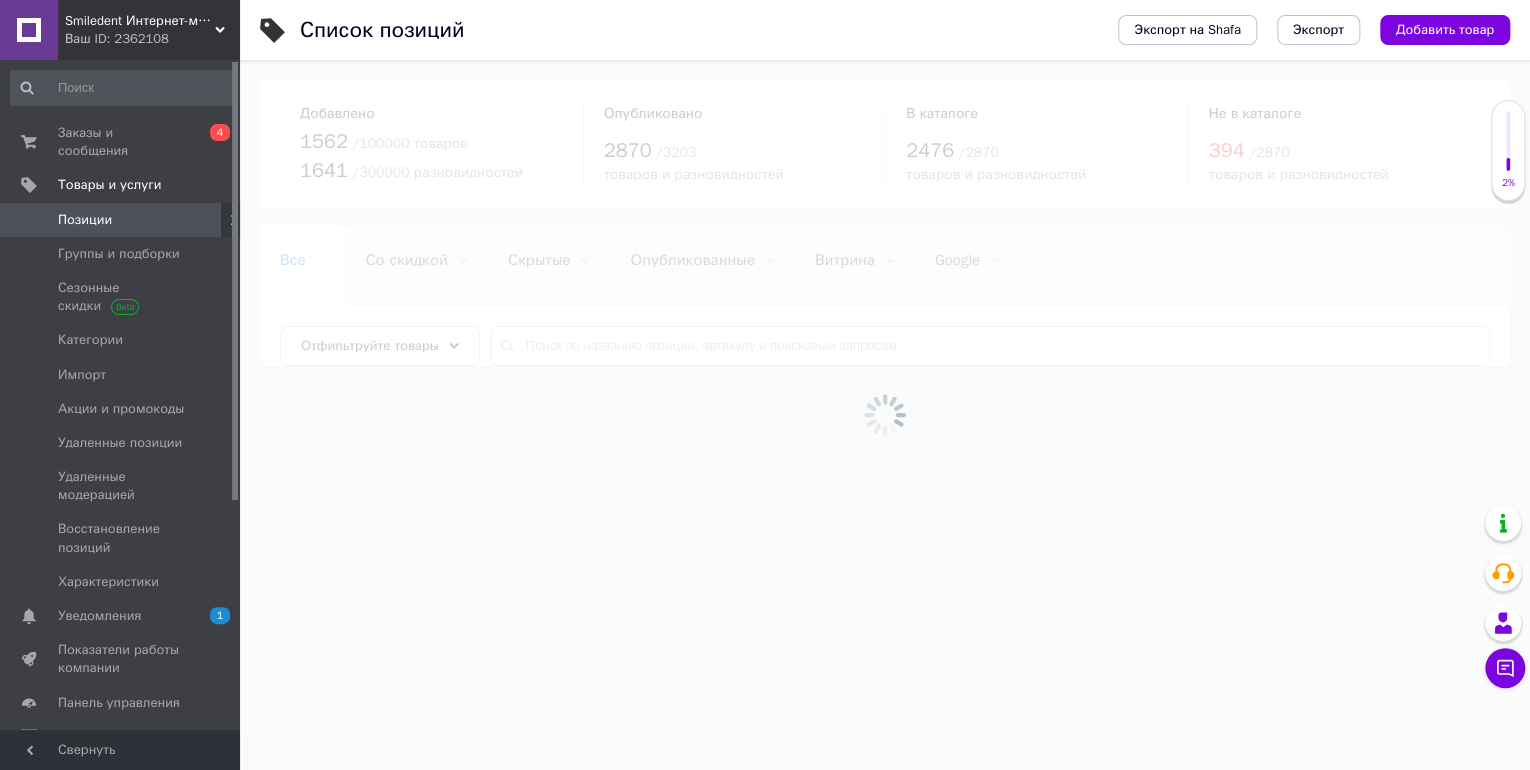 click at bounding box center (885, 415) 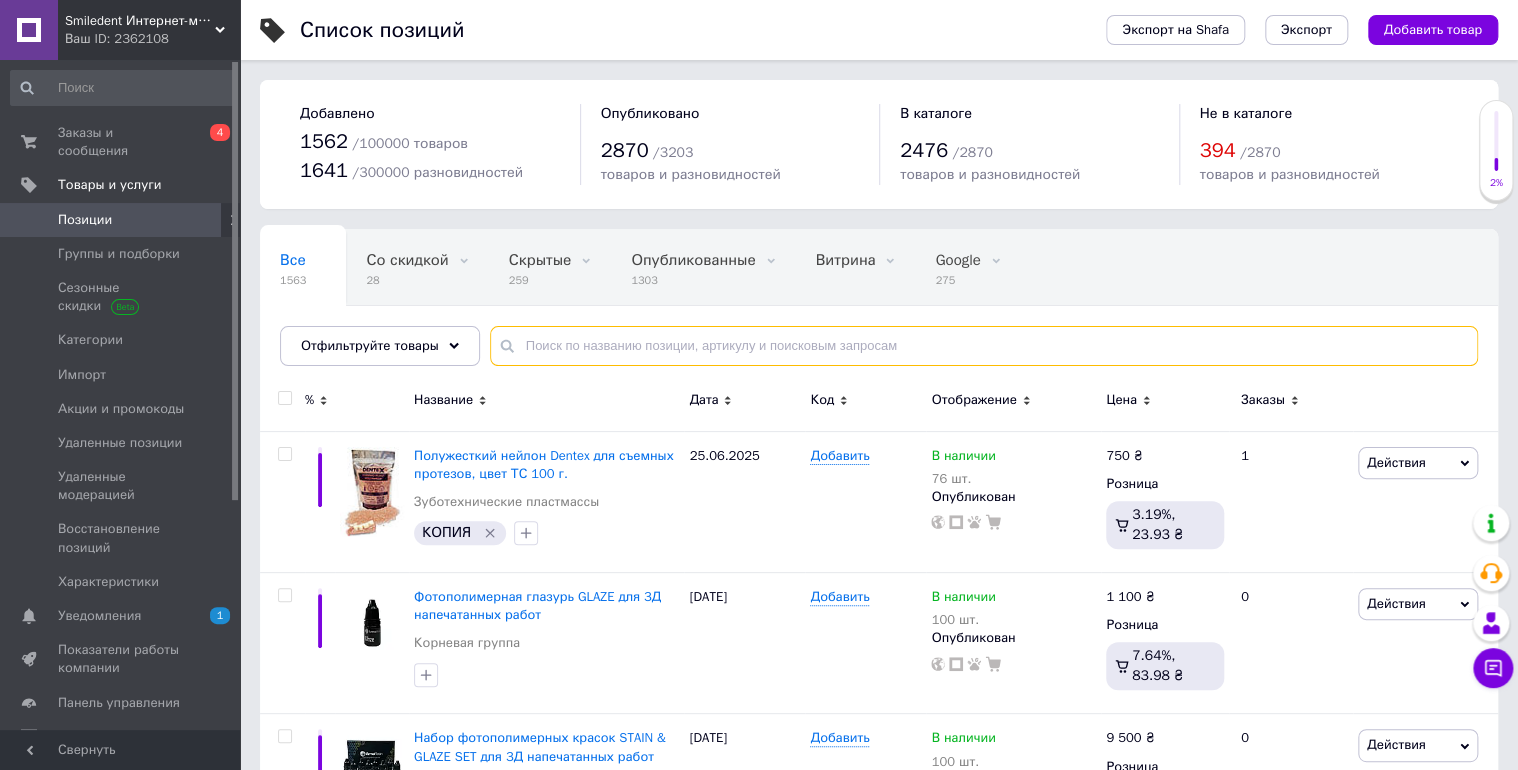 click at bounding box center (984, 346) 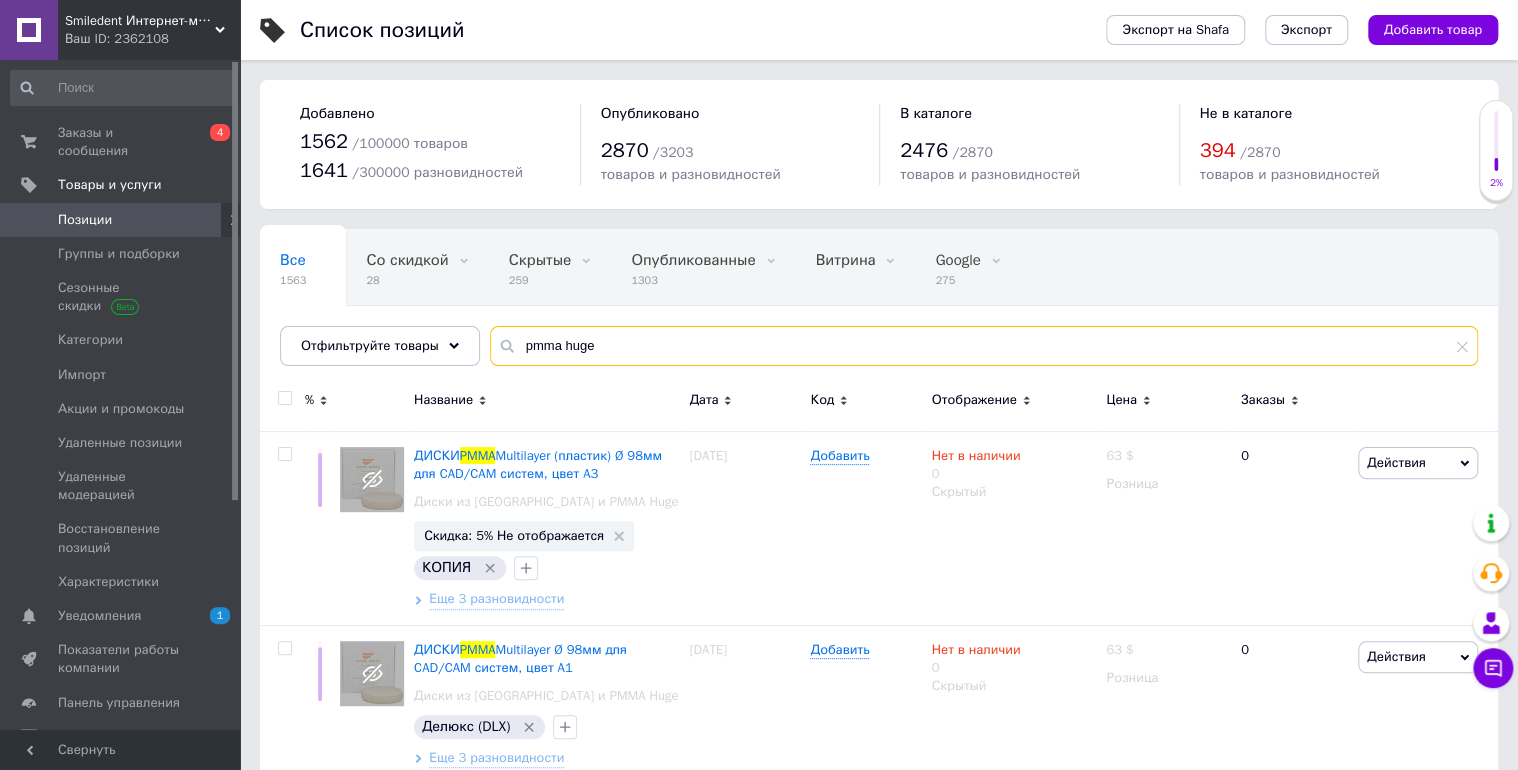 type on "pmma huge" 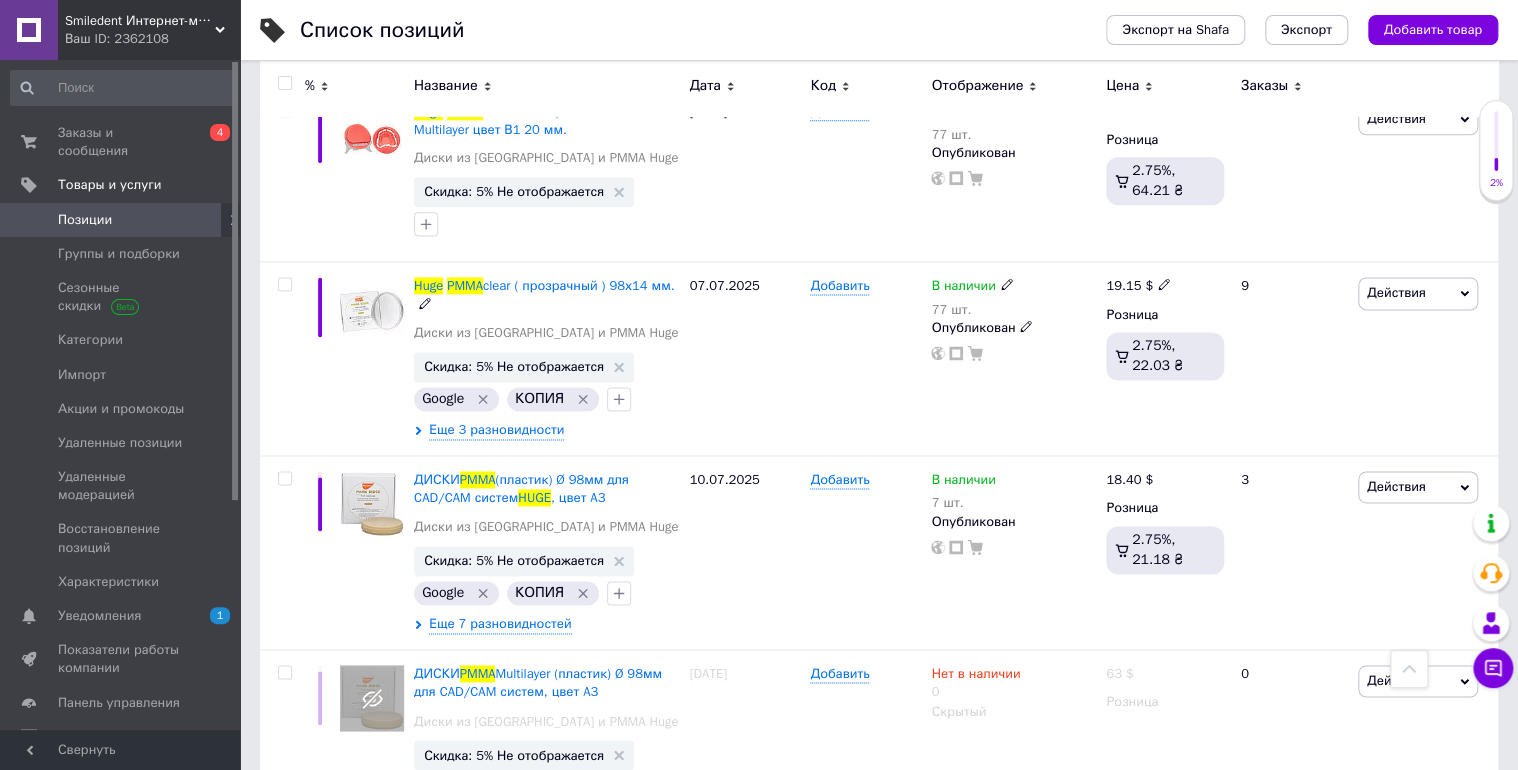 scroll, scrollTop: 1200, scrollLeft: 0, axis: vertical 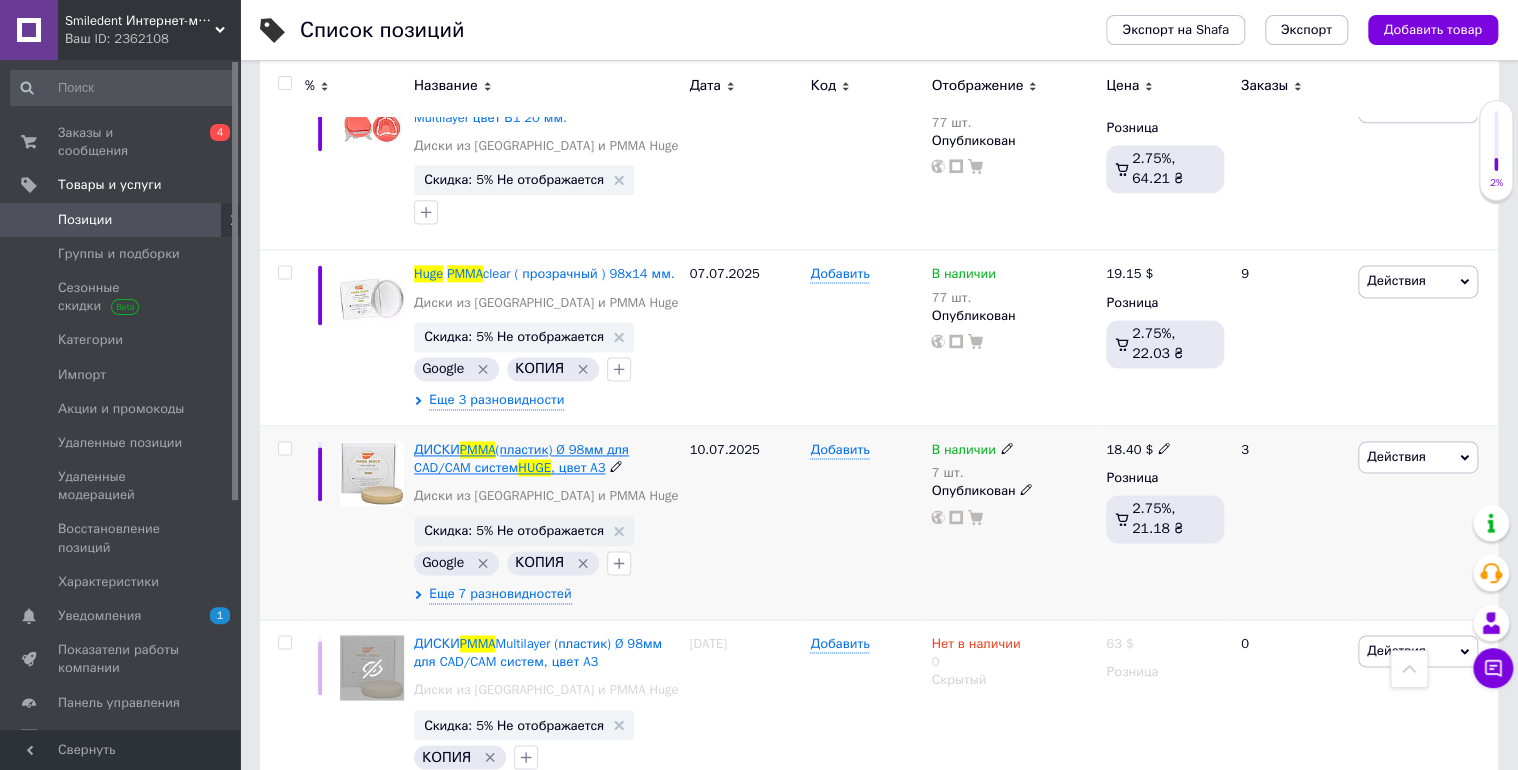 click on "(пластик) Ø 98мм для CAD/CAM систем" at bounding box center (521, 458) 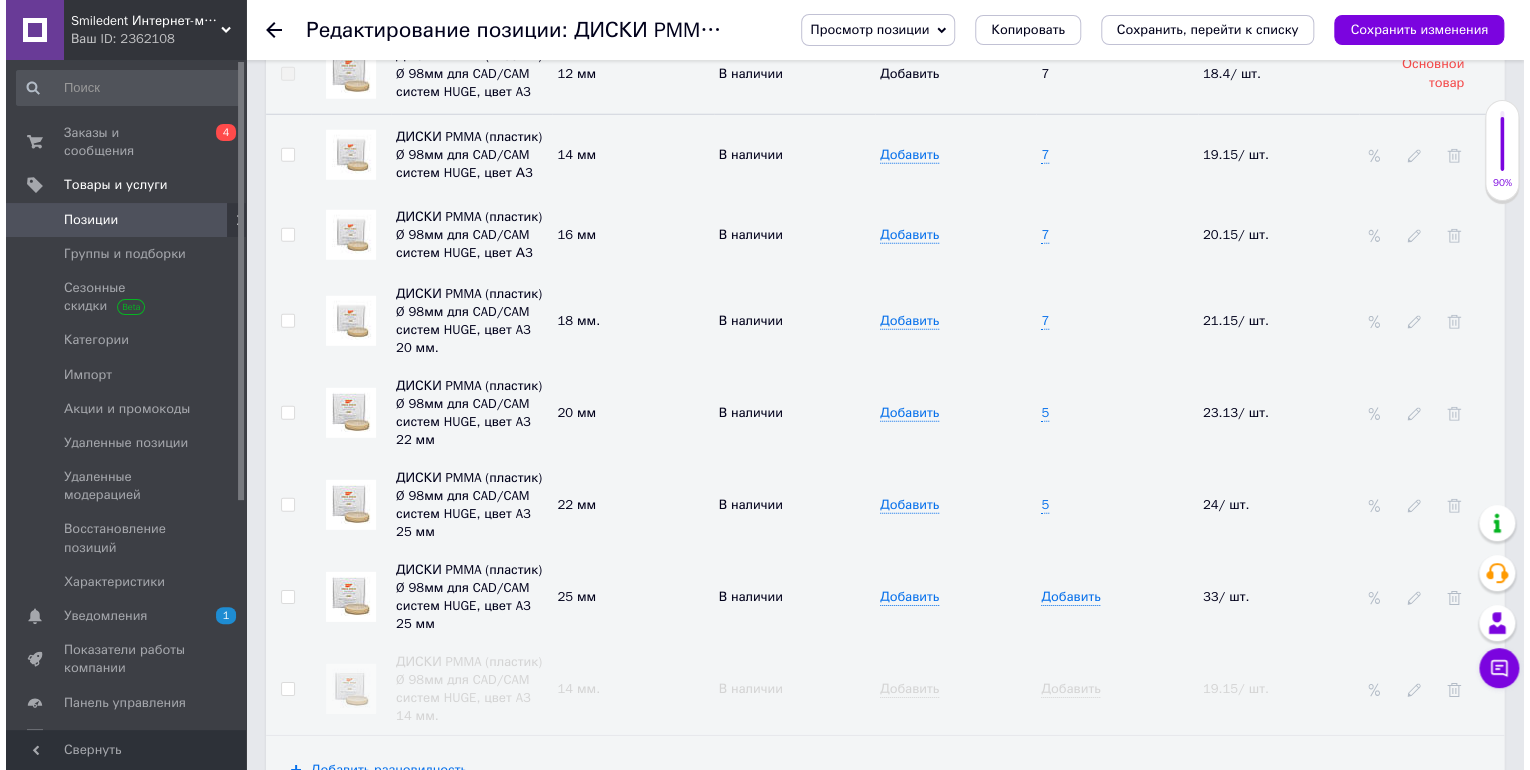 scroll, scrollTop: 2800, scrollLeft: 0, axis: vertical 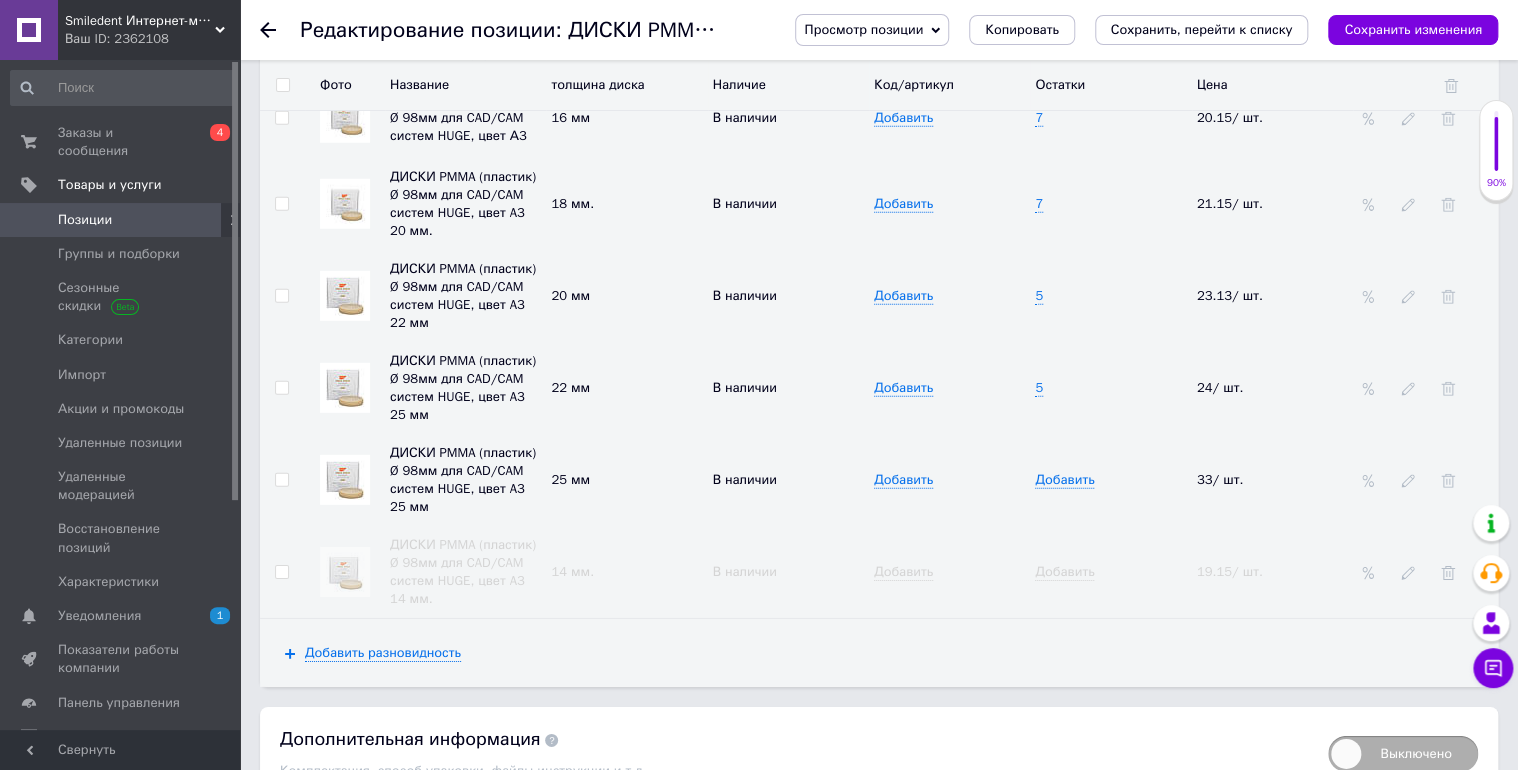 click on "ДИСКИ PMMA (пластик) Ø 98мм для CAD/CAM систем HUGE, цвет A3 14 мм." at bounding box center [463, 571] 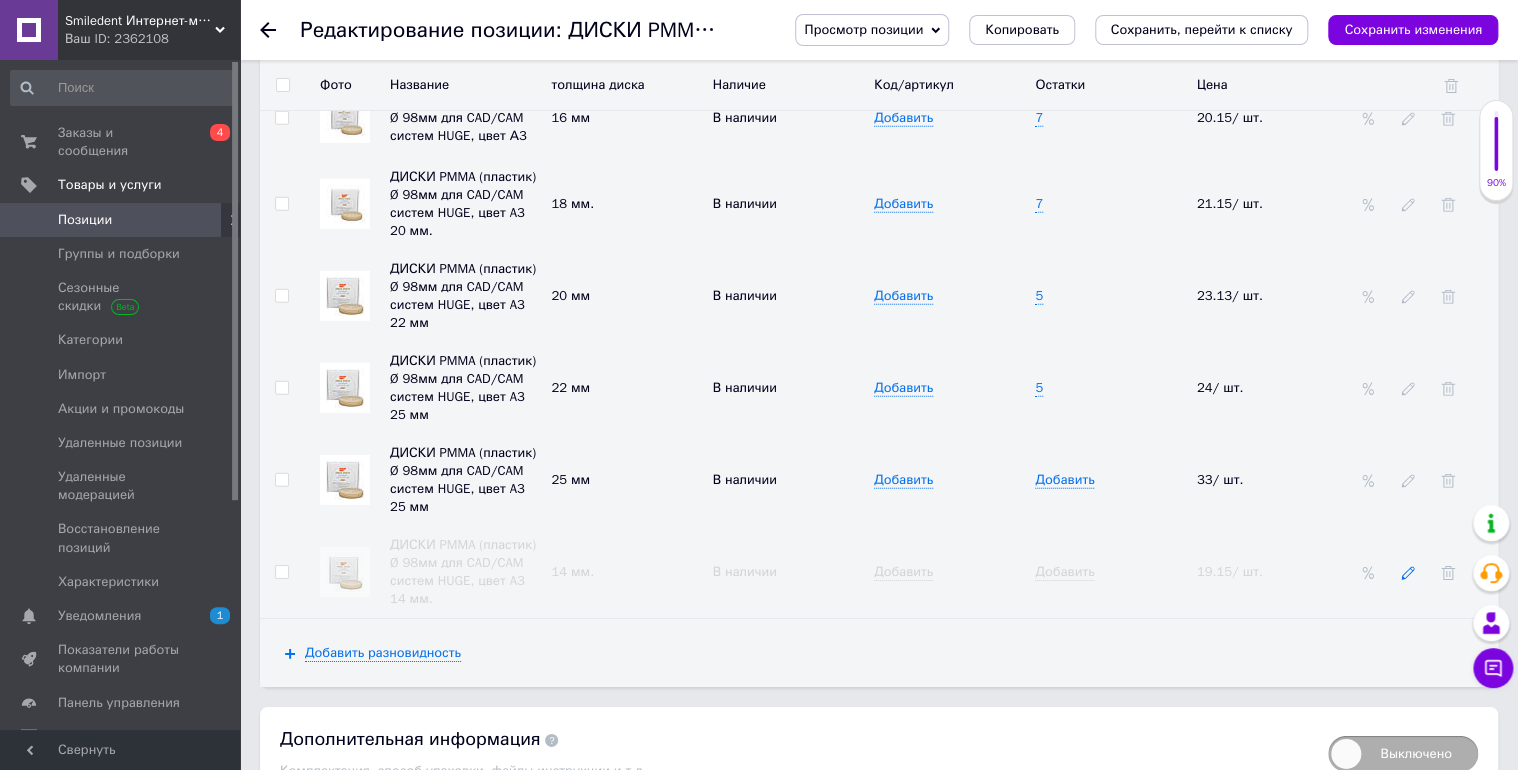 click 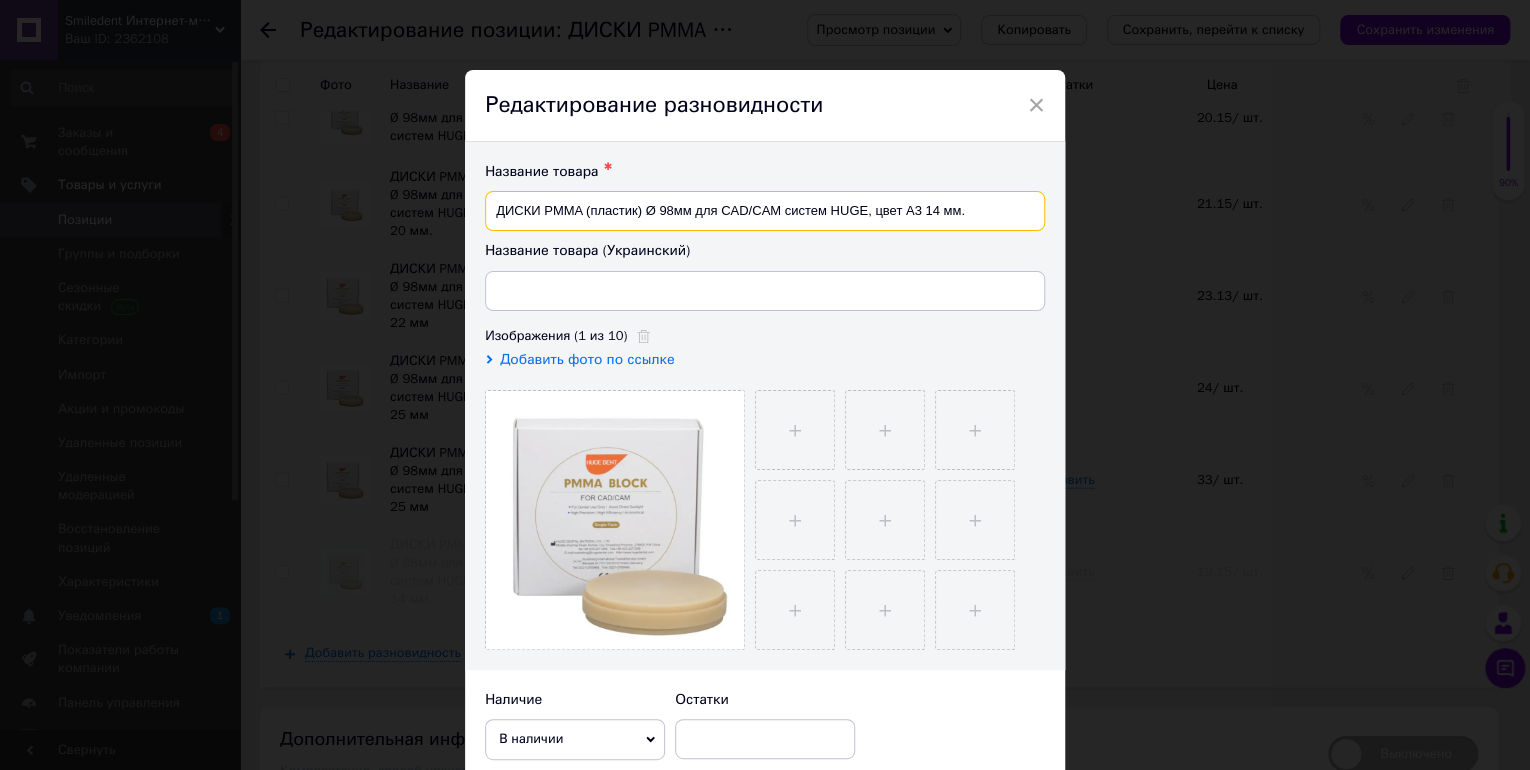 click on "ДИСКИ PMMA (пластик) Ø 98мм для CAD/CAM систем HUGE, цвет A3 14 мм." at bounding box center (765, 211) 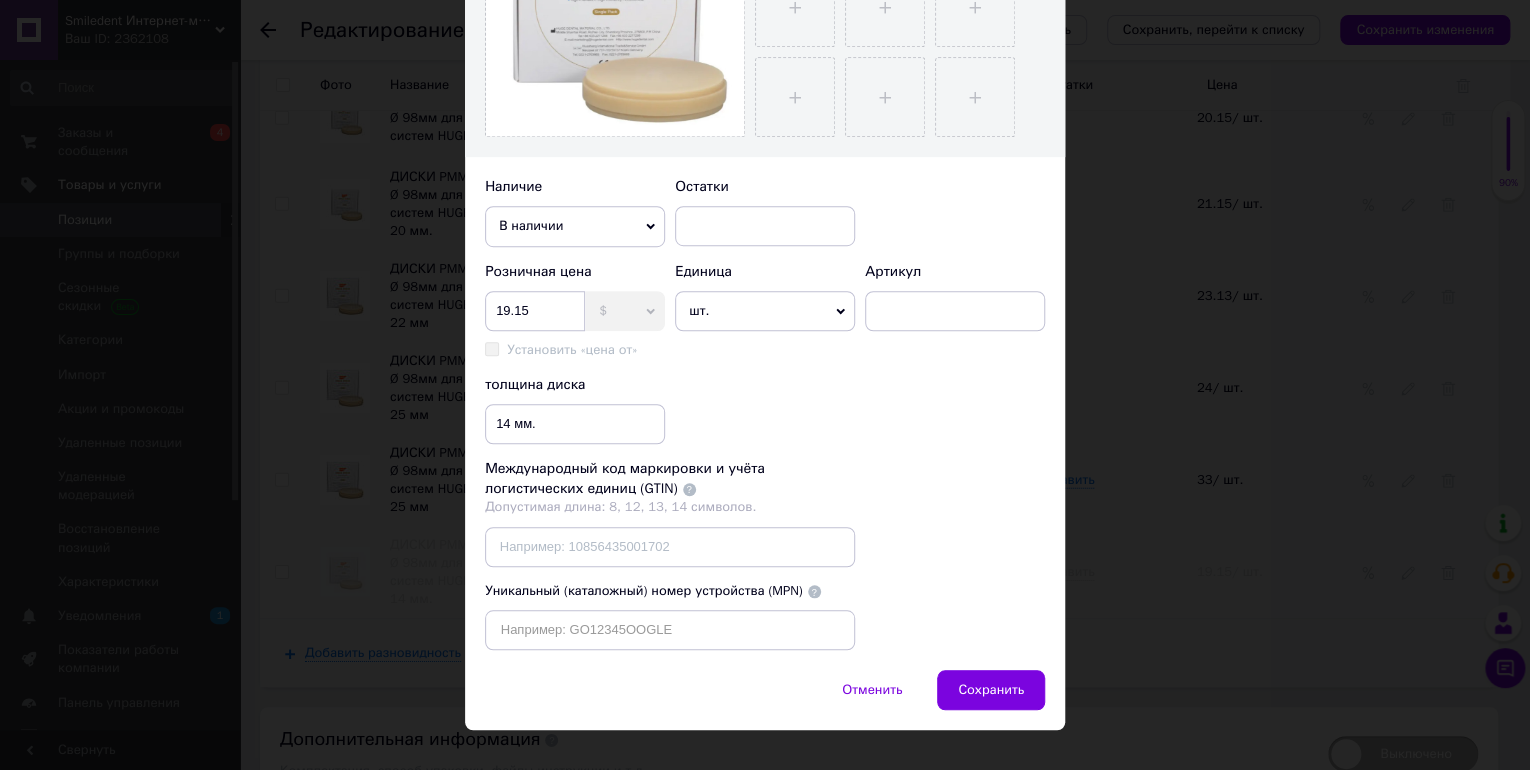 scroll, scrollTop: 540, scrollLeft: 0, axis: vertical 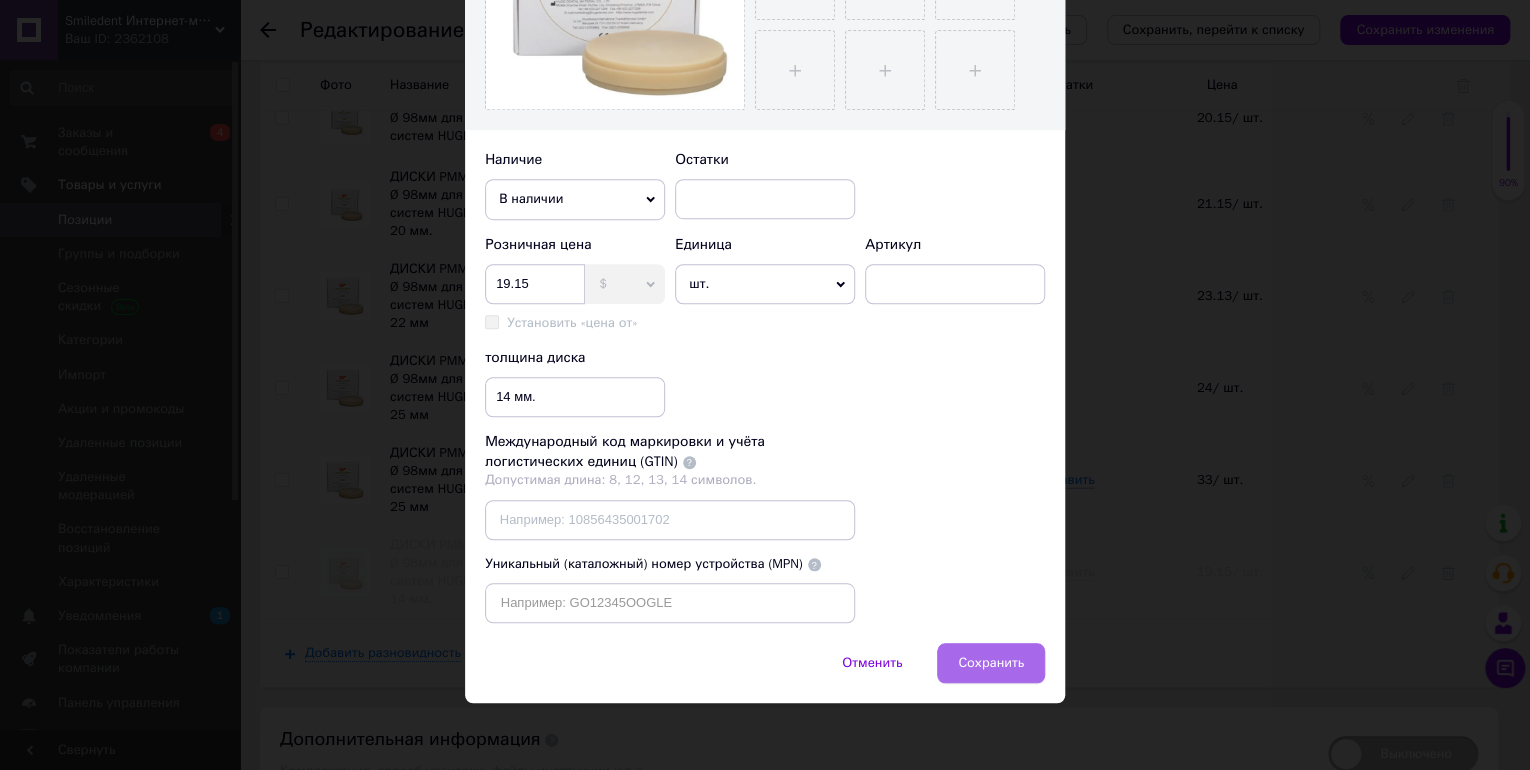 type on "ДИСКИ PMMA (пластик) Ø 98мм для CAD/CAM систем HUGE, цвет A2 14 мм." 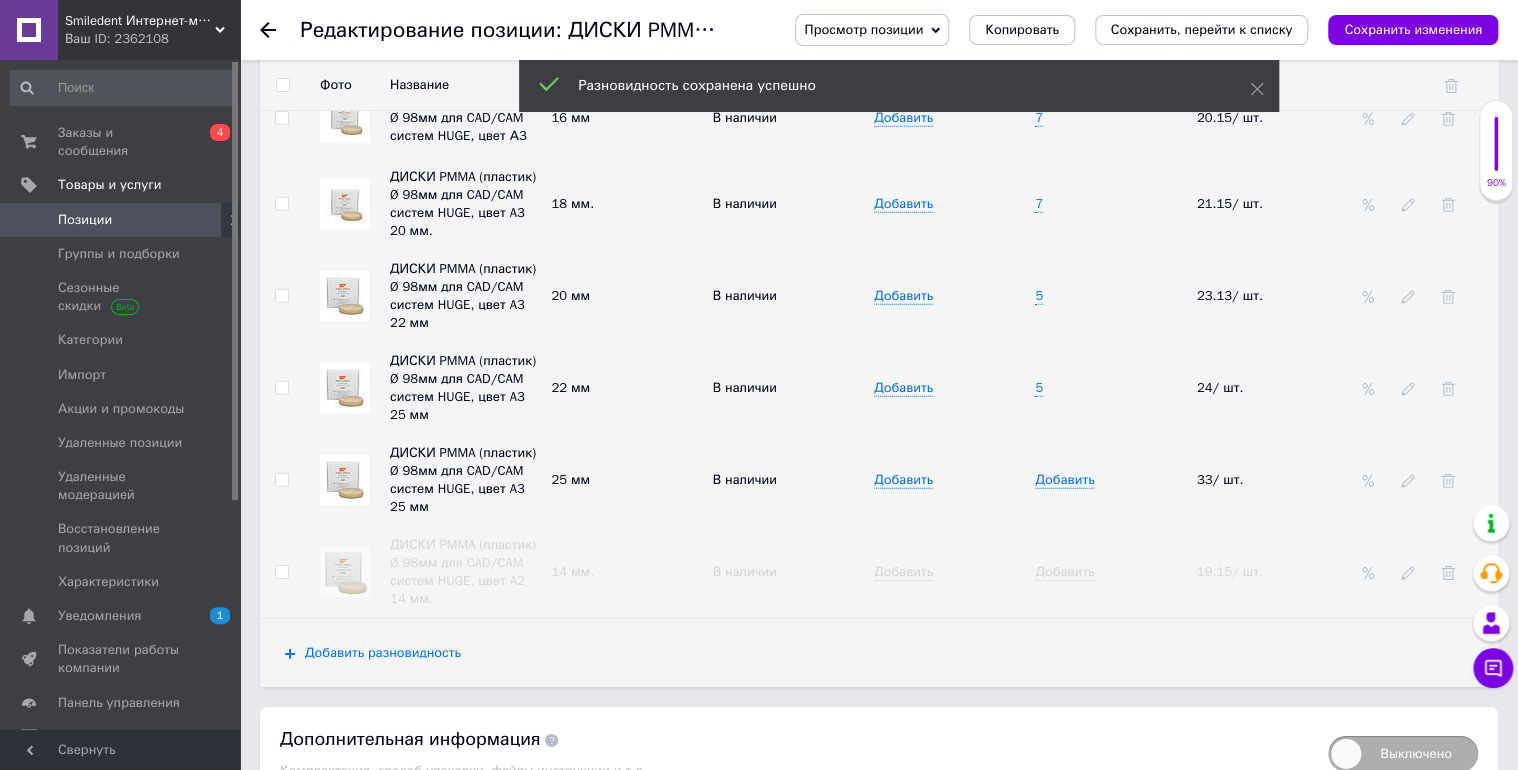 click on "Добавить разновидность" at bounding box center (383, 653) 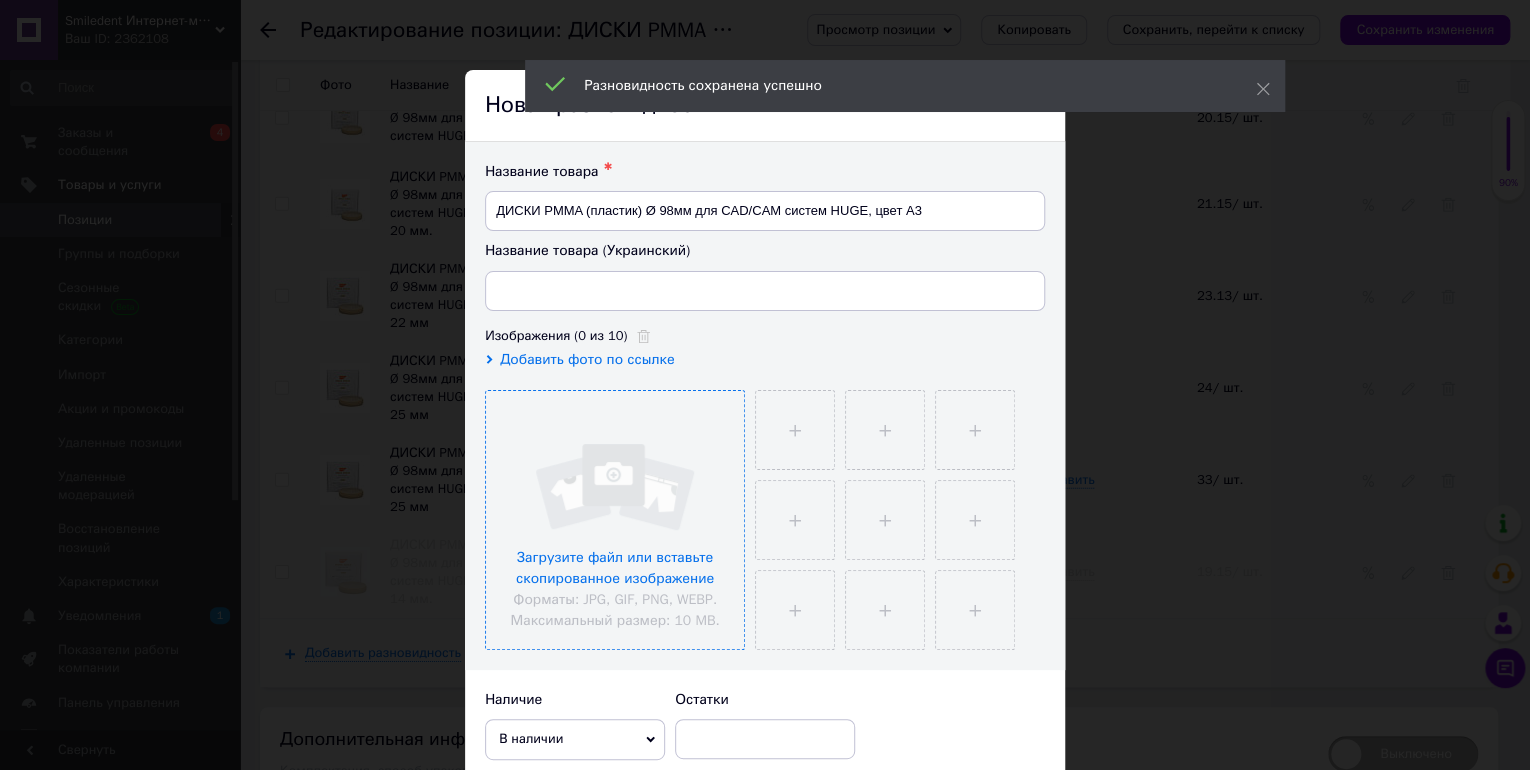 click at bounding box center (615, 520) 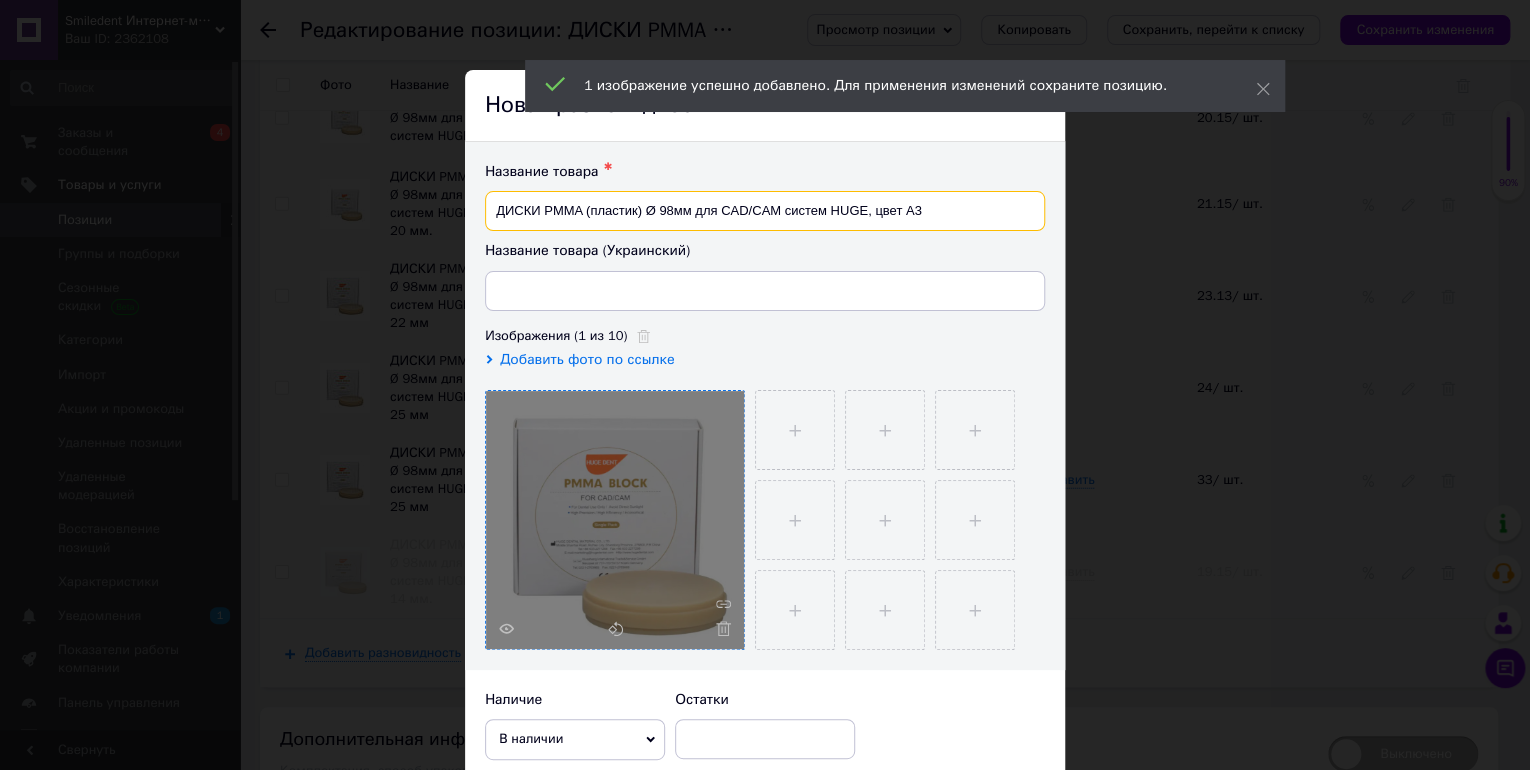 click on "ДИСКИ PMMA (пластик) Ø 98мм для CAD/CAM систем HUGE, цвет A3" at bounding box center (765, 211) 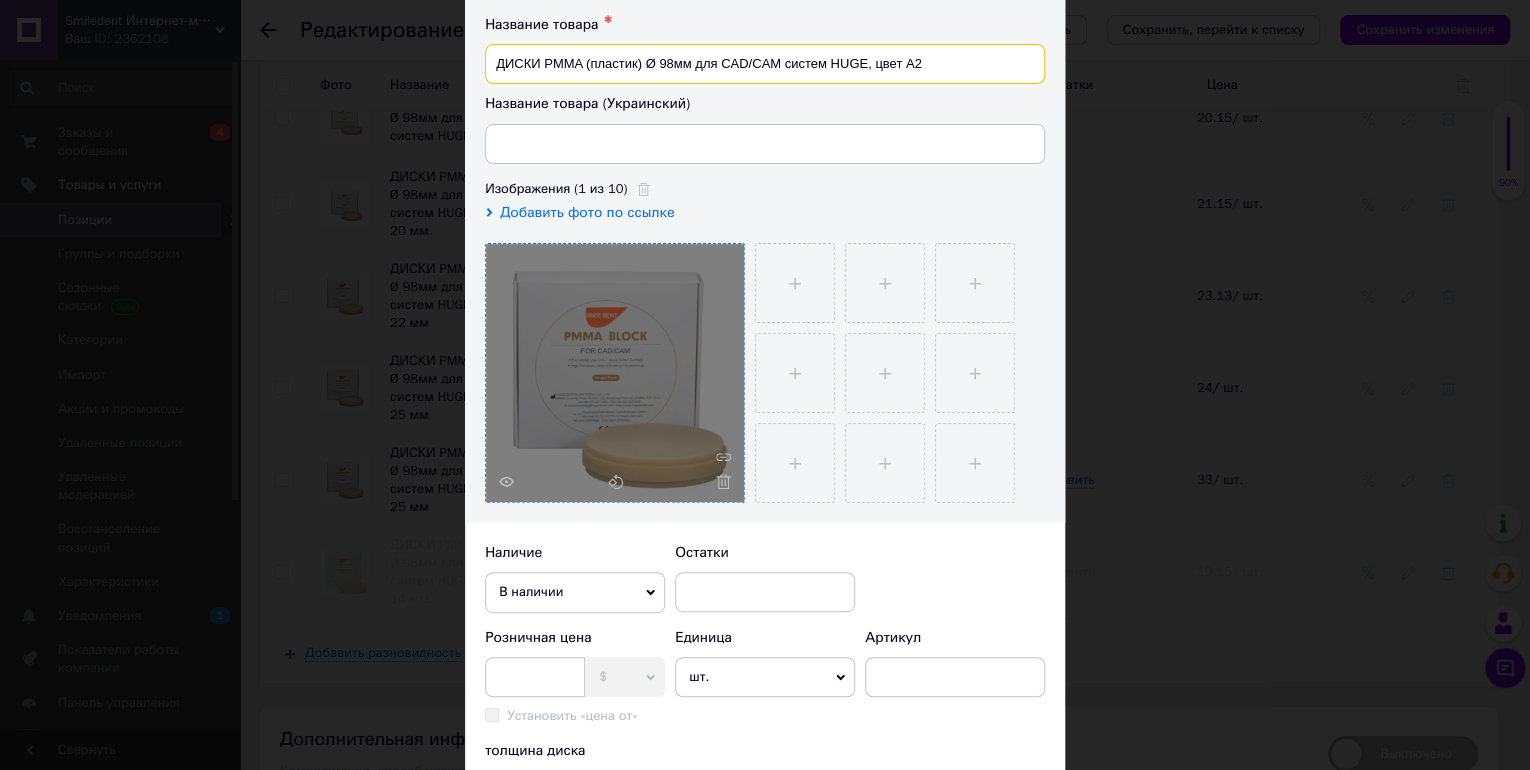 scroll, scrollTop: 240, scrollLeft: 0, axis: vertical 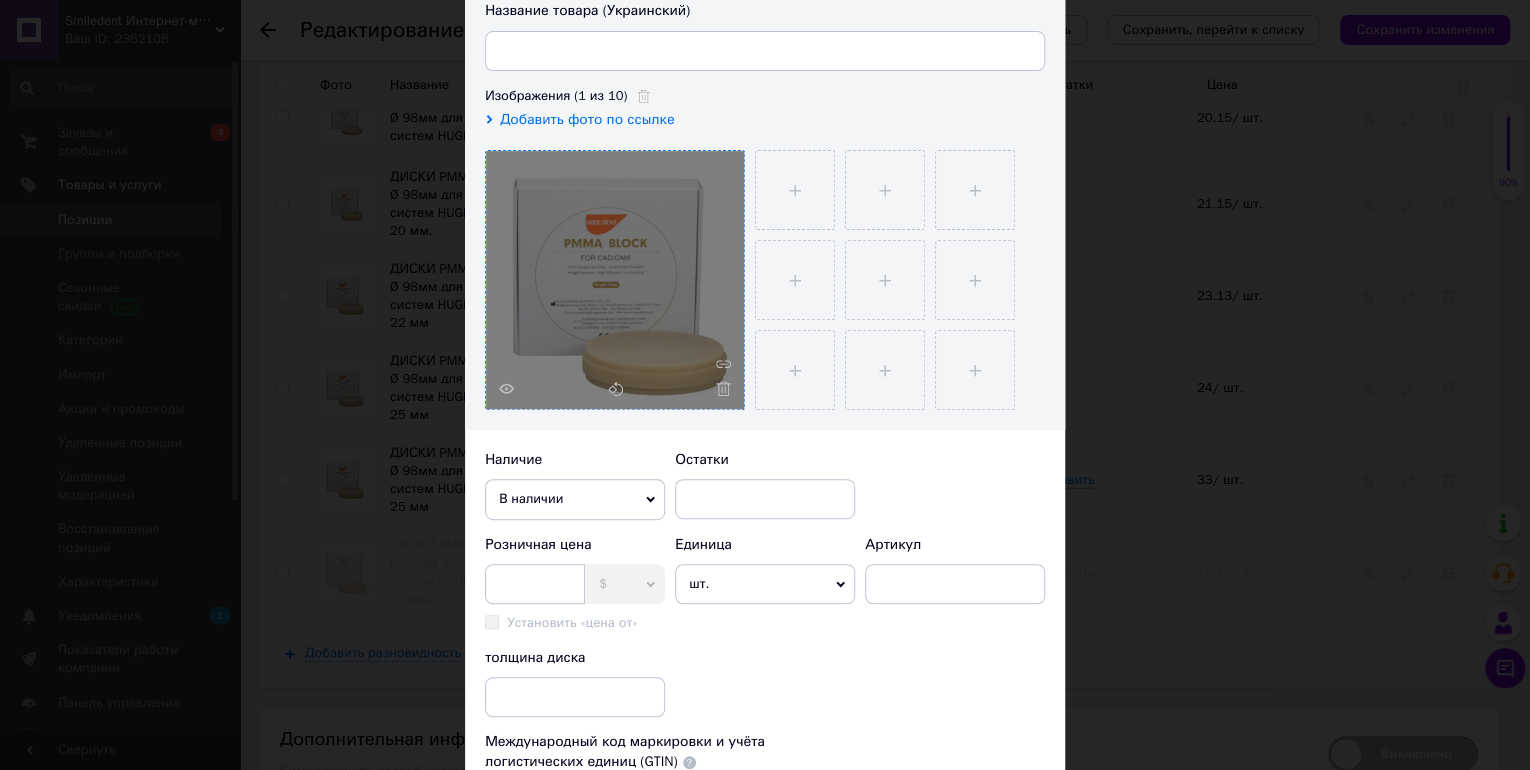 type on "ДИСКИ PMMA (пластик) Ø 98мм для CAD/CAM систем HUGE, цвет A2" 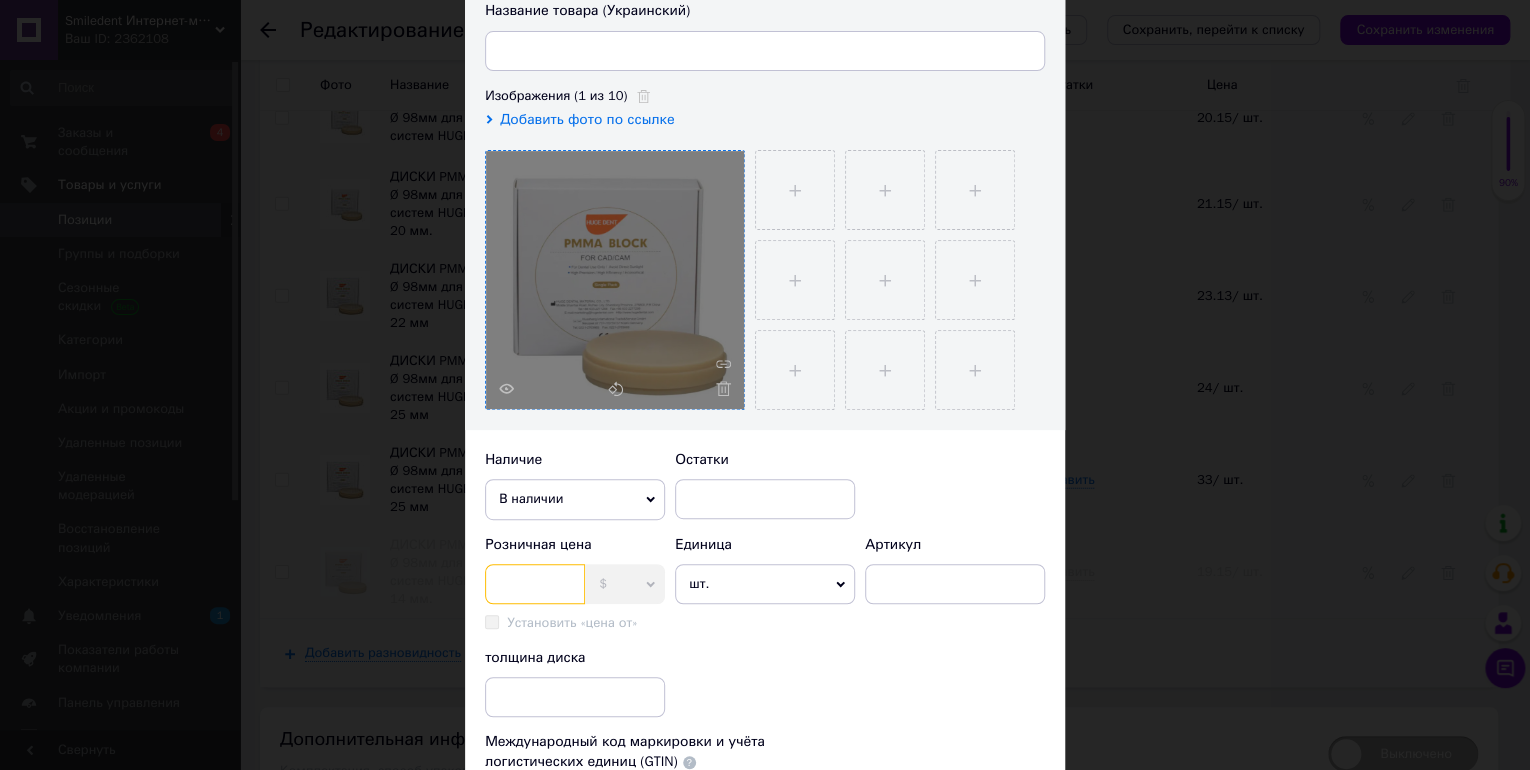 click at bounding box center [535, 584] 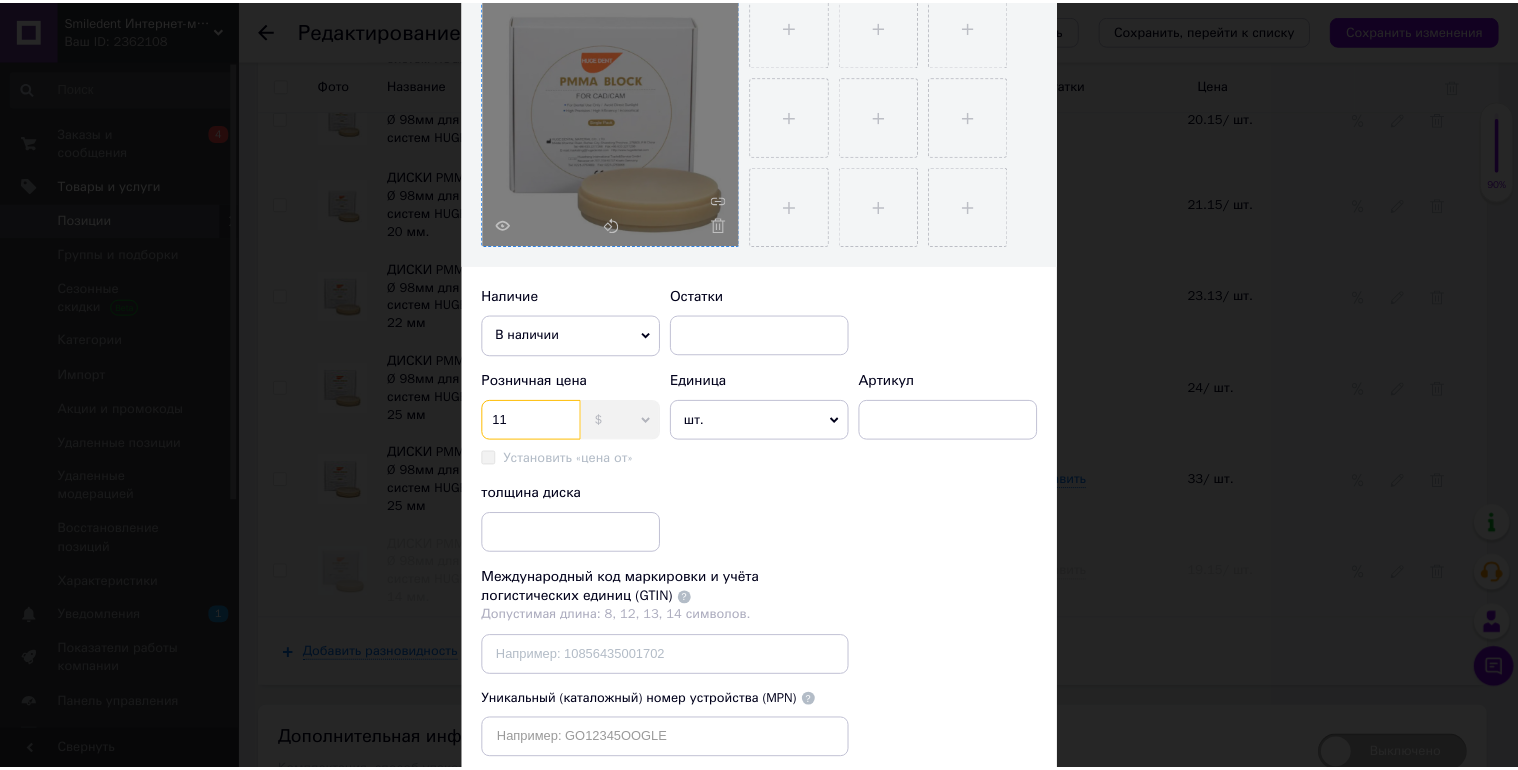 scroll, scrollTop: 480, scrollLeft: 0, axis: vertical 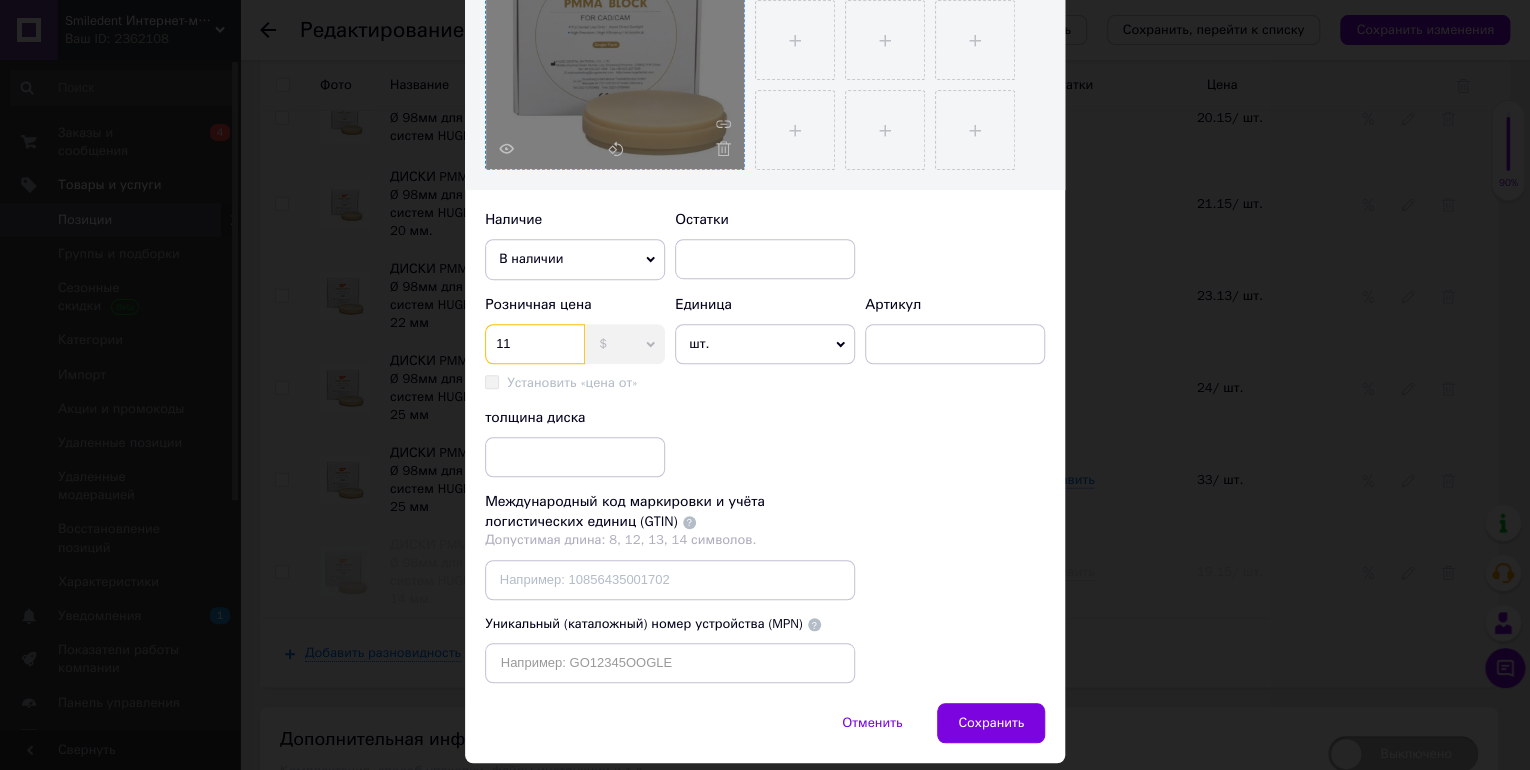 type on "11" 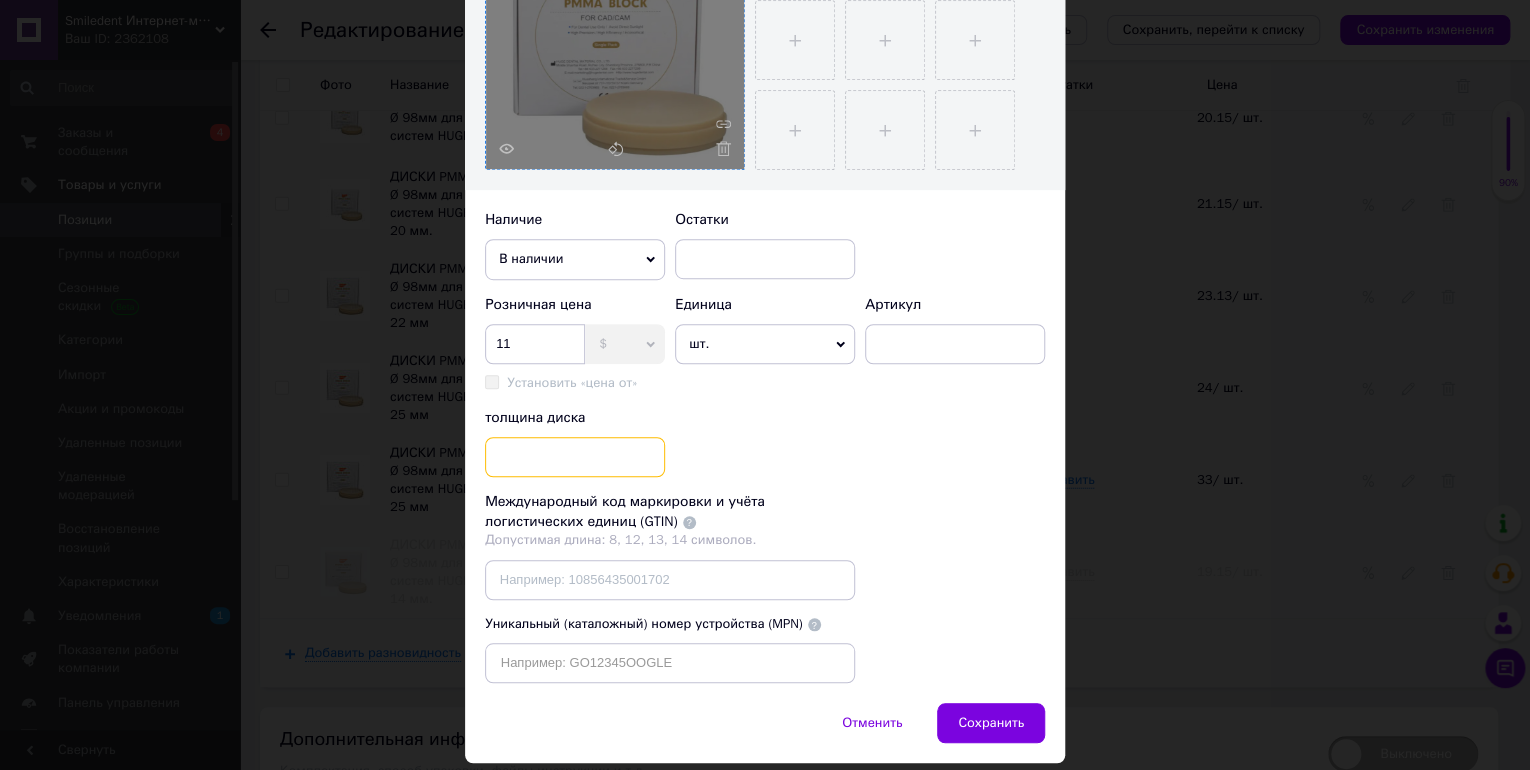 click at bounding box center (575, 457) 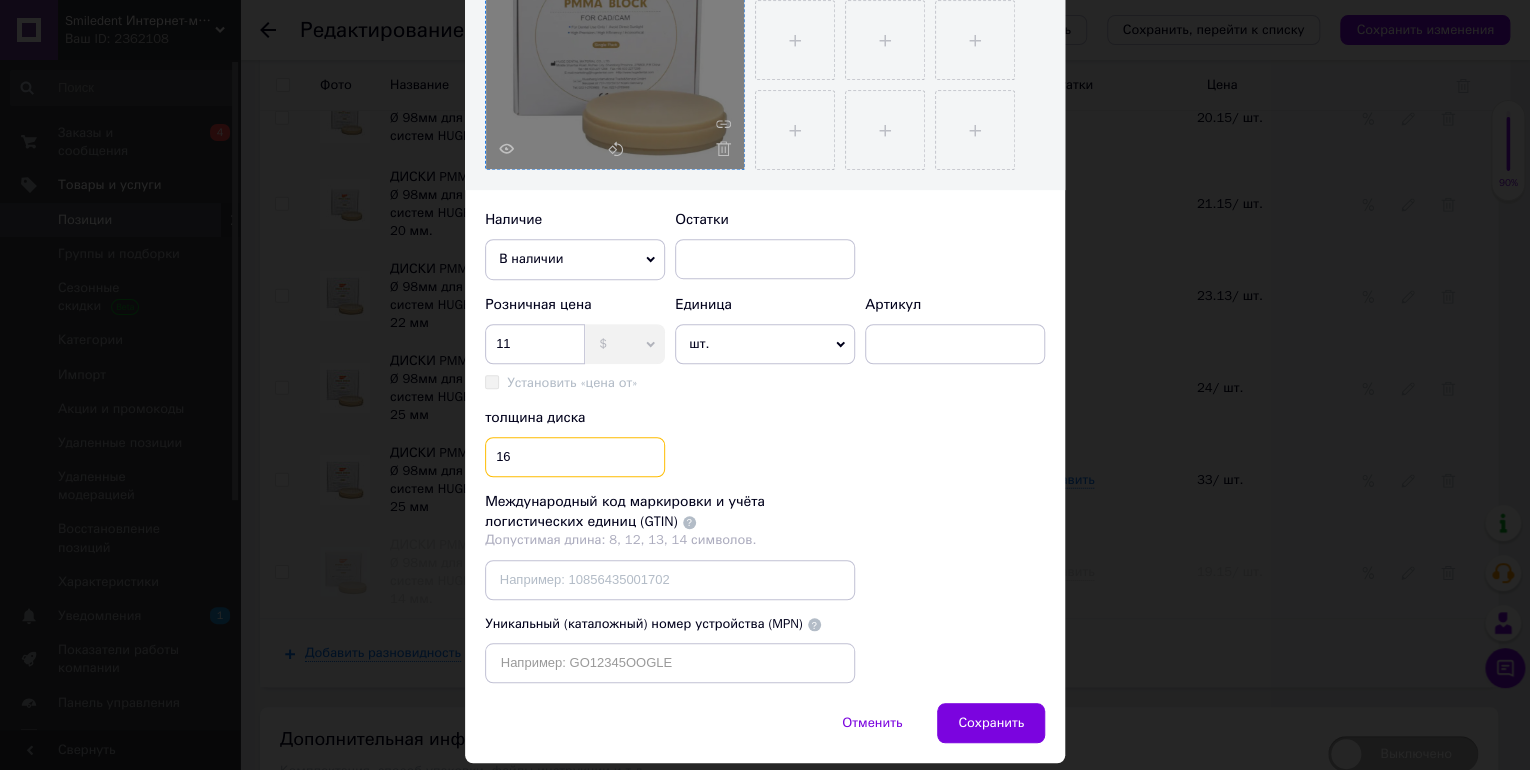 type on "16" 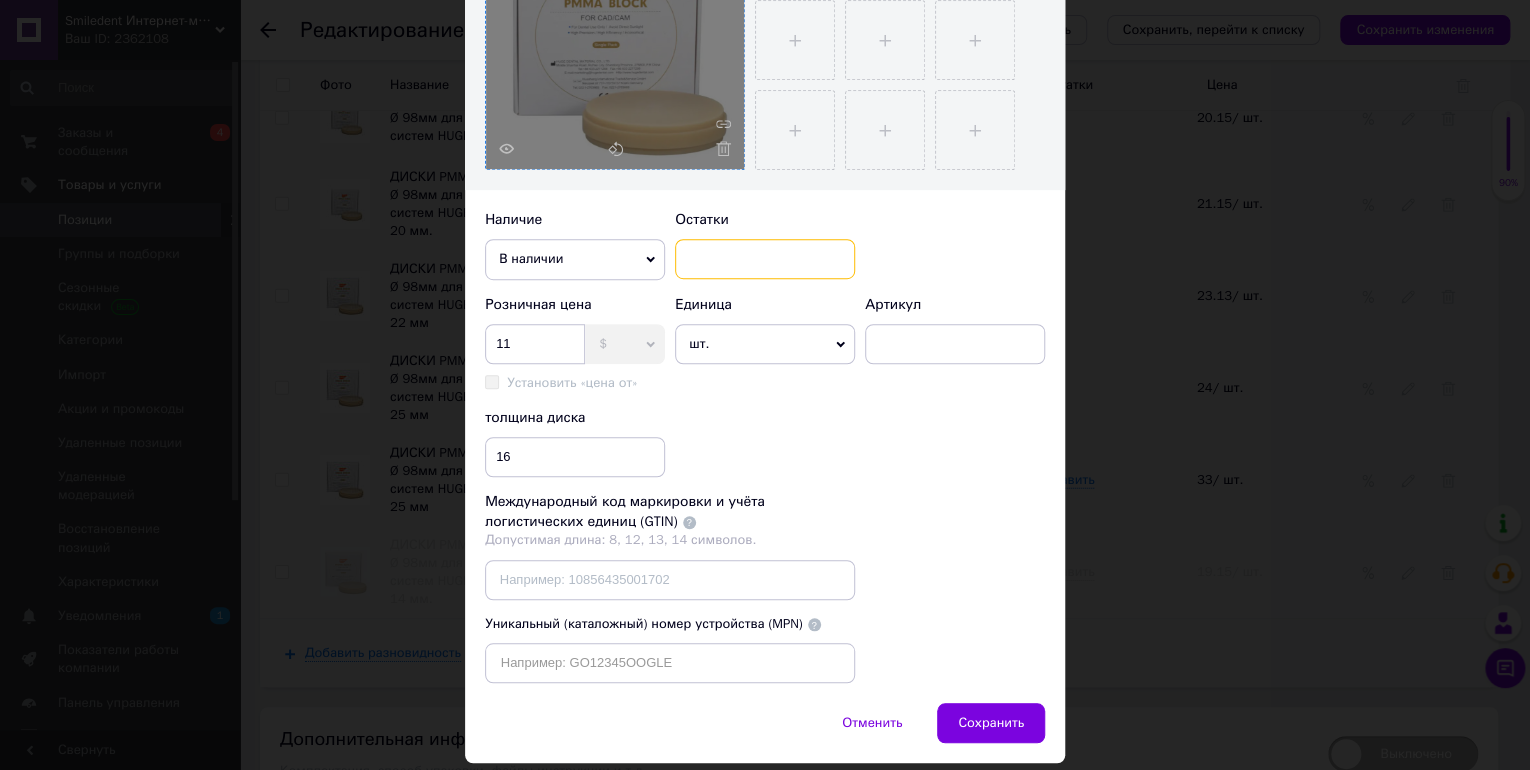 click at bounding box center (765, 259) 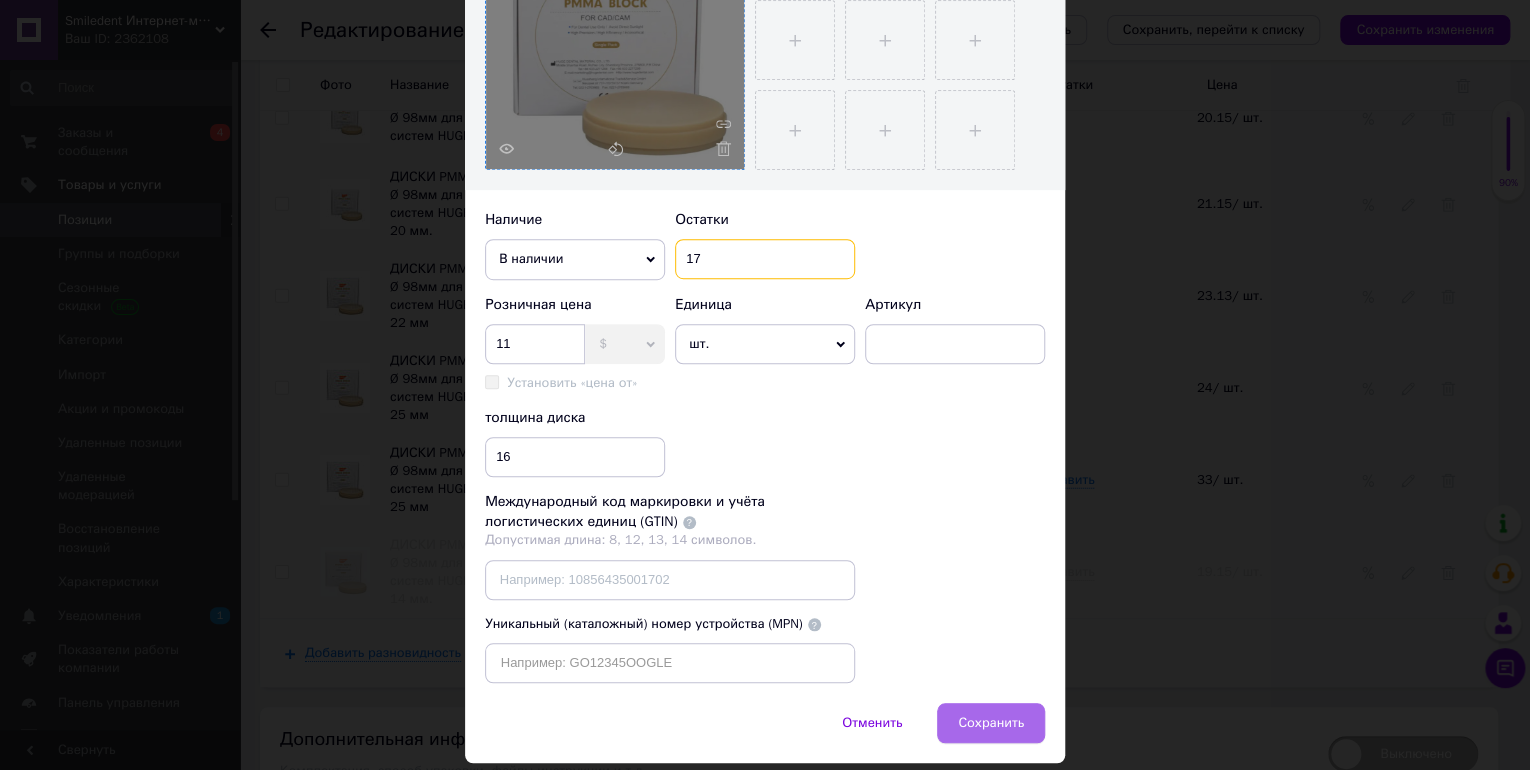 type on "17" 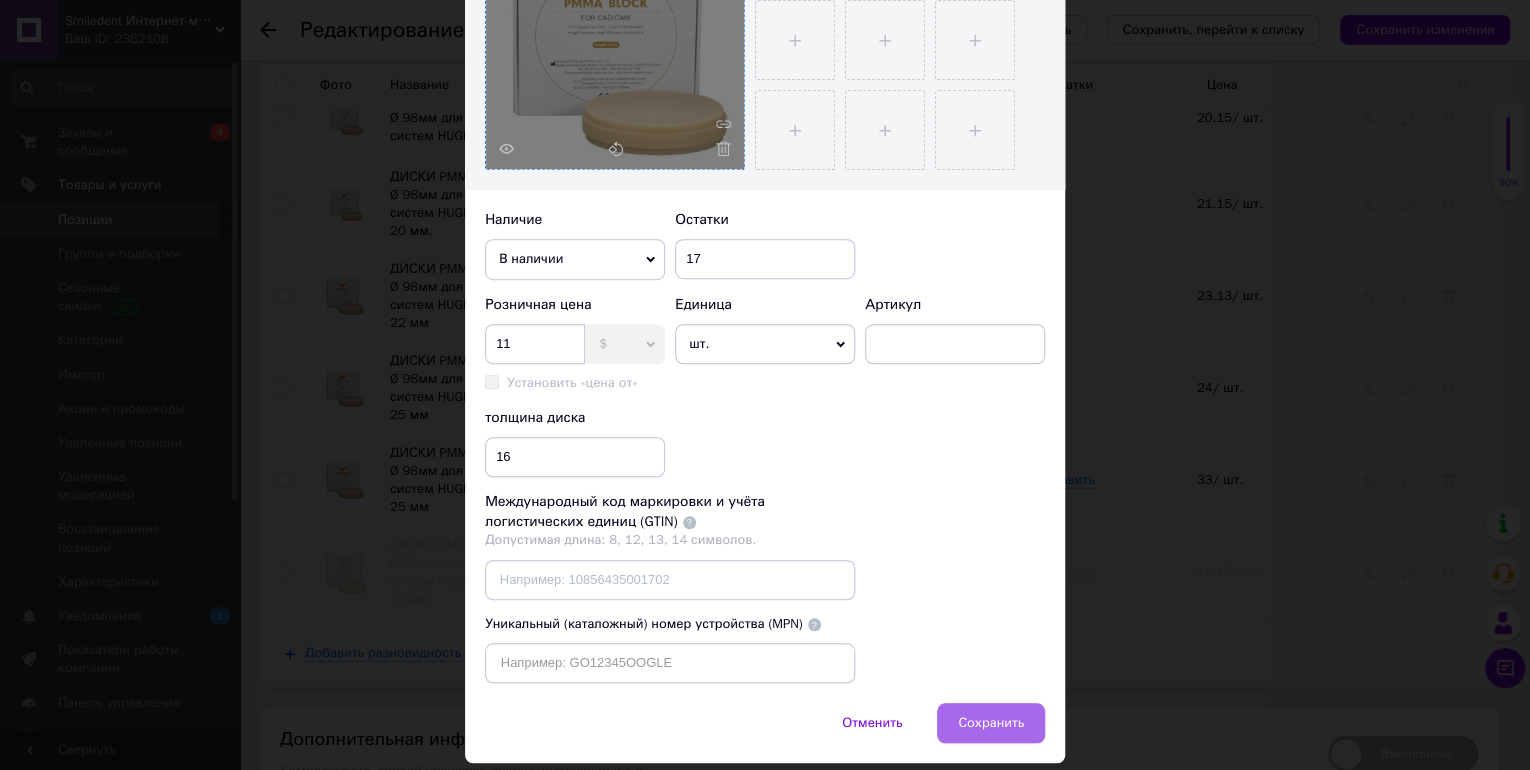 click on "Сохранить" at bounding box center [991, 723] 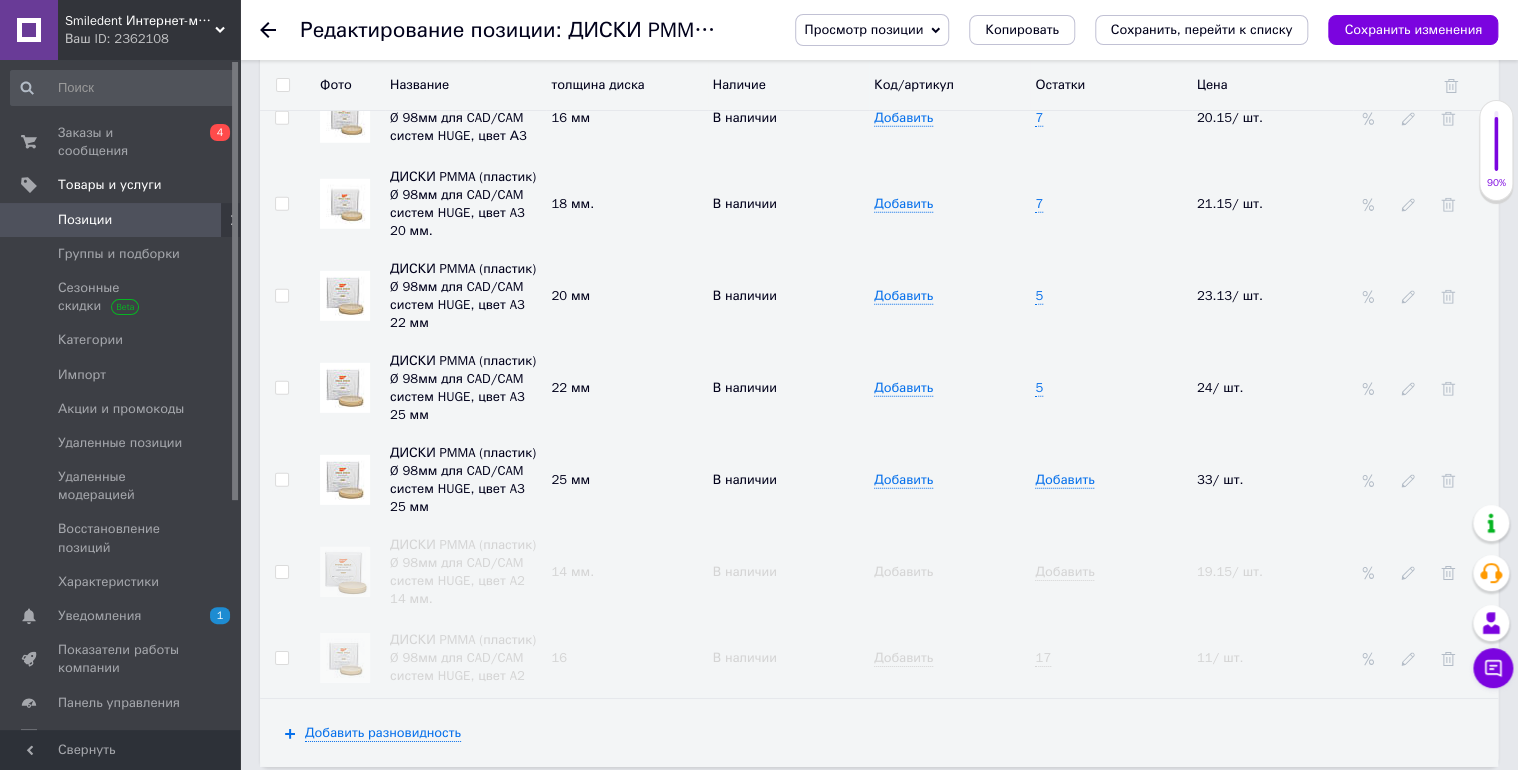 click on "Добавить" at bounding box center (903, 572) 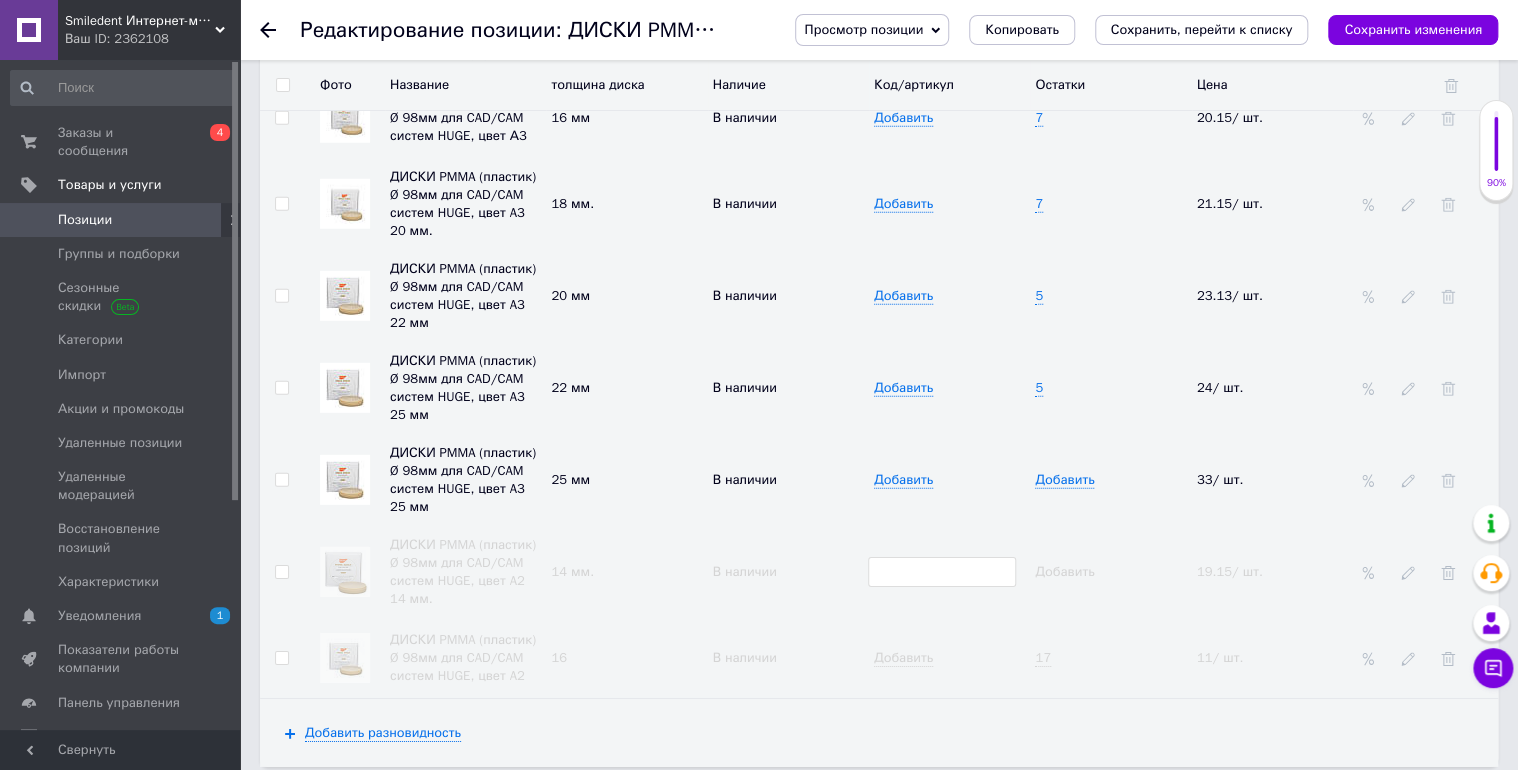 click on "Добавить" at bounding box center (1064, 572) 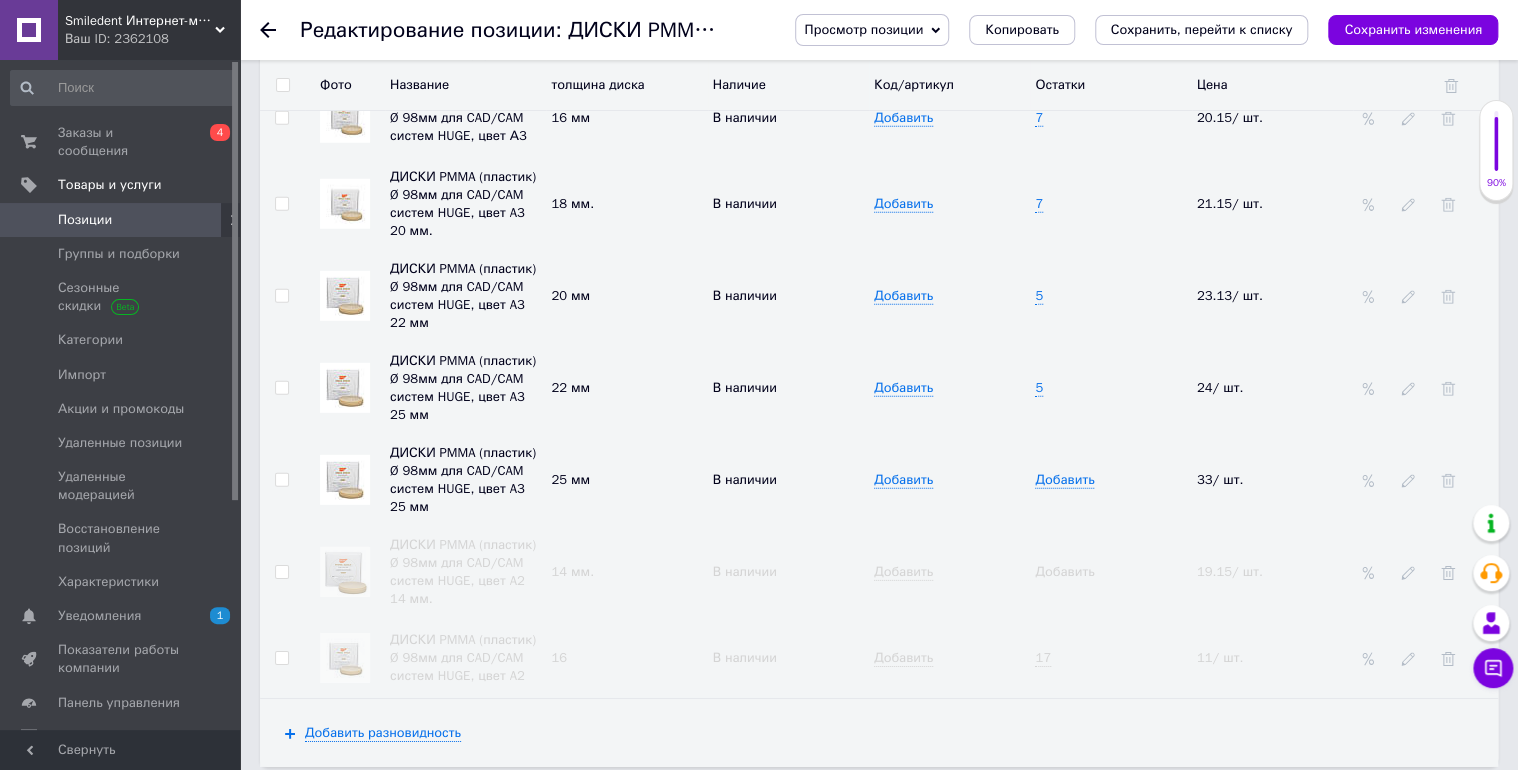 click on "Добавить" at bounding box center (1064, 572) 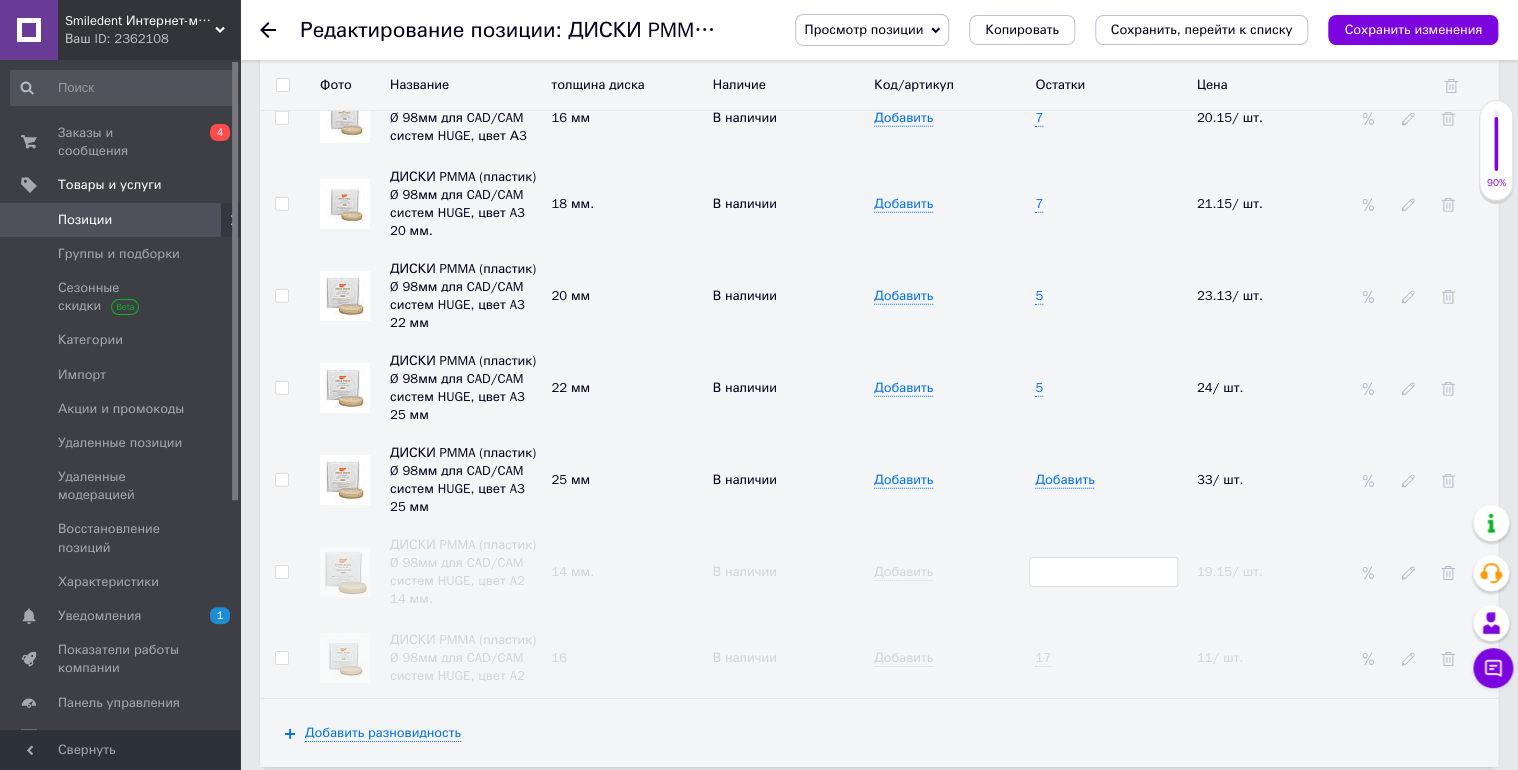 click at bounding box center (1103, 572) 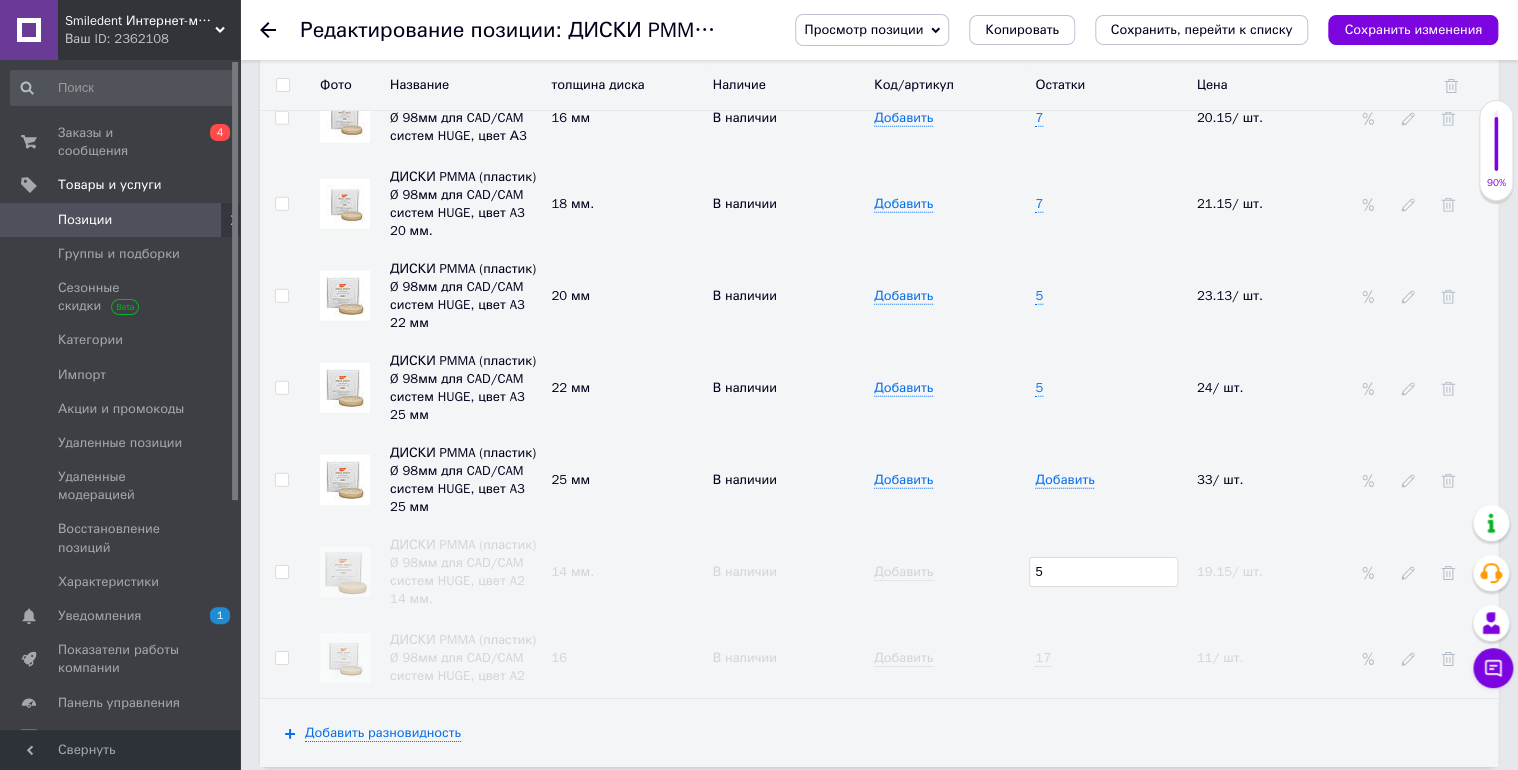 type on "5" 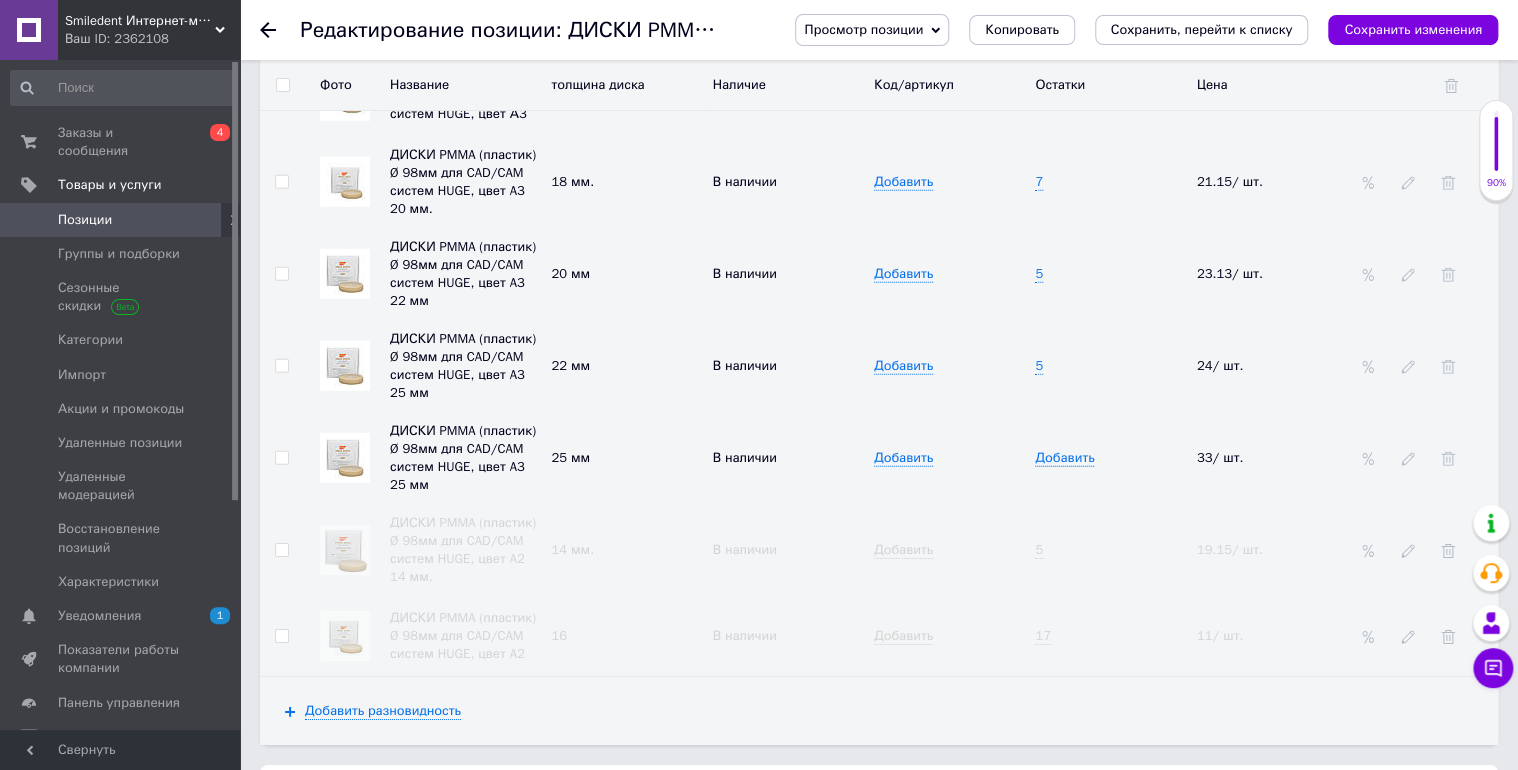 scroll, scrollTop: 2880, scrollLeft: 0, axis: vertical 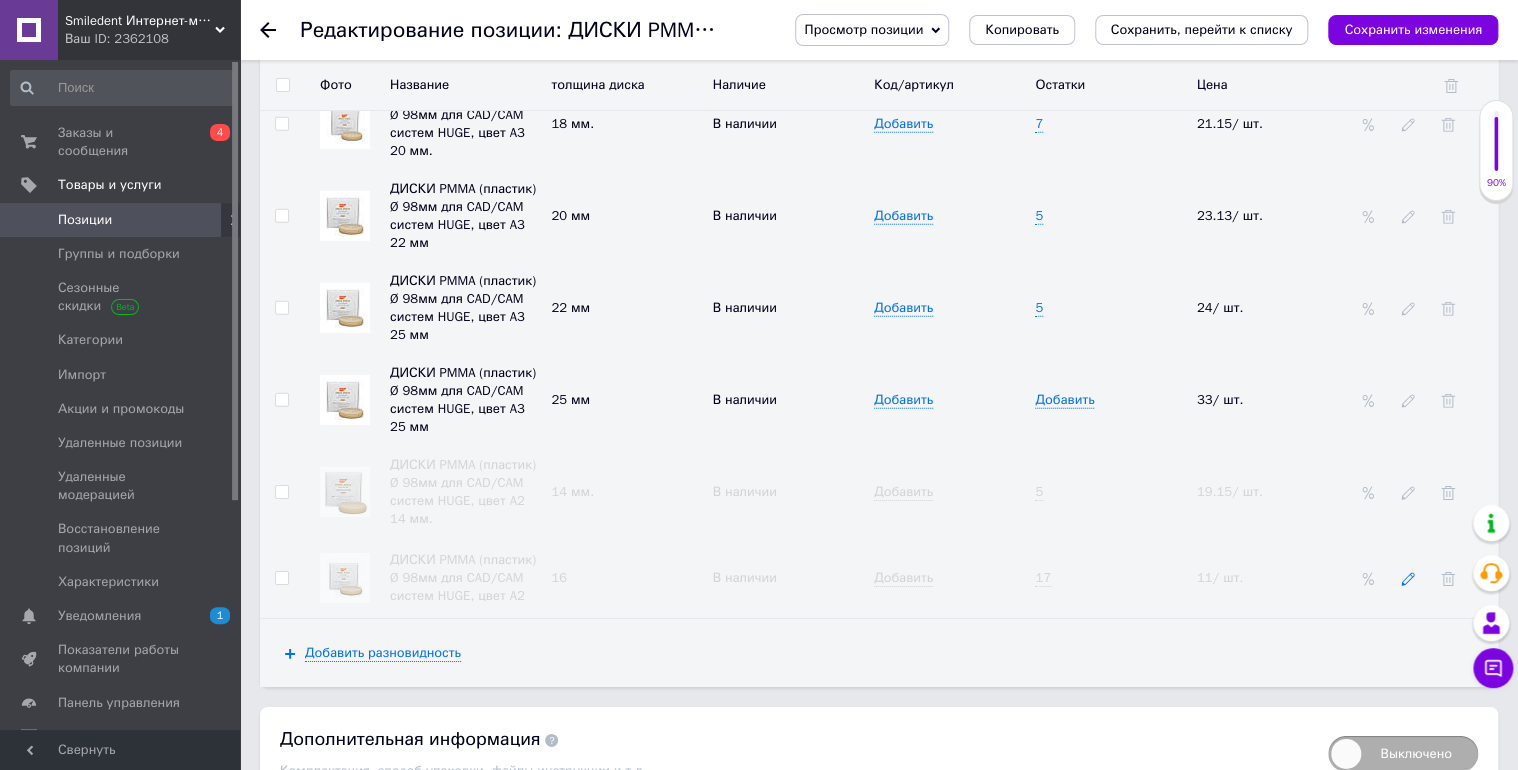 click 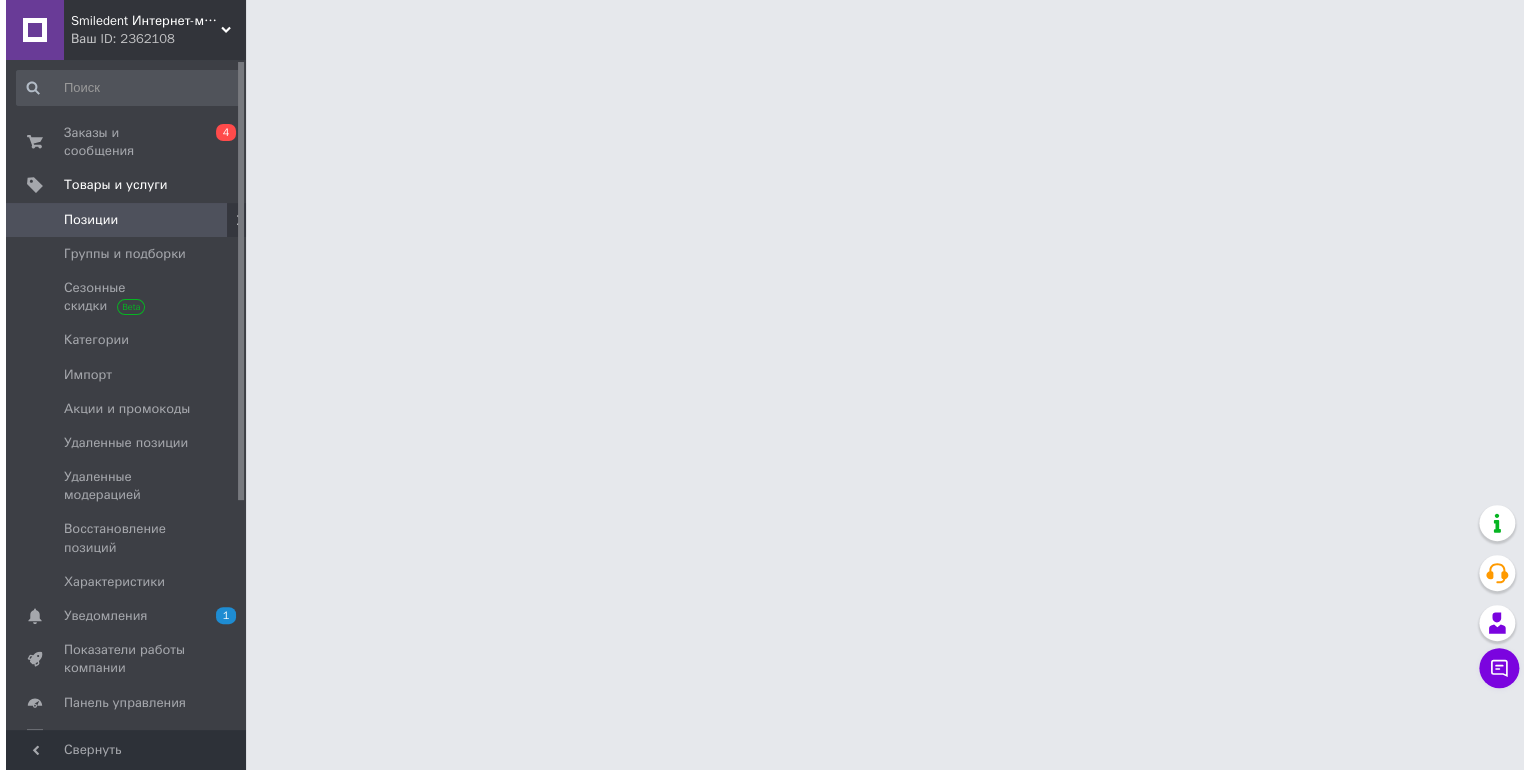 scroll, scrollTop: 0, scrollLeft: 0, axis: both 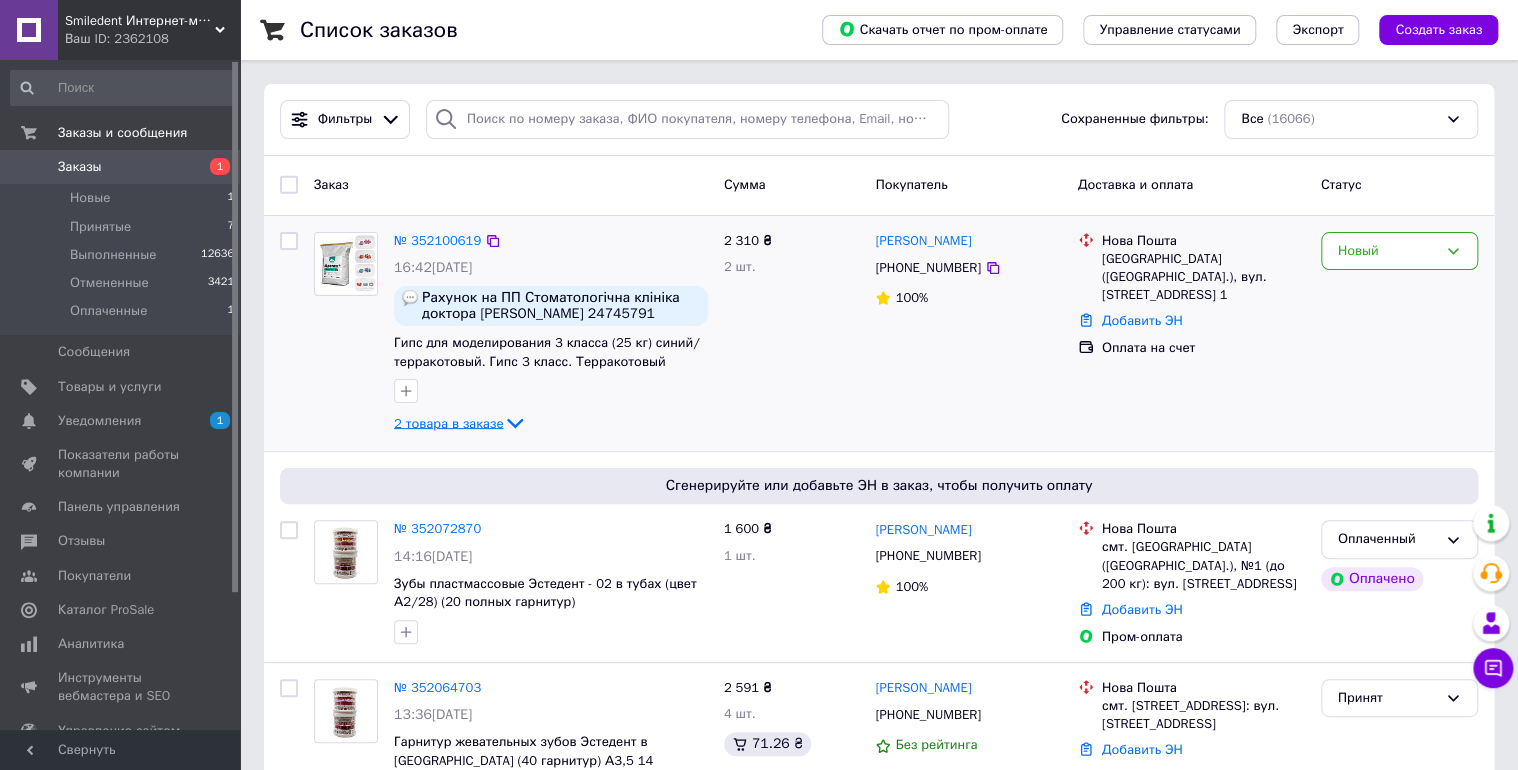 click on "2 товара в заказе" at bounding box center (448, 422) 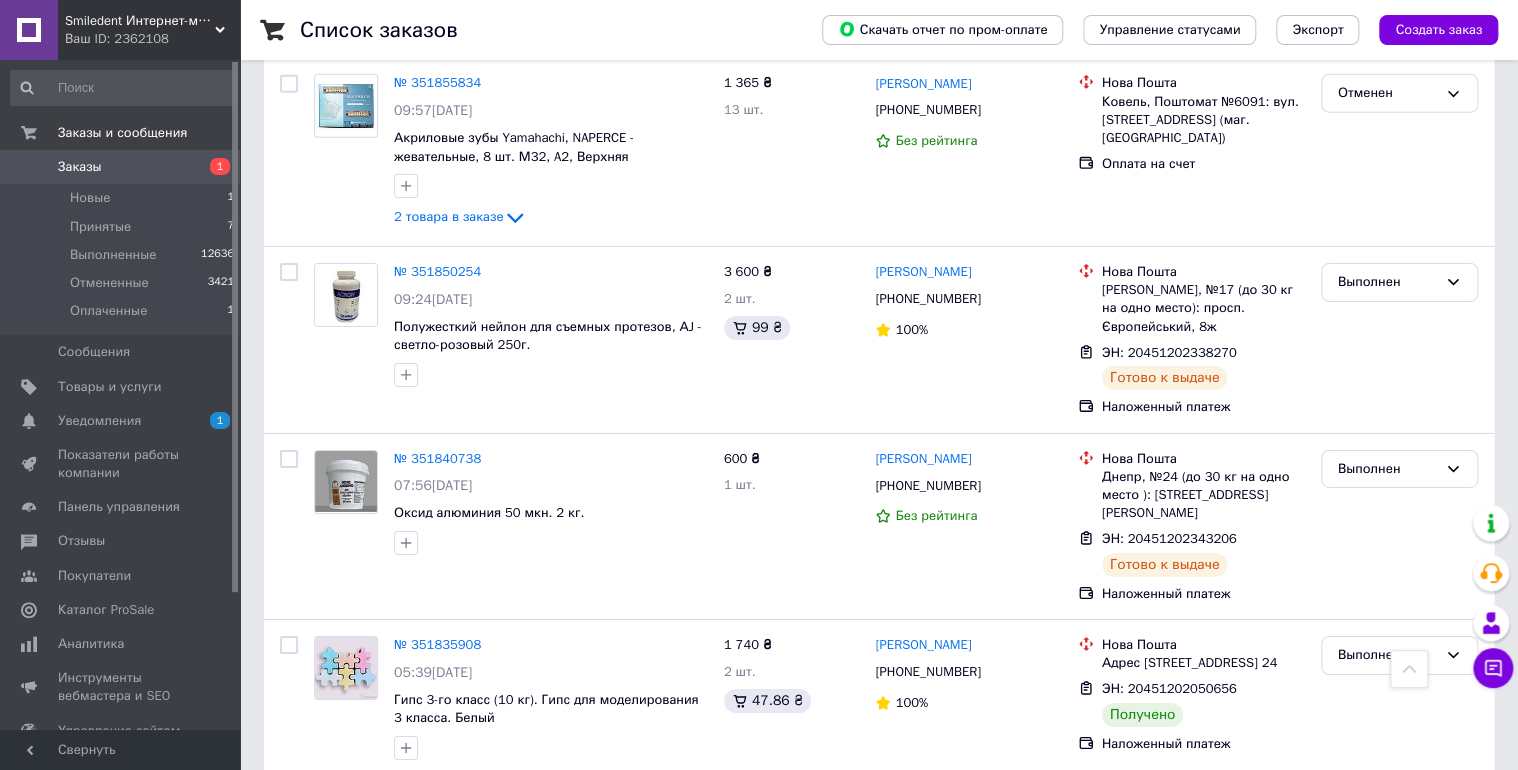scroll, scrollTop: 3280, scrollLeft: 0, axis: vertical 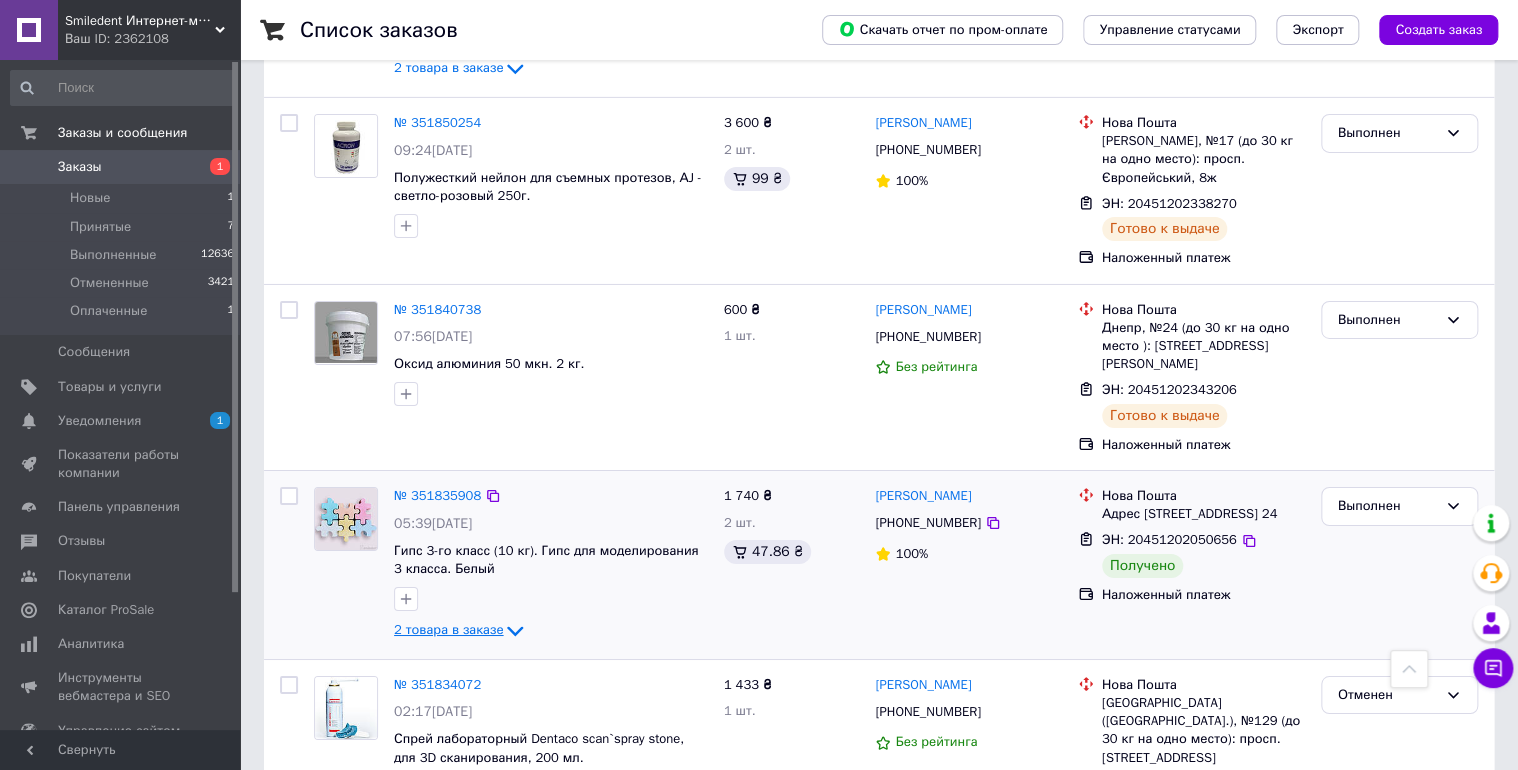 click on "2 товара в заказе" at bounding box center (448, 630) 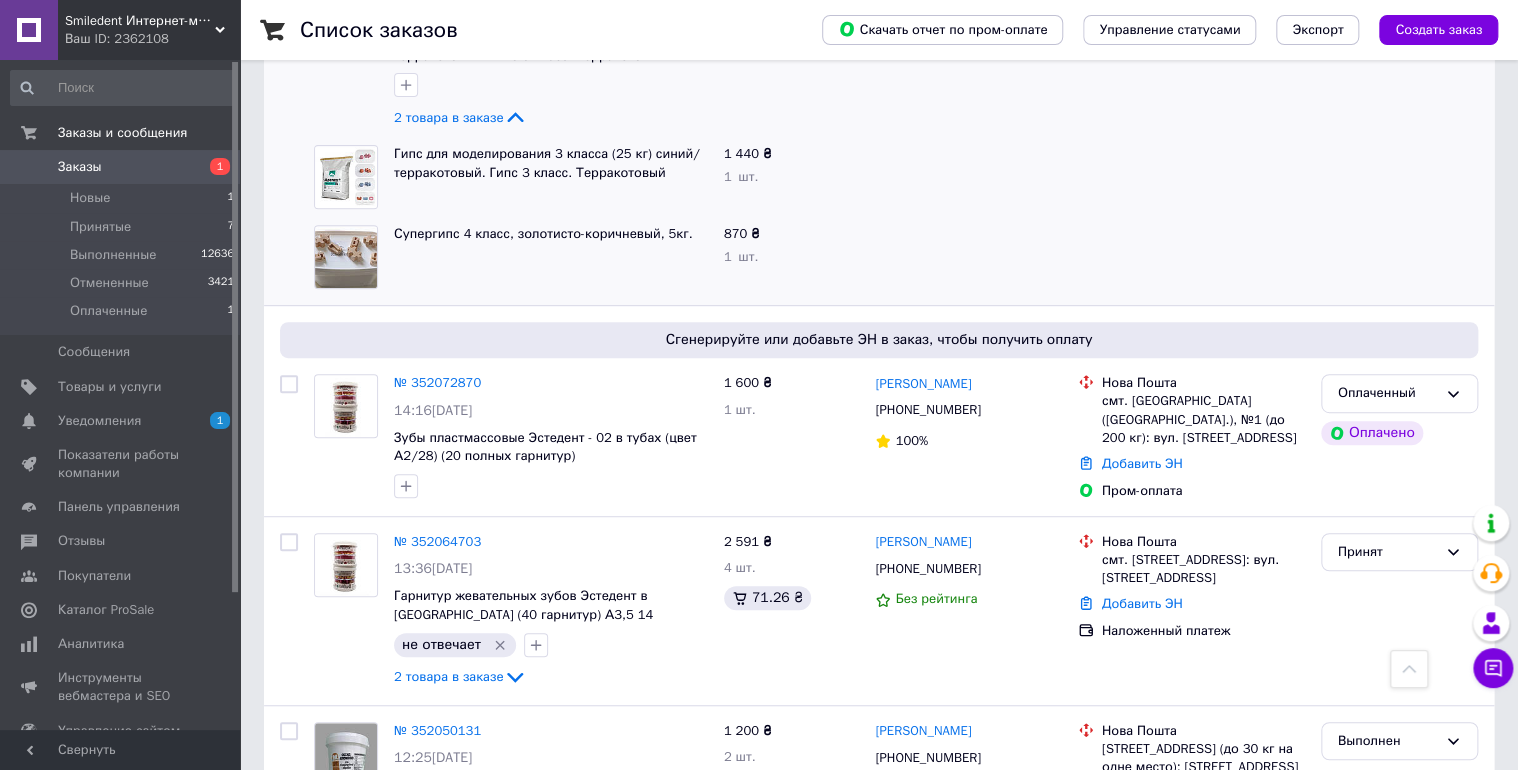 scroll, scrollTop: 0, scrollLeft: 0, axis: both 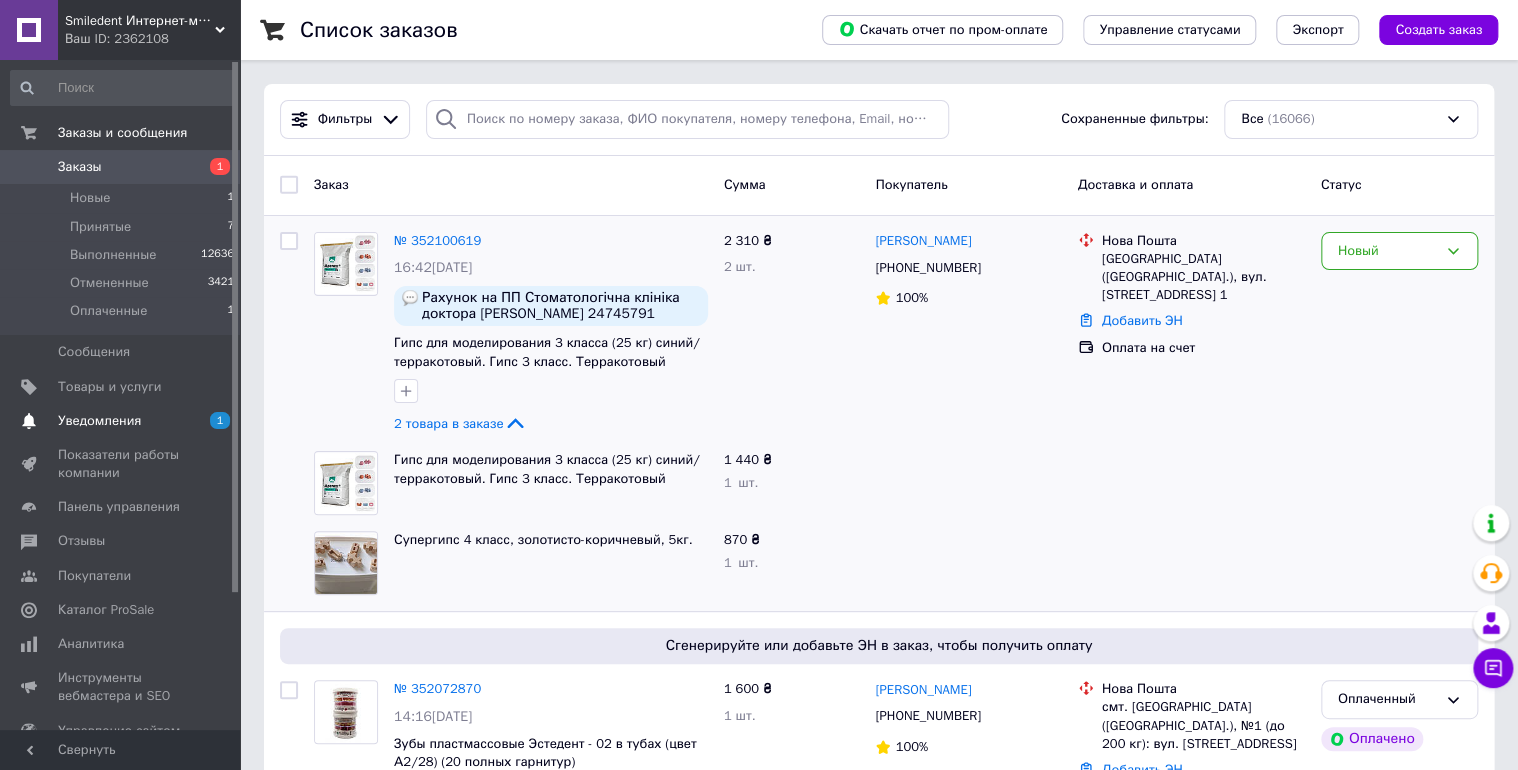 click on "Уведомления" at bounding box center [99, 421] 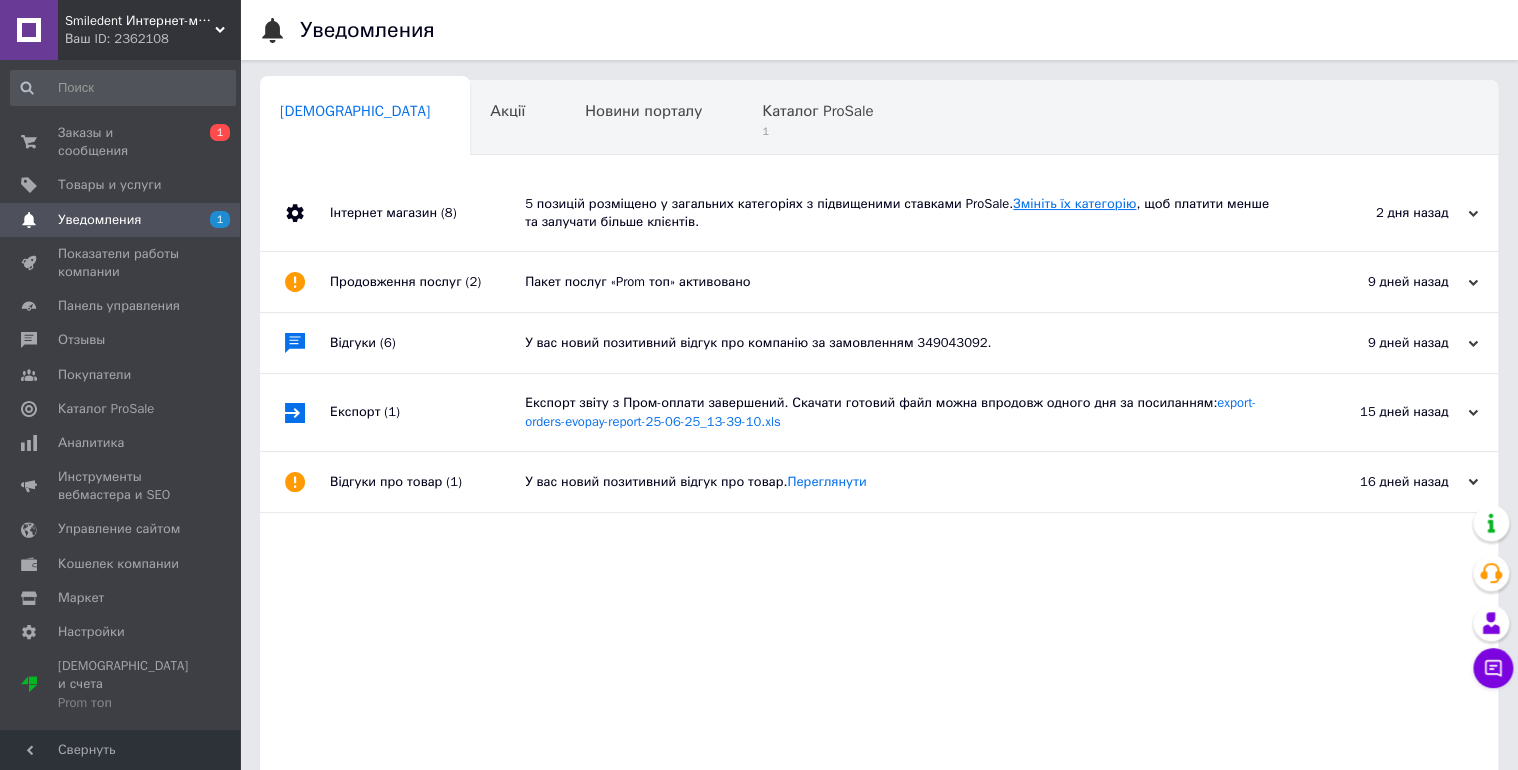 click on "Змініть їх категорію" at bounding box center [1074, 203] 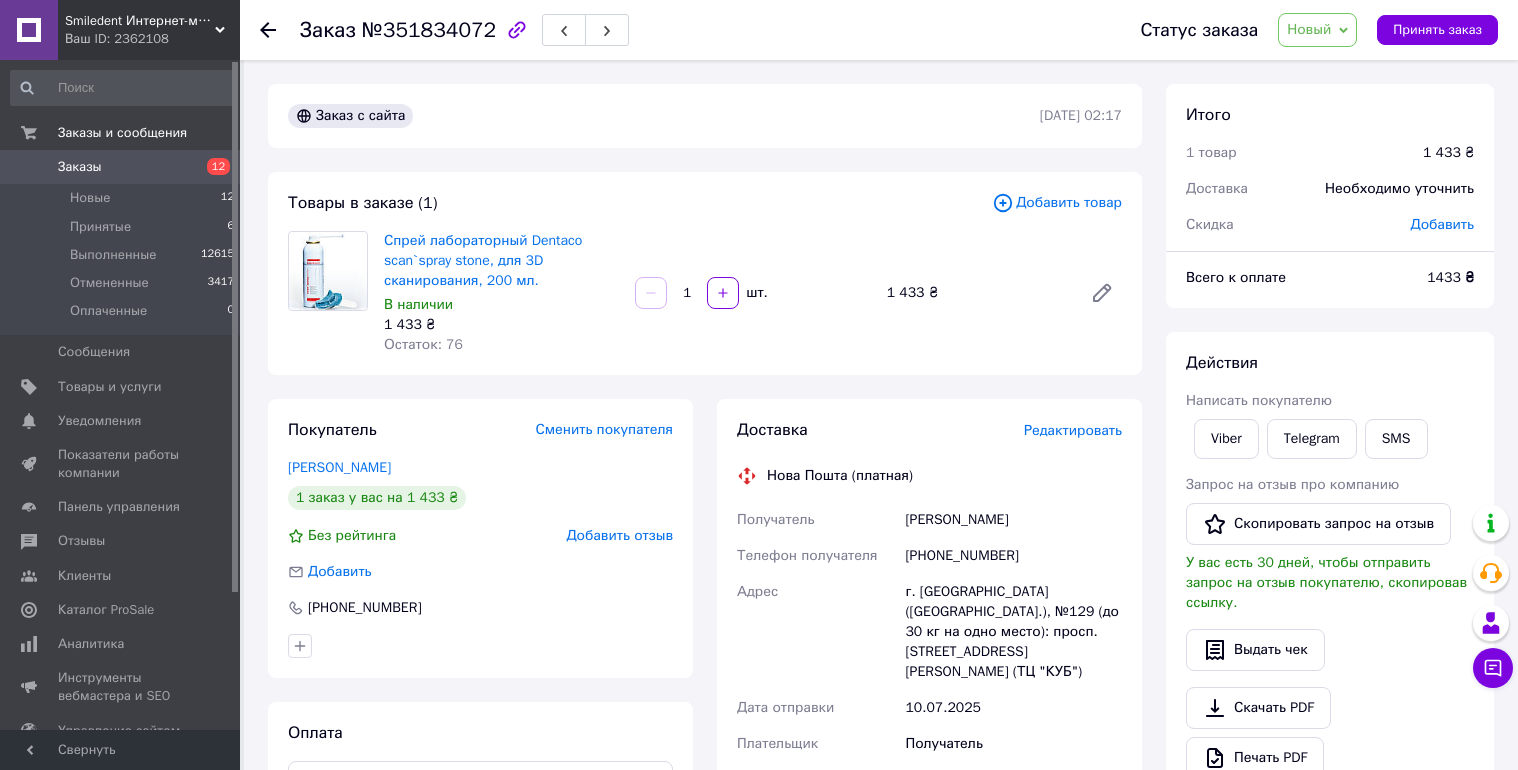 scroll, scrollTop: 0, scrollLeft: 0, axis: both 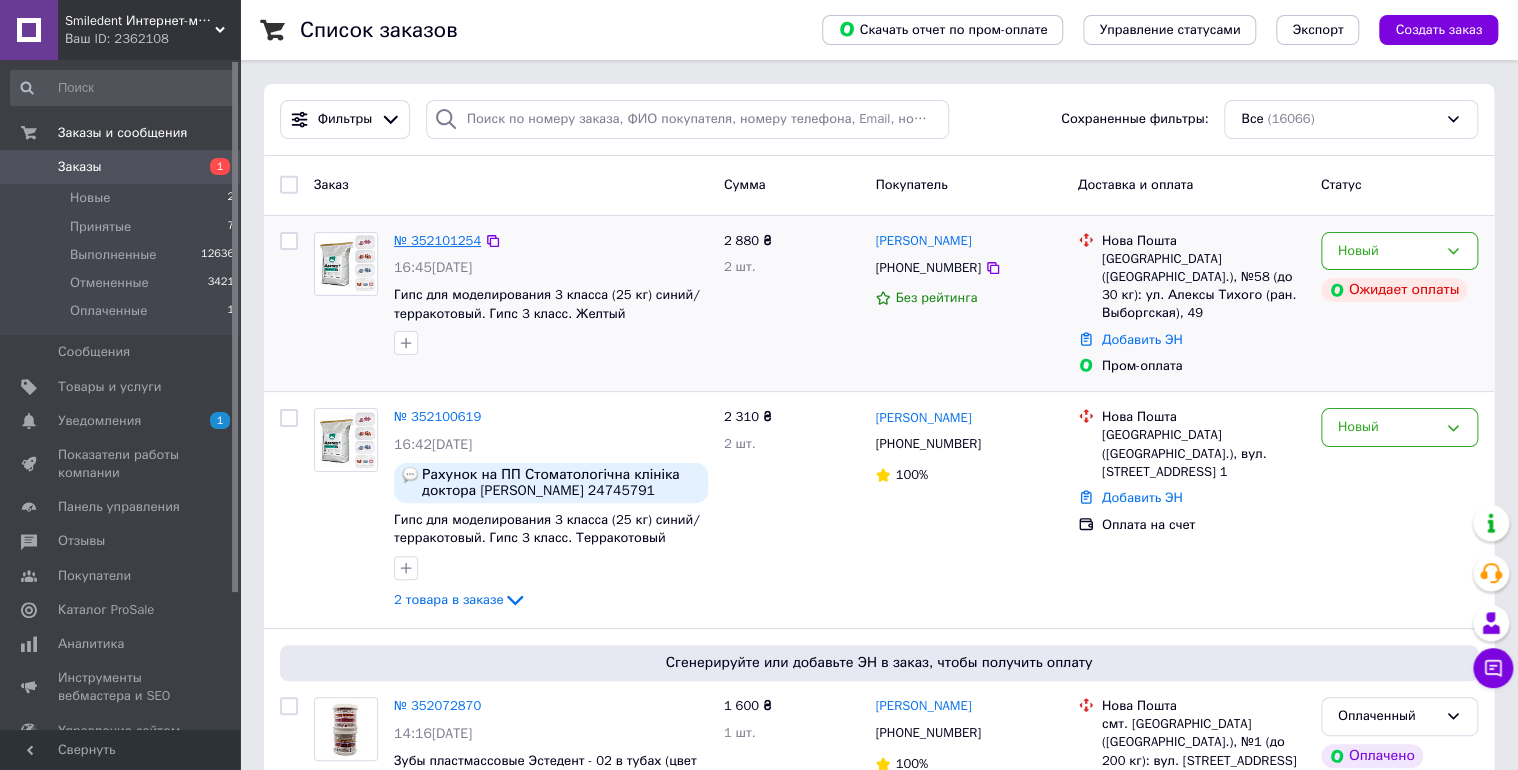 click on "№ 352101254" at bounding box center (437, 240) 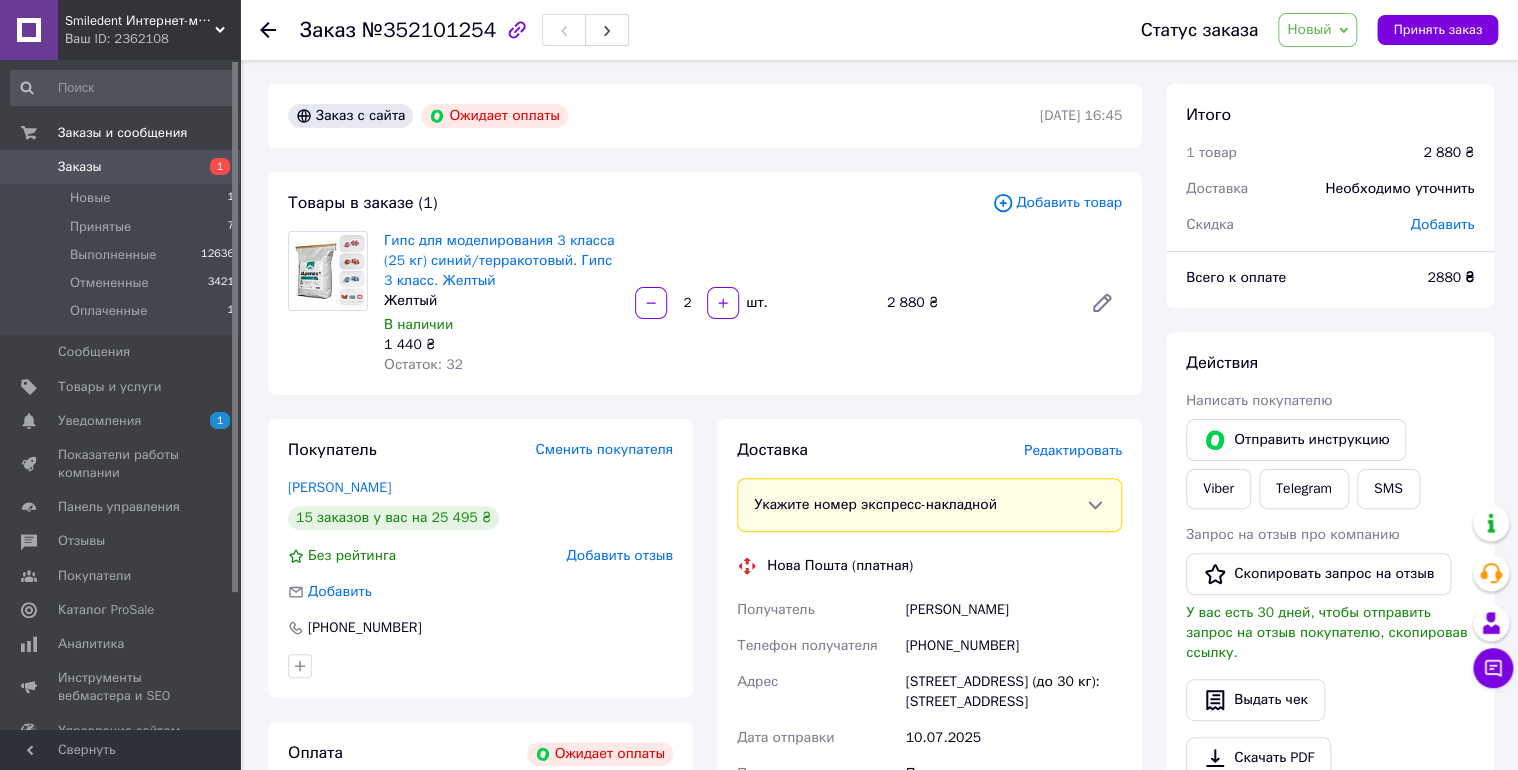 click on "Заказы" at bounding box center [80, 167] 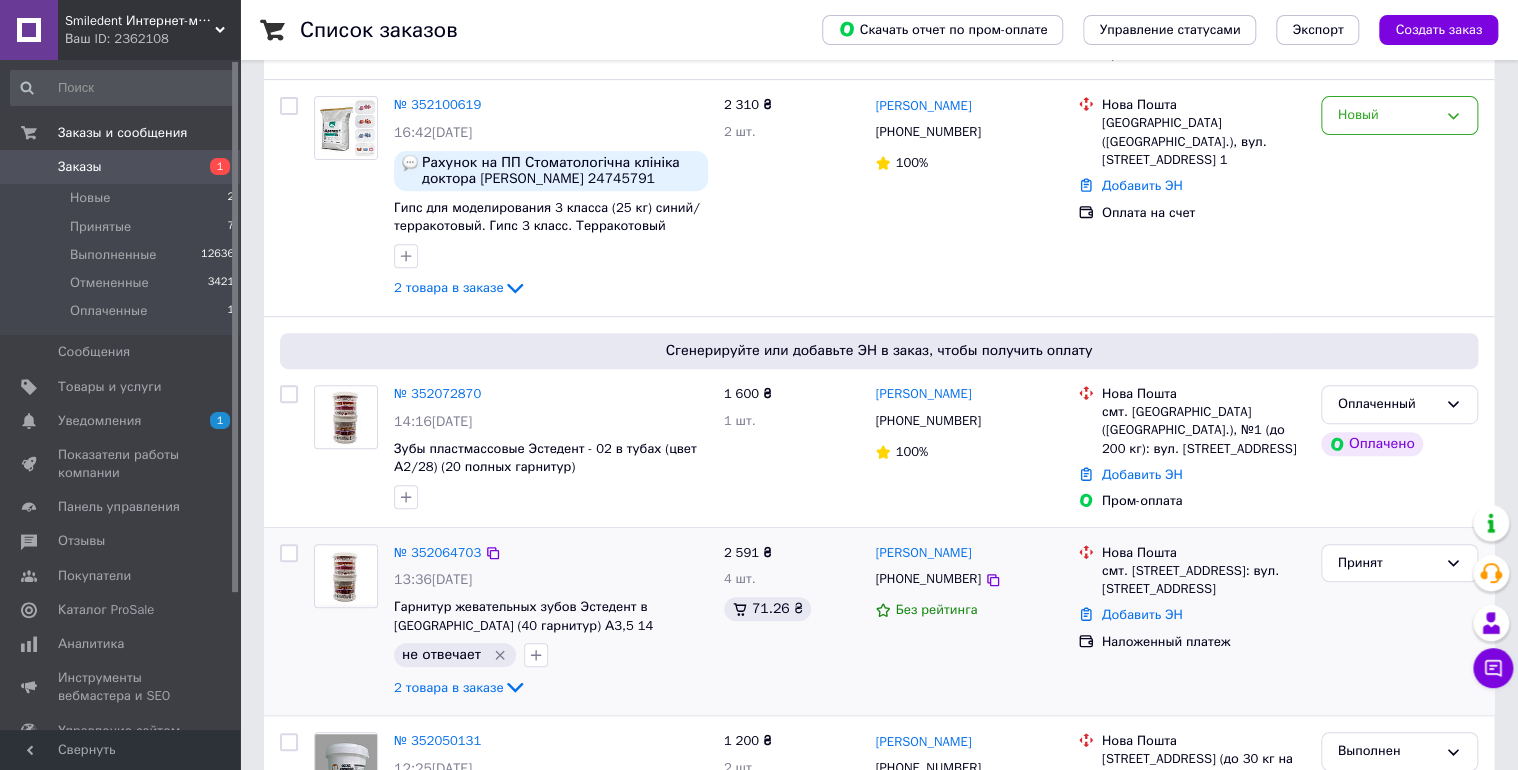 scroll, scrollTop: 320, scrollLeft: 0, axis: vertical 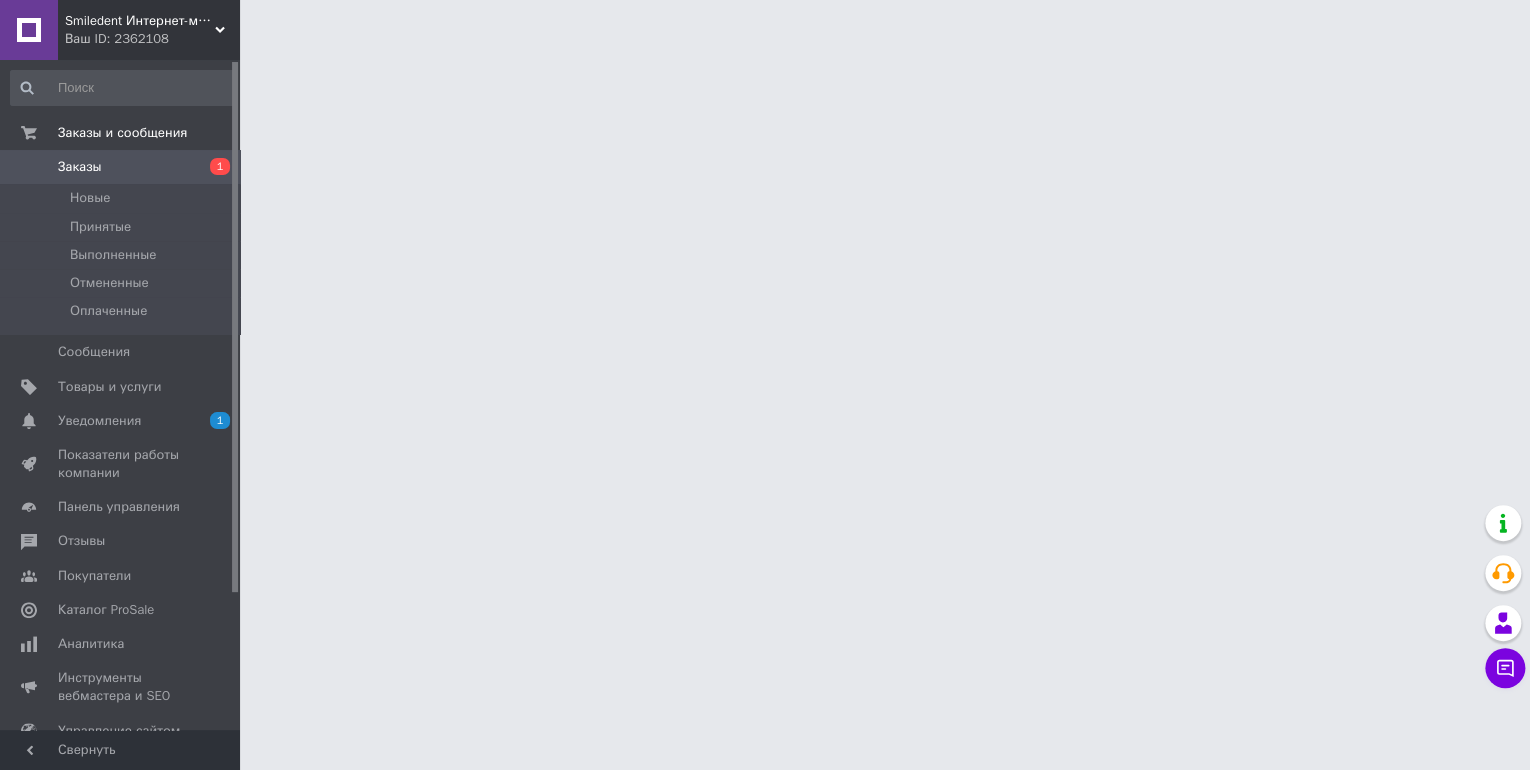 click on "Заказы" at bounding box center (80, 167) 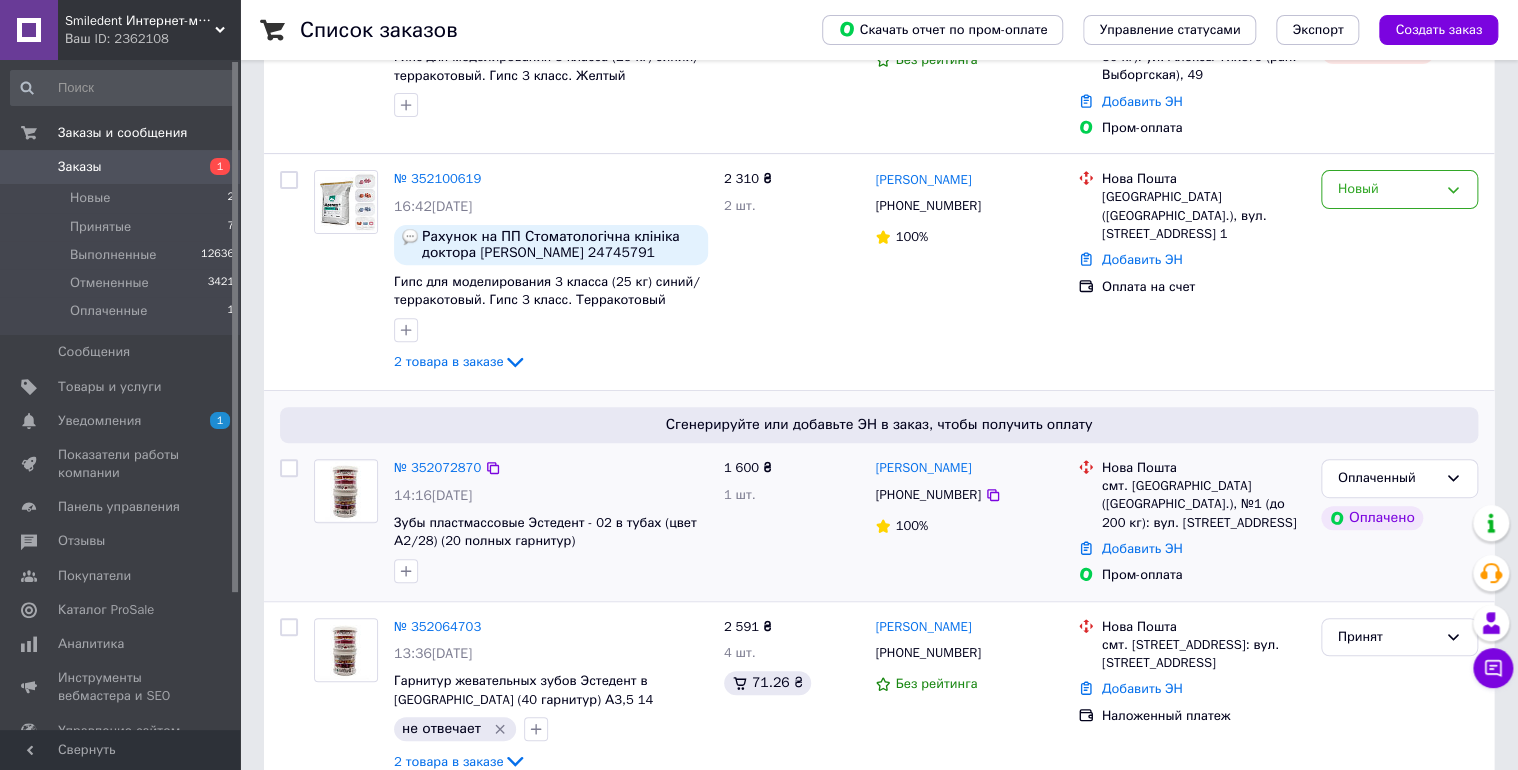 scroll, scrollTop: 240, scrollLeft: 0, axis: vertical 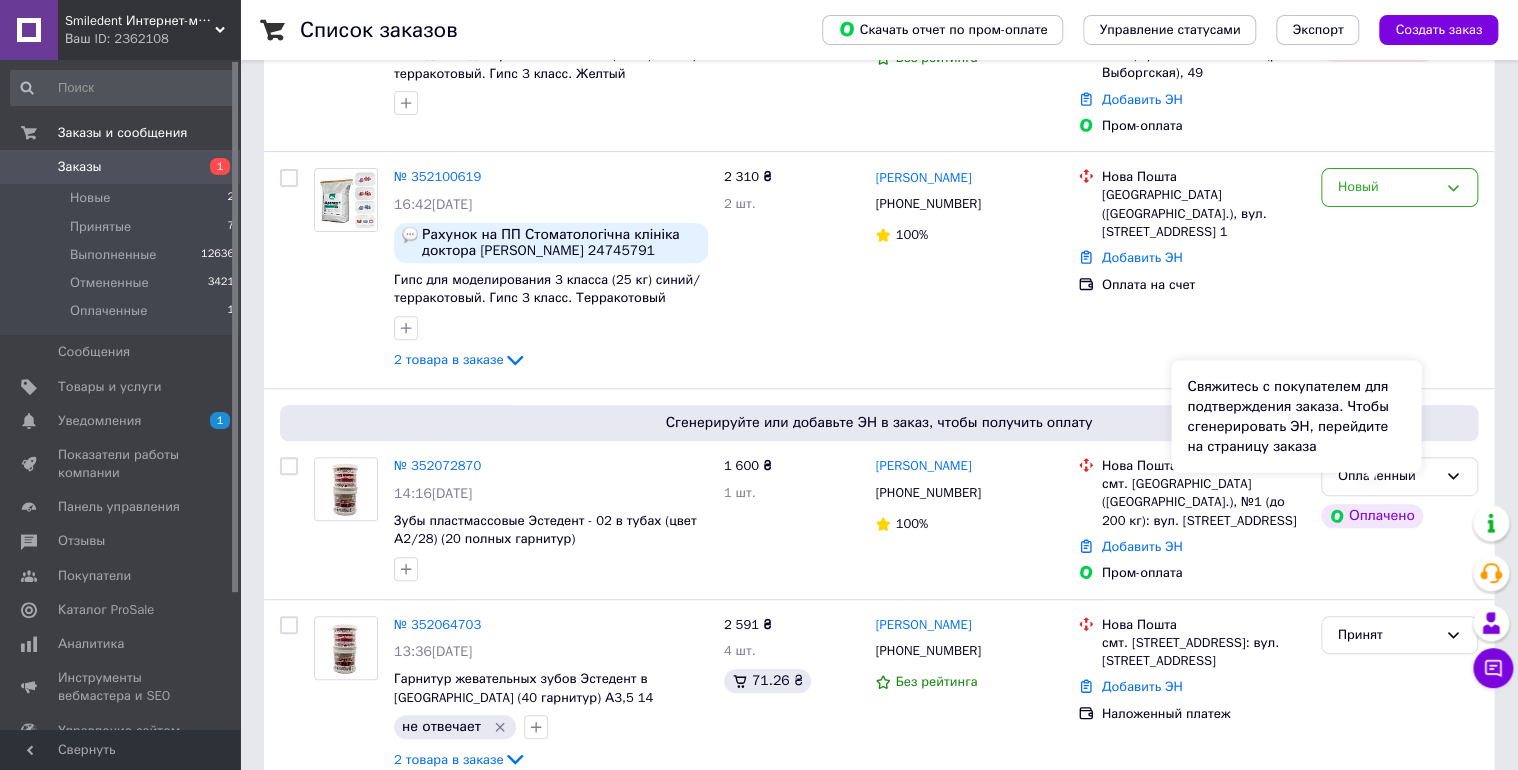 click on "Свяжитесь с покупателем для подтверждения заказа.
Чтобы сгенерировать ЭН, перейдите на страницу заказа" at bounding box center (1296, 416) 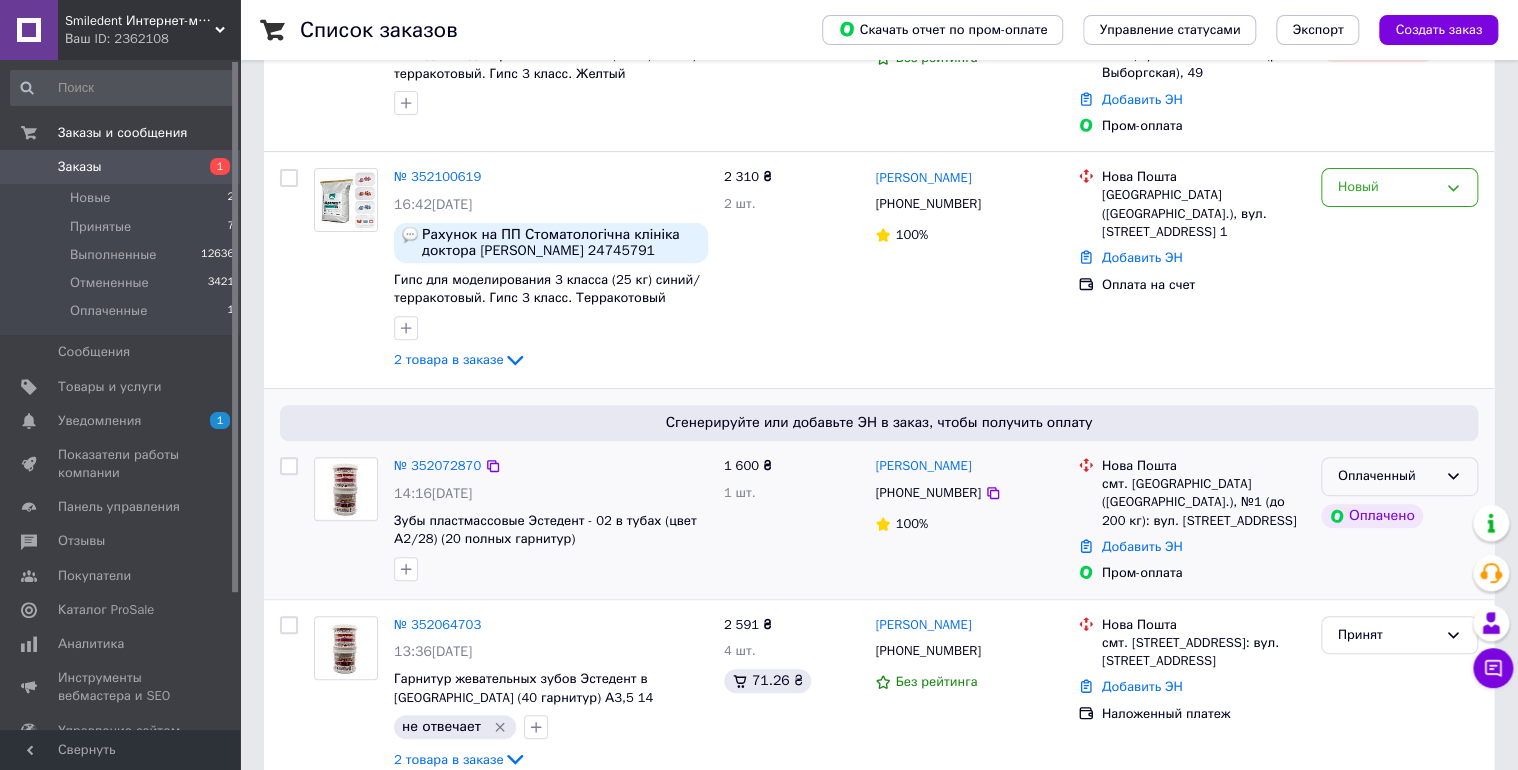 click on "Оплаченный" at bounding box center [1387, 476] 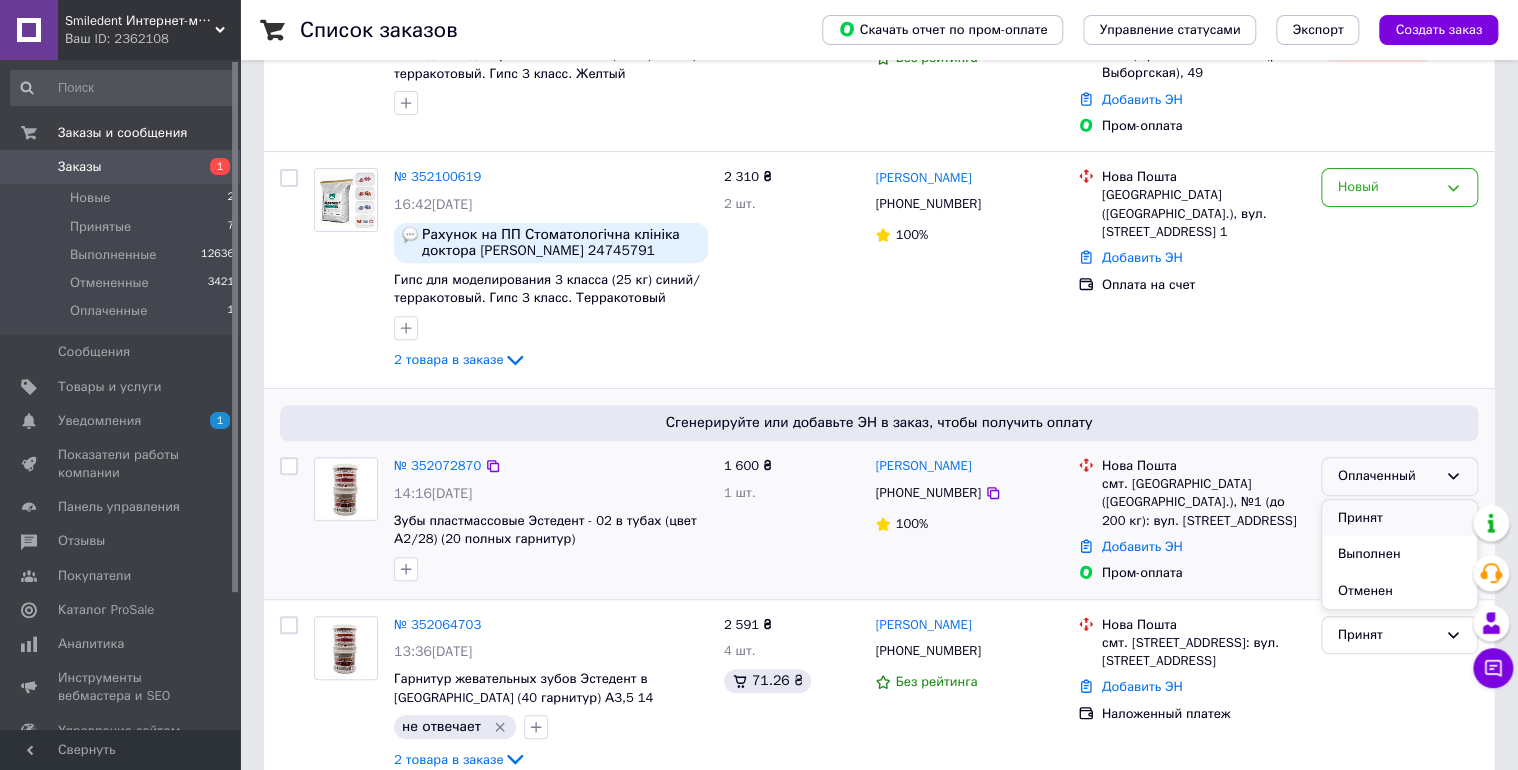click on "Принят" at bounding box center (1399, 518) 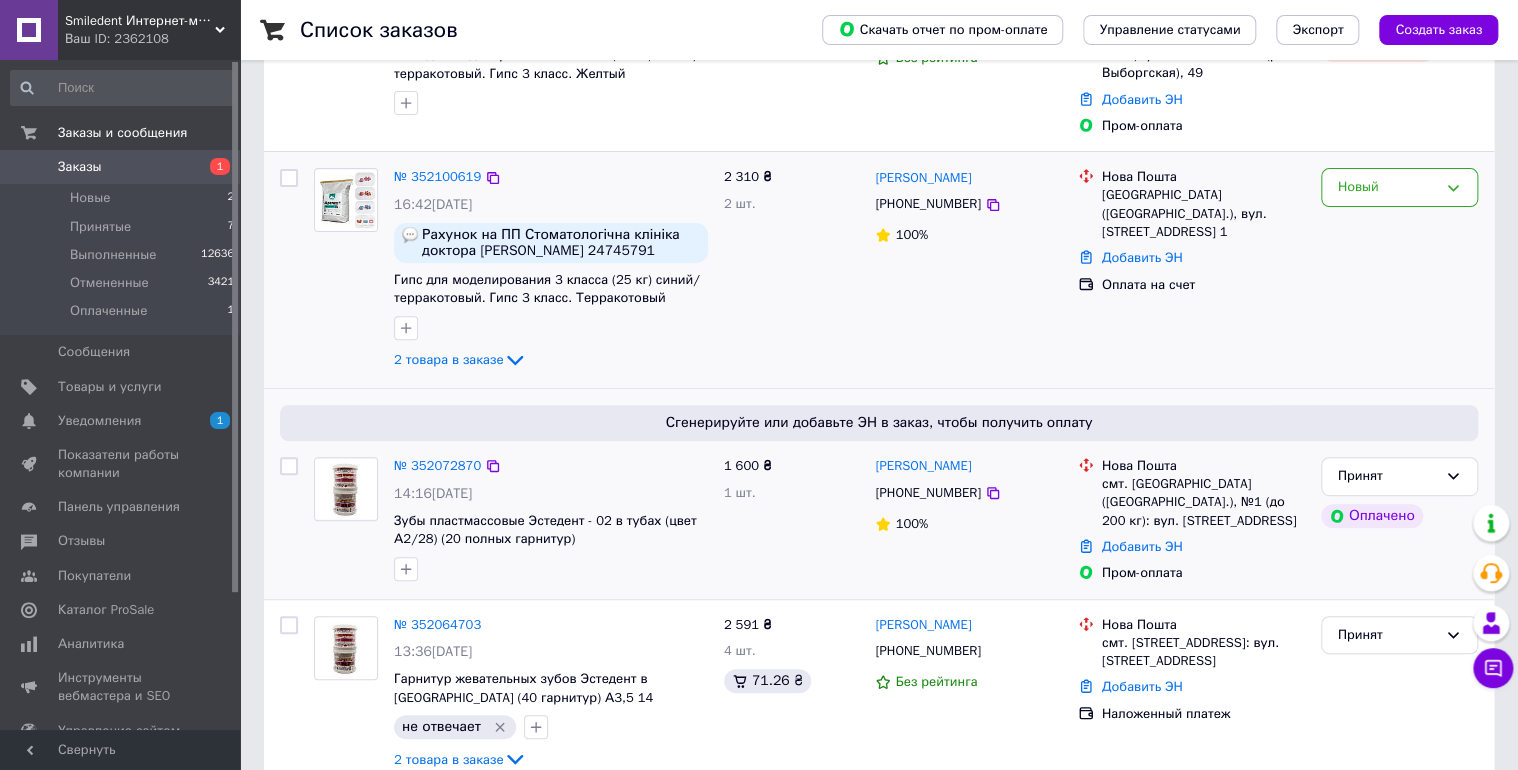 scroll, scrollTop: 0, scrollLeft: 0, axis: both 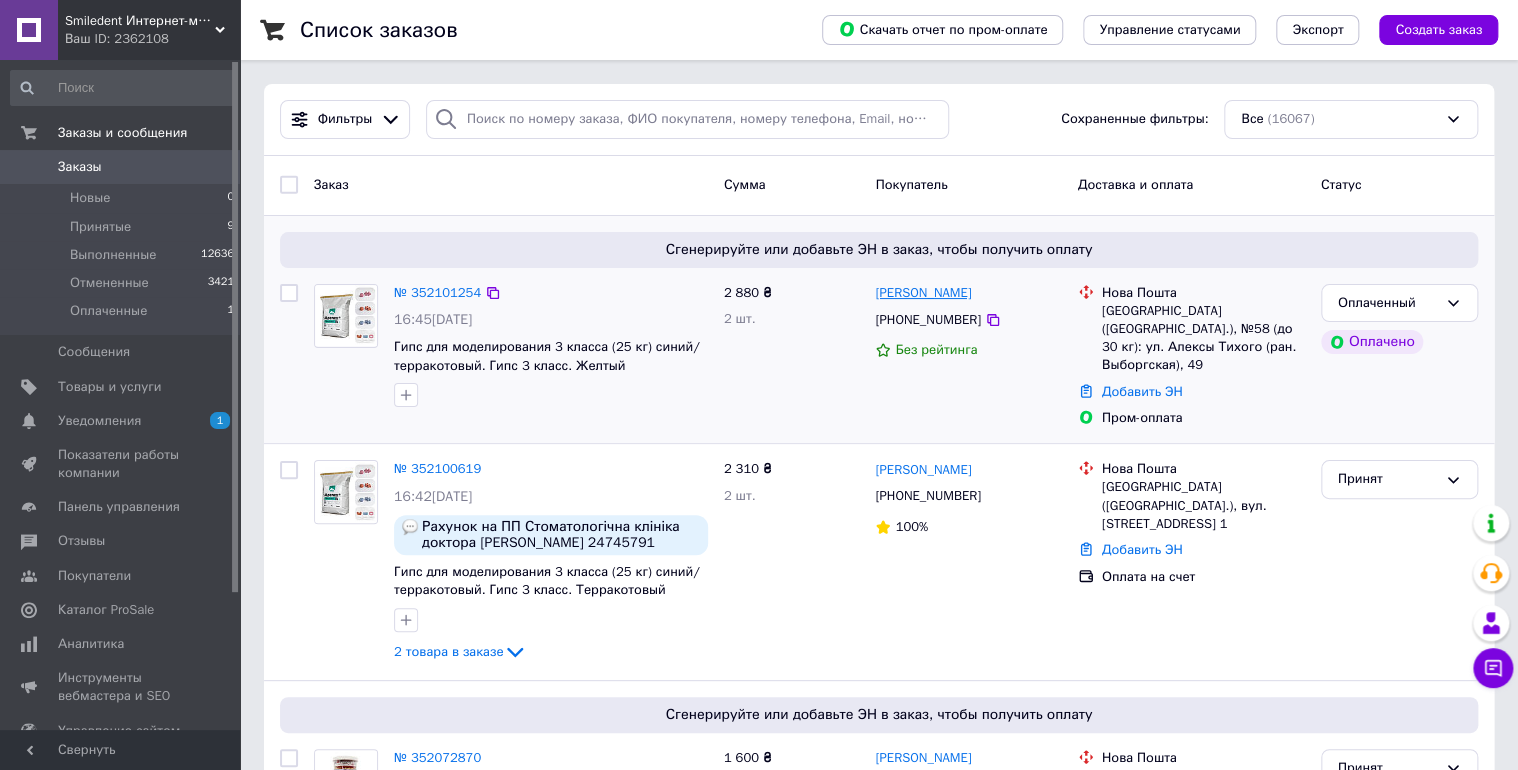 click on "[PERSON_NAME]" at bounding box center (923, 293) 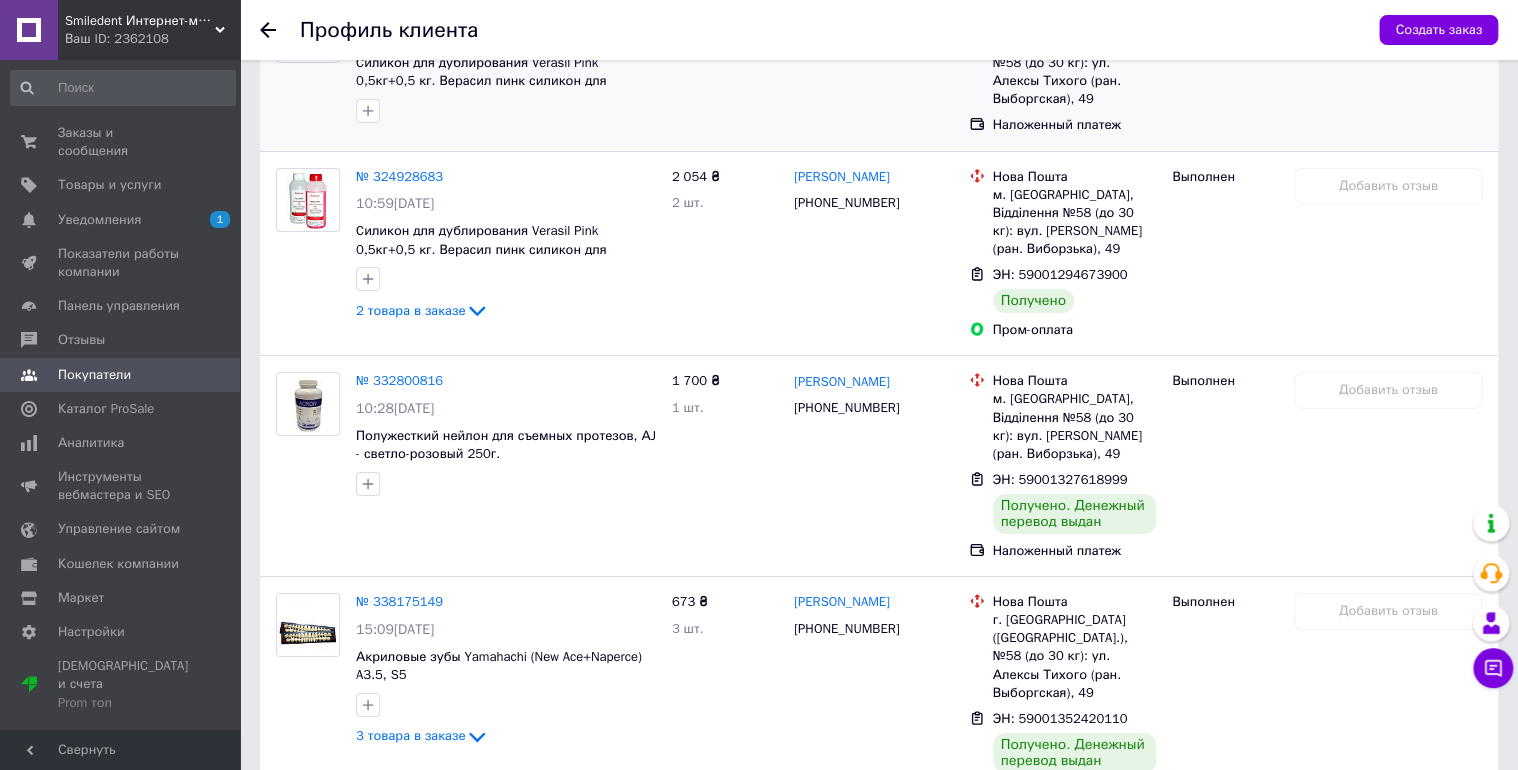scroll, scrollTop: 3482, scrollLeft: 0, axis: vertical 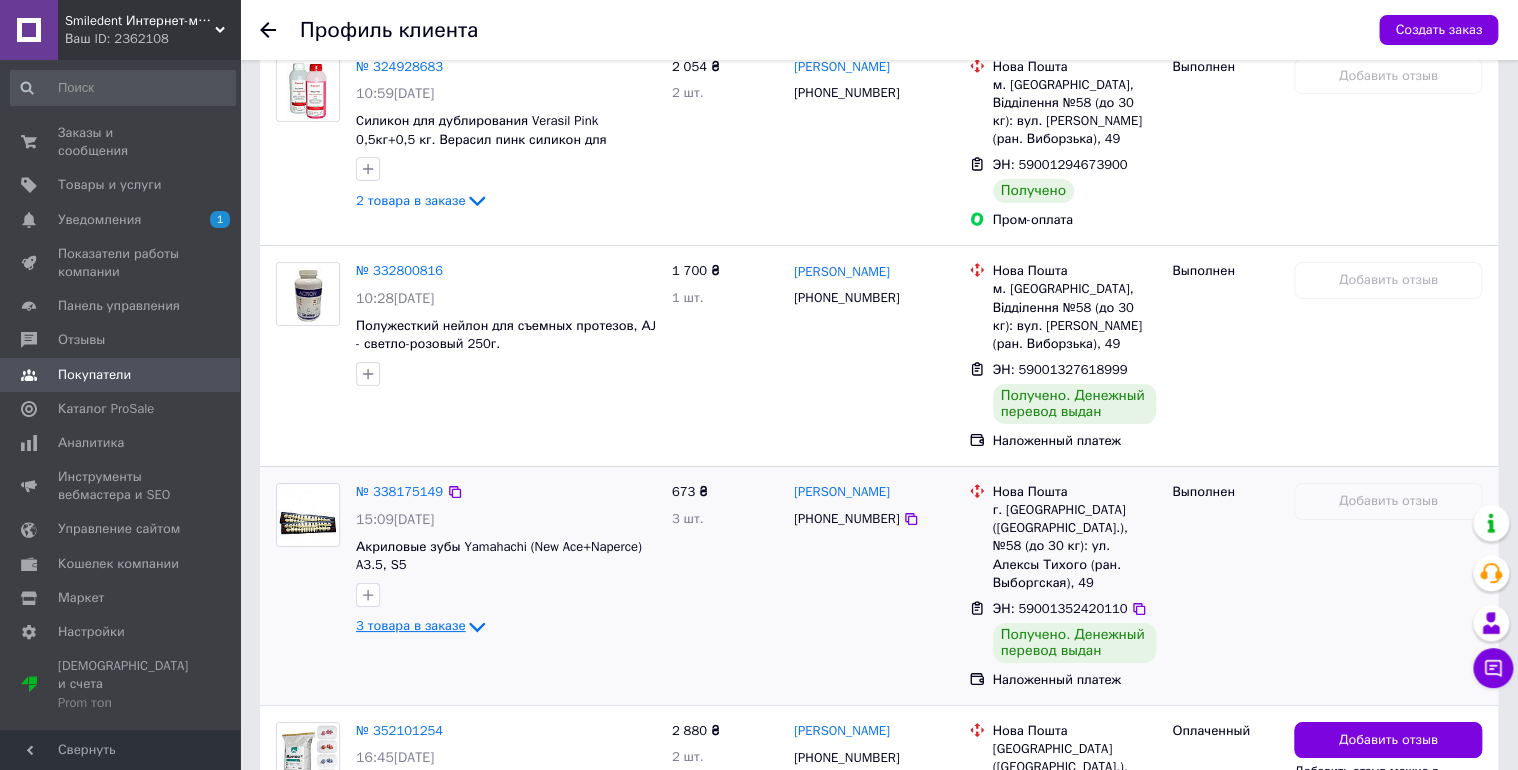 click on "3 товара в заказе" at bounding box center [410, 625] 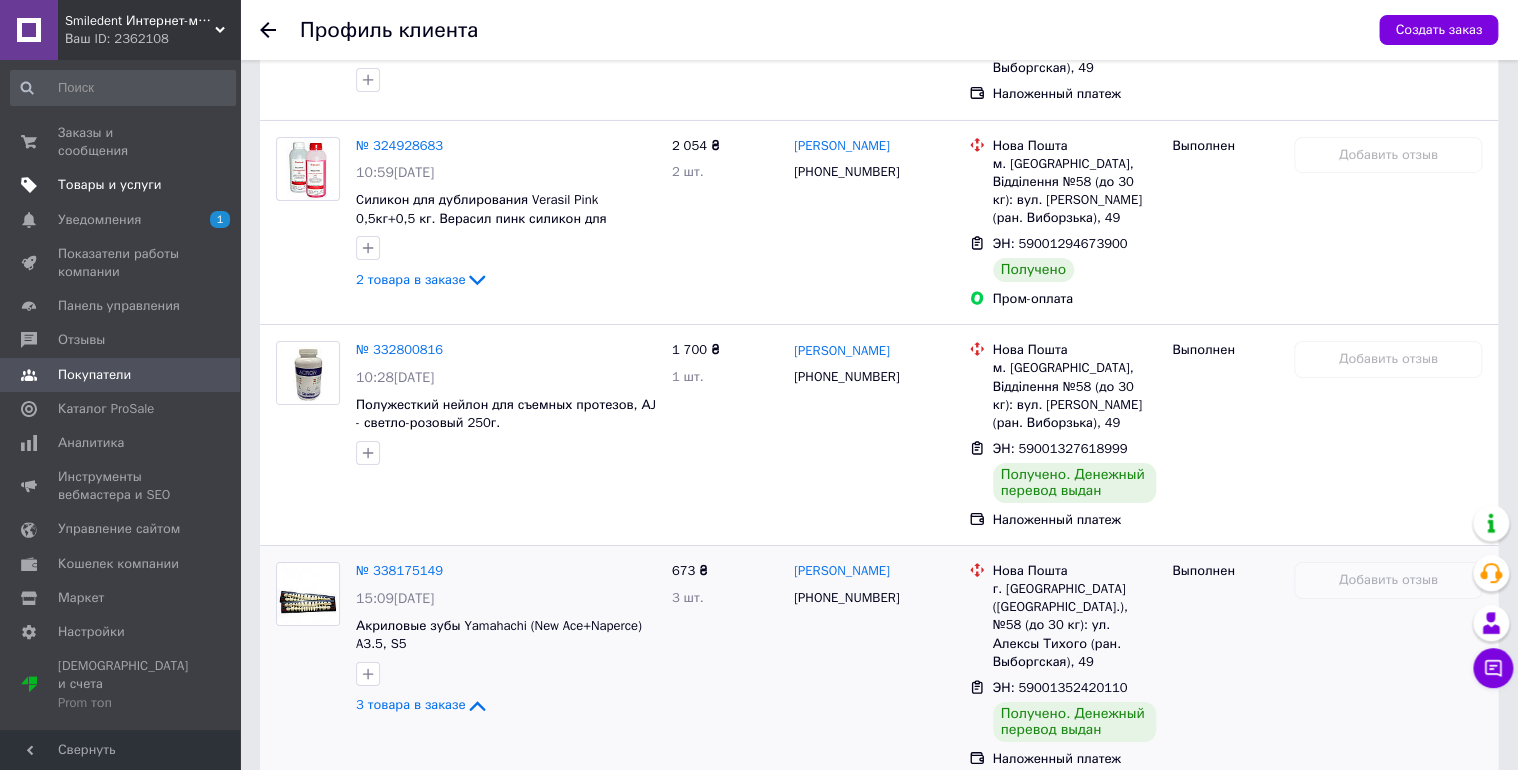 scroll, scrollTop: 3402, scrollLeft: 0, axis: vertical 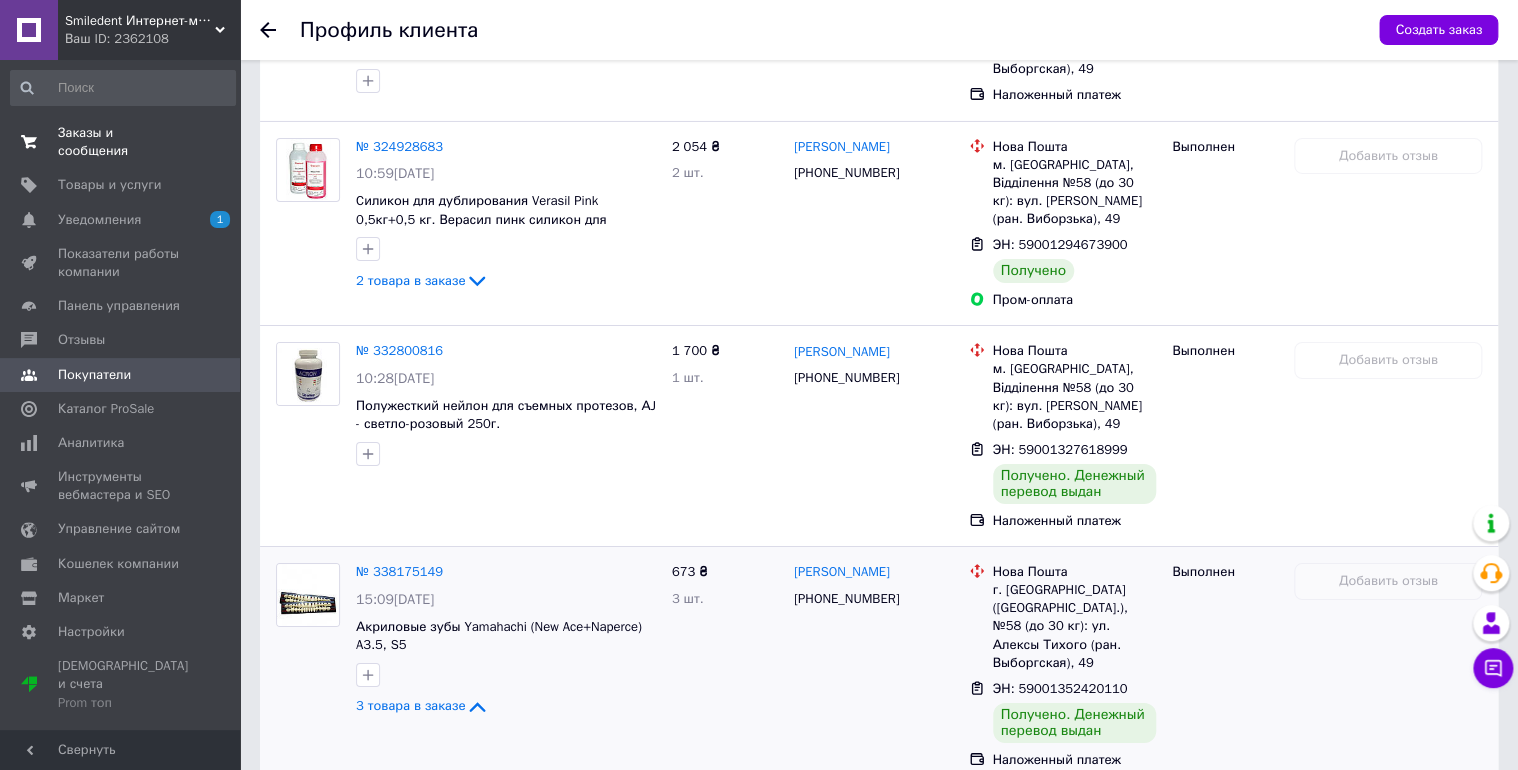 click on "Заказы и сообщения" at bounding box center [121, 142] 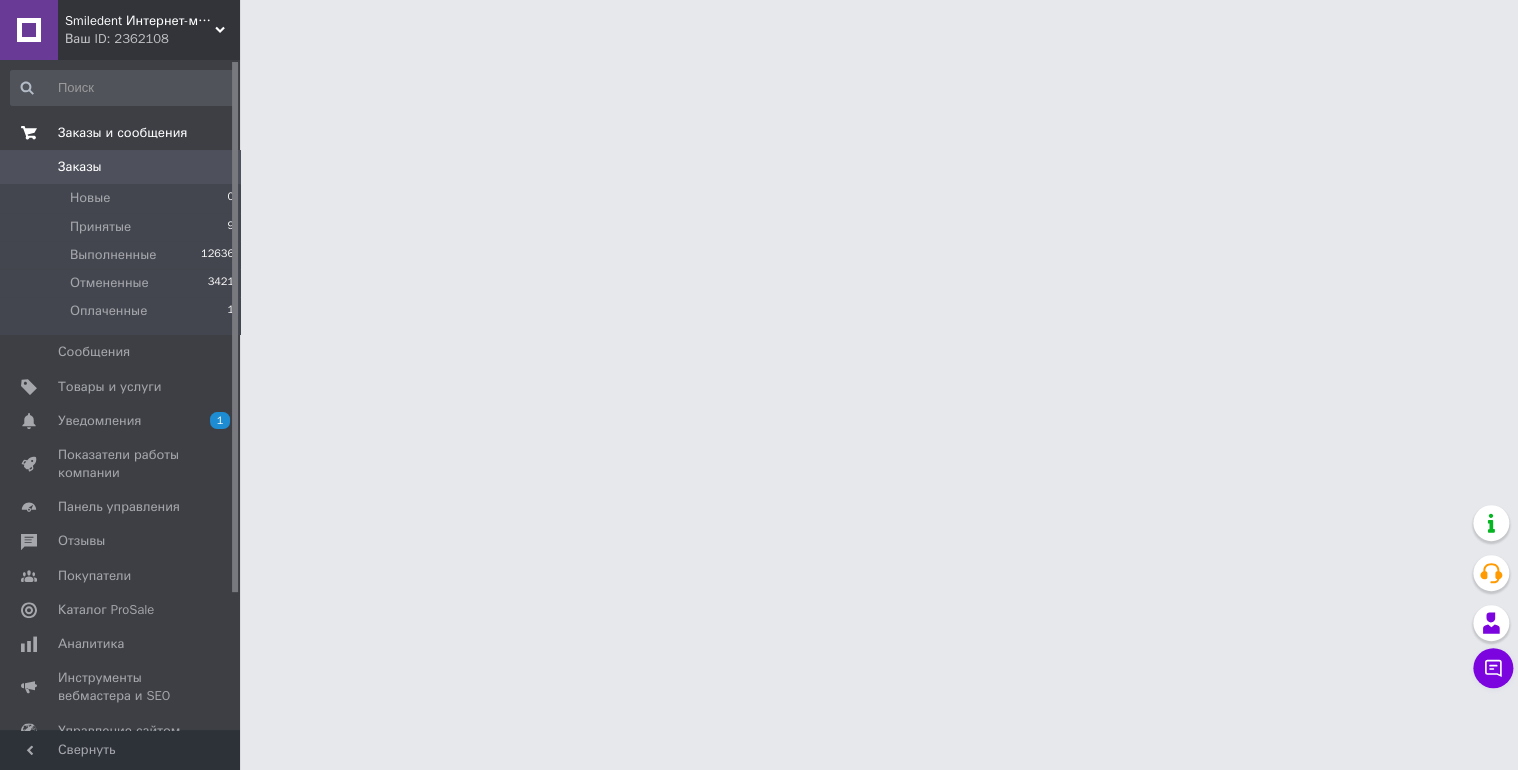 scroll, scrollTop: 0, scrollLeft: 0, axis: both 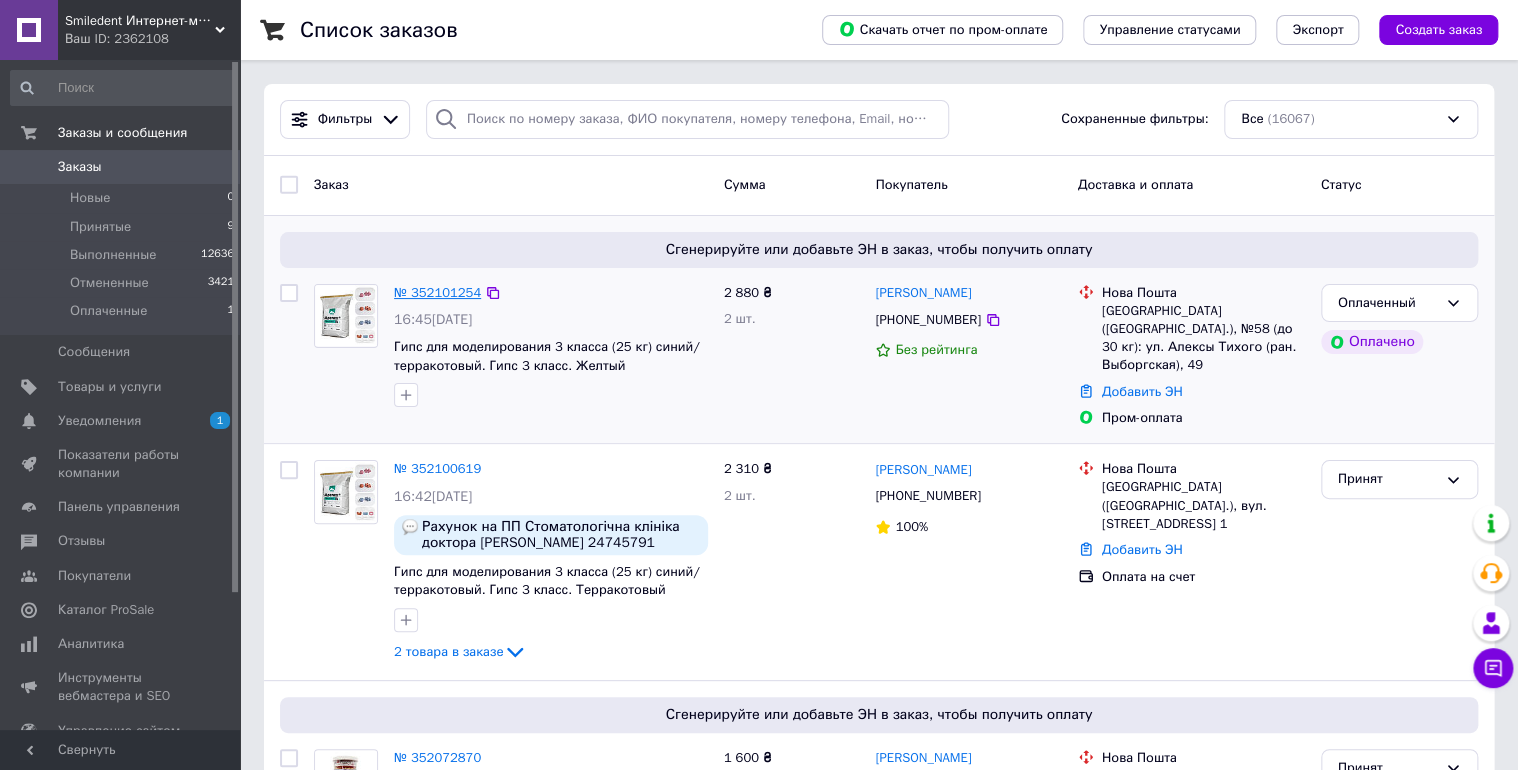 click on "№ 352101254" at bounding box center (437, 292) 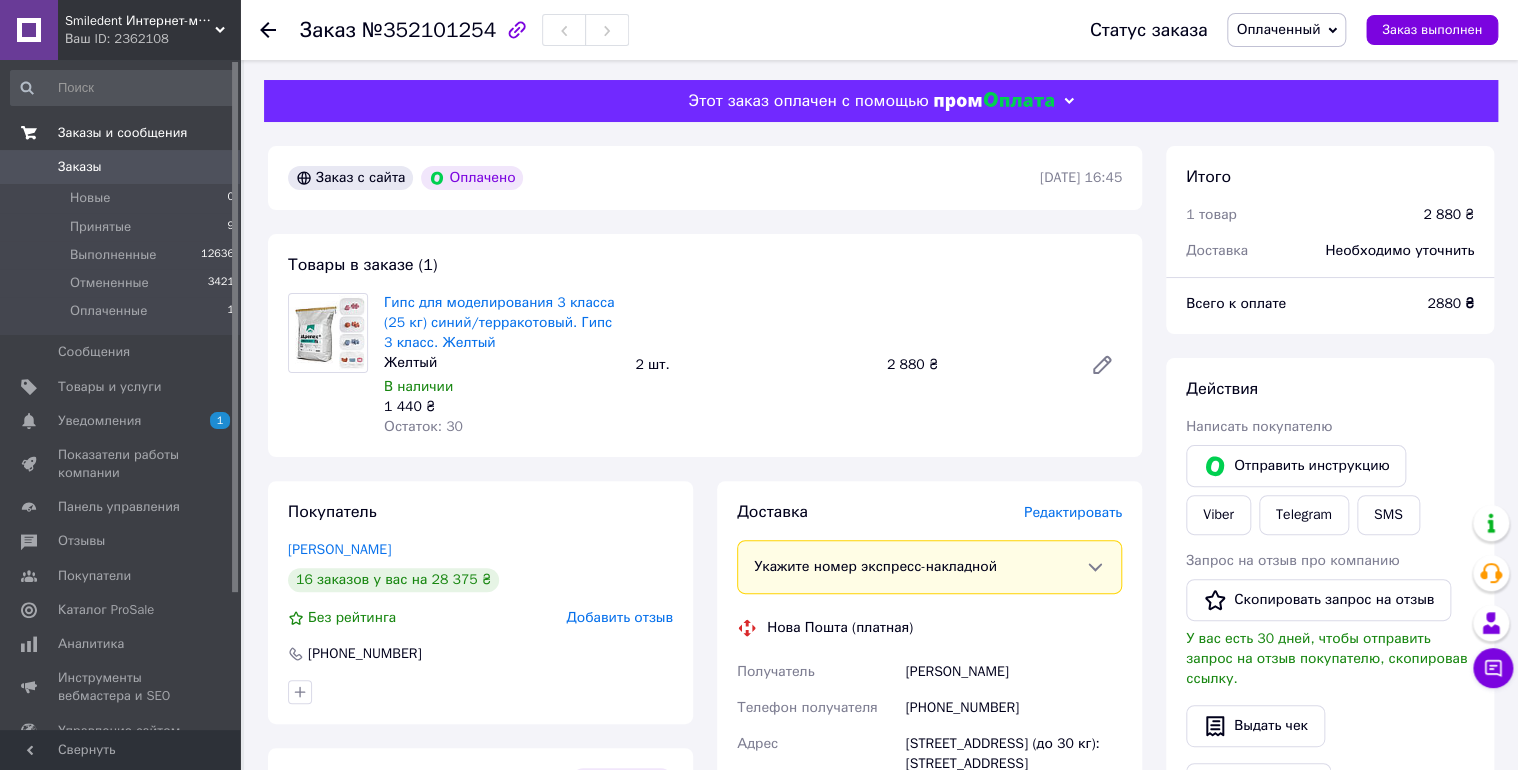 click on "Заказы и сообщения" at bounding box center [122, 133] 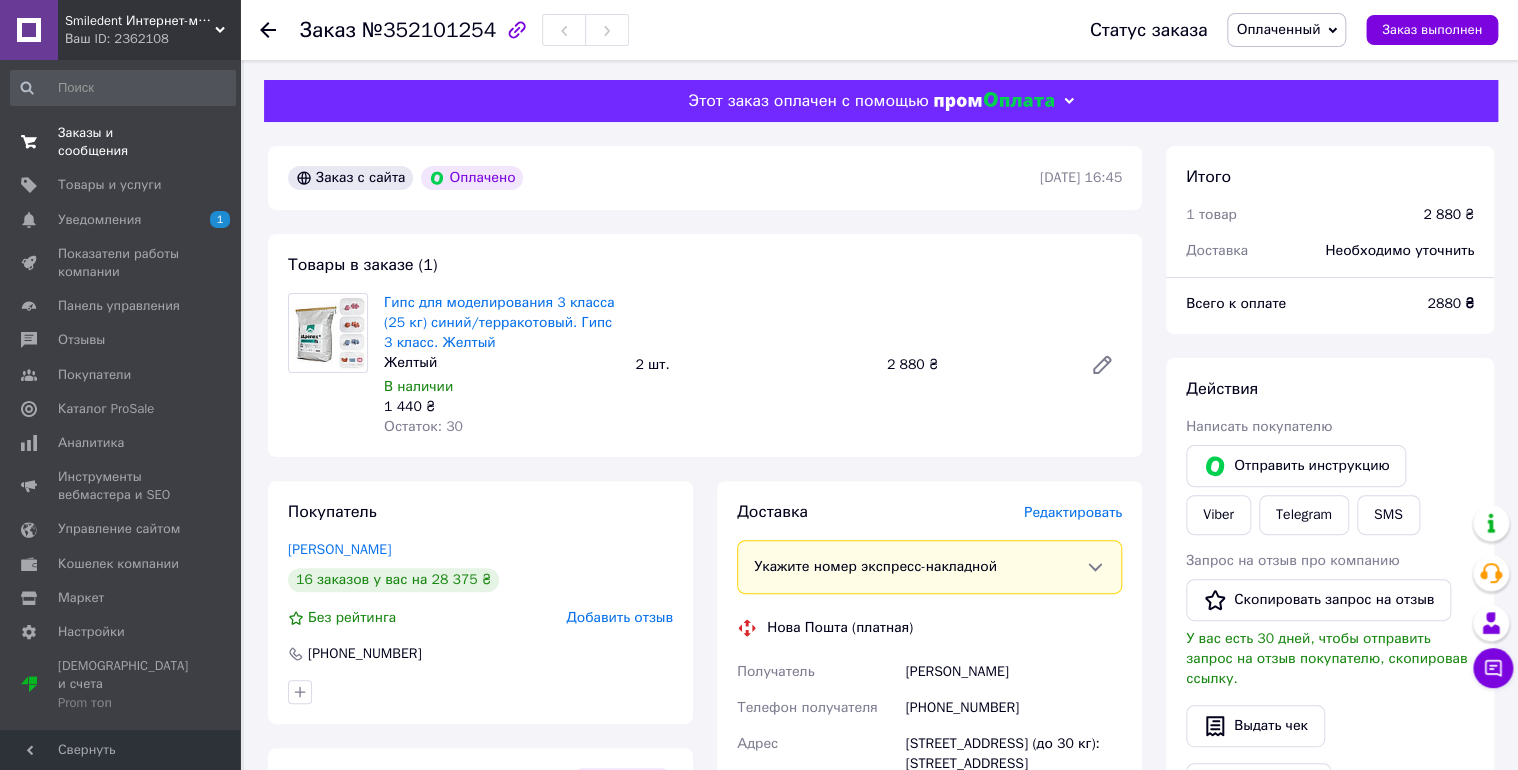 click on "Заказы и сообщения" at bounding box center [121, 142] 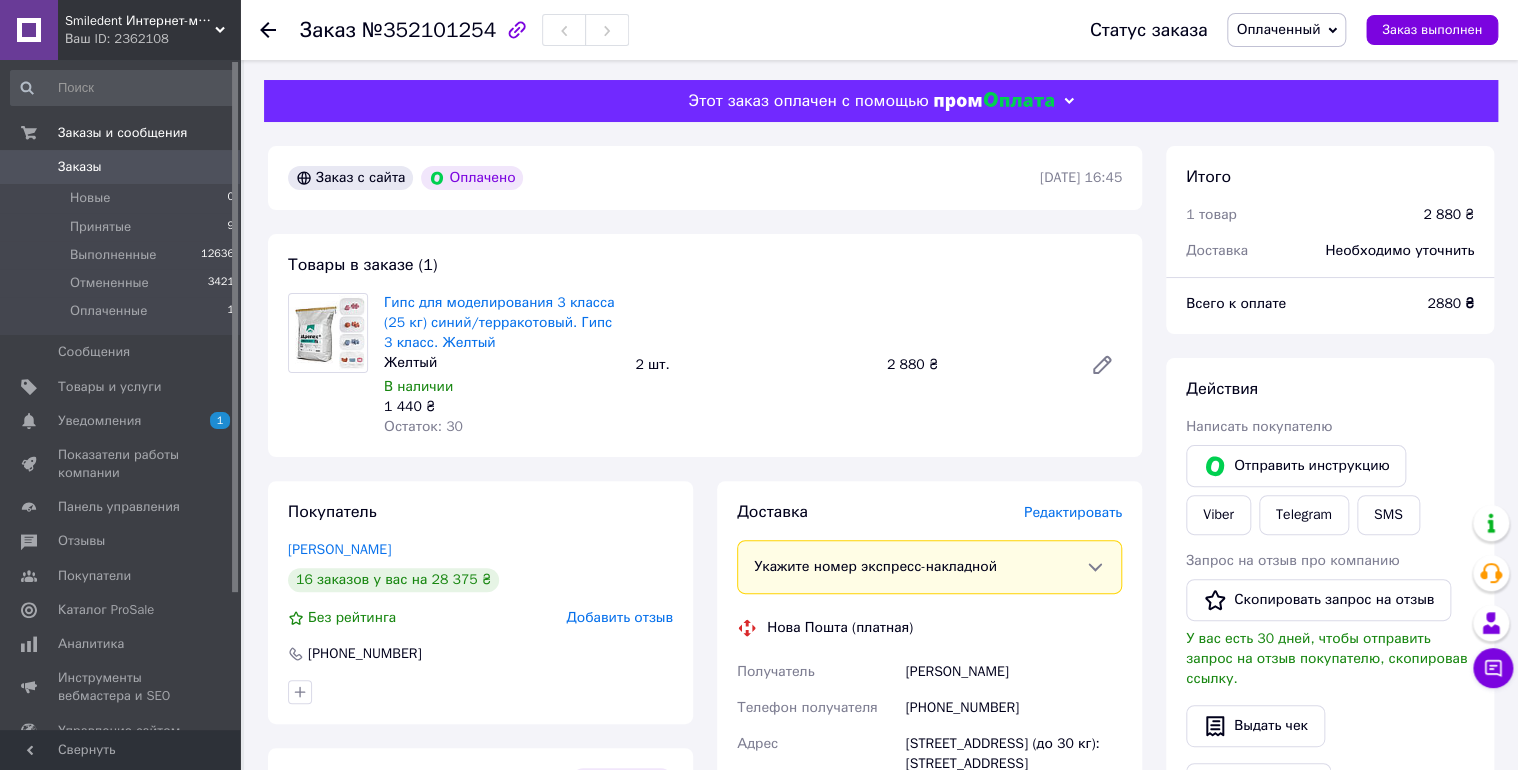 click on "Заказы" at bounding box center (121, 167) 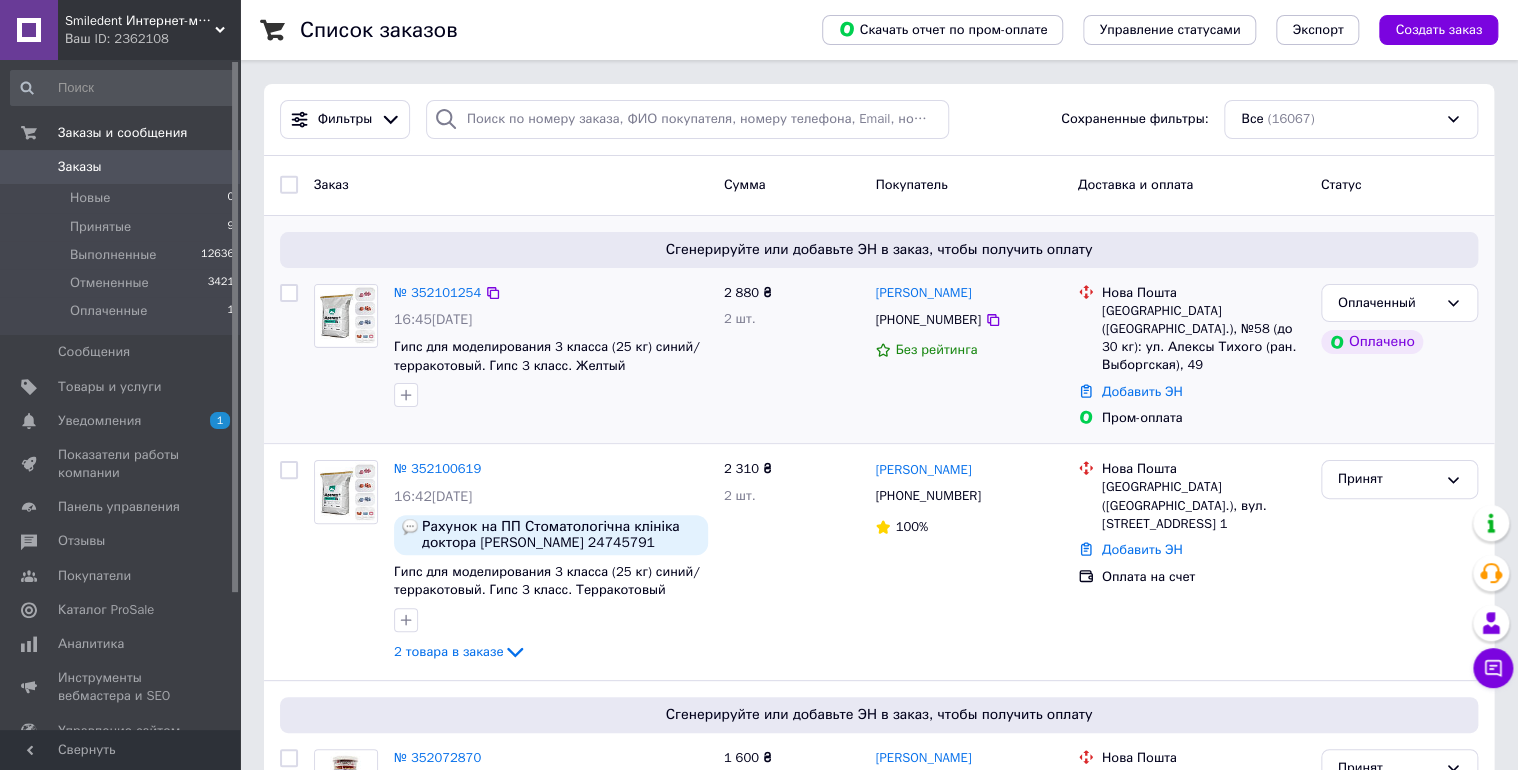 scroll, scrollTop: 0, scrollLeft: 0, axis: both 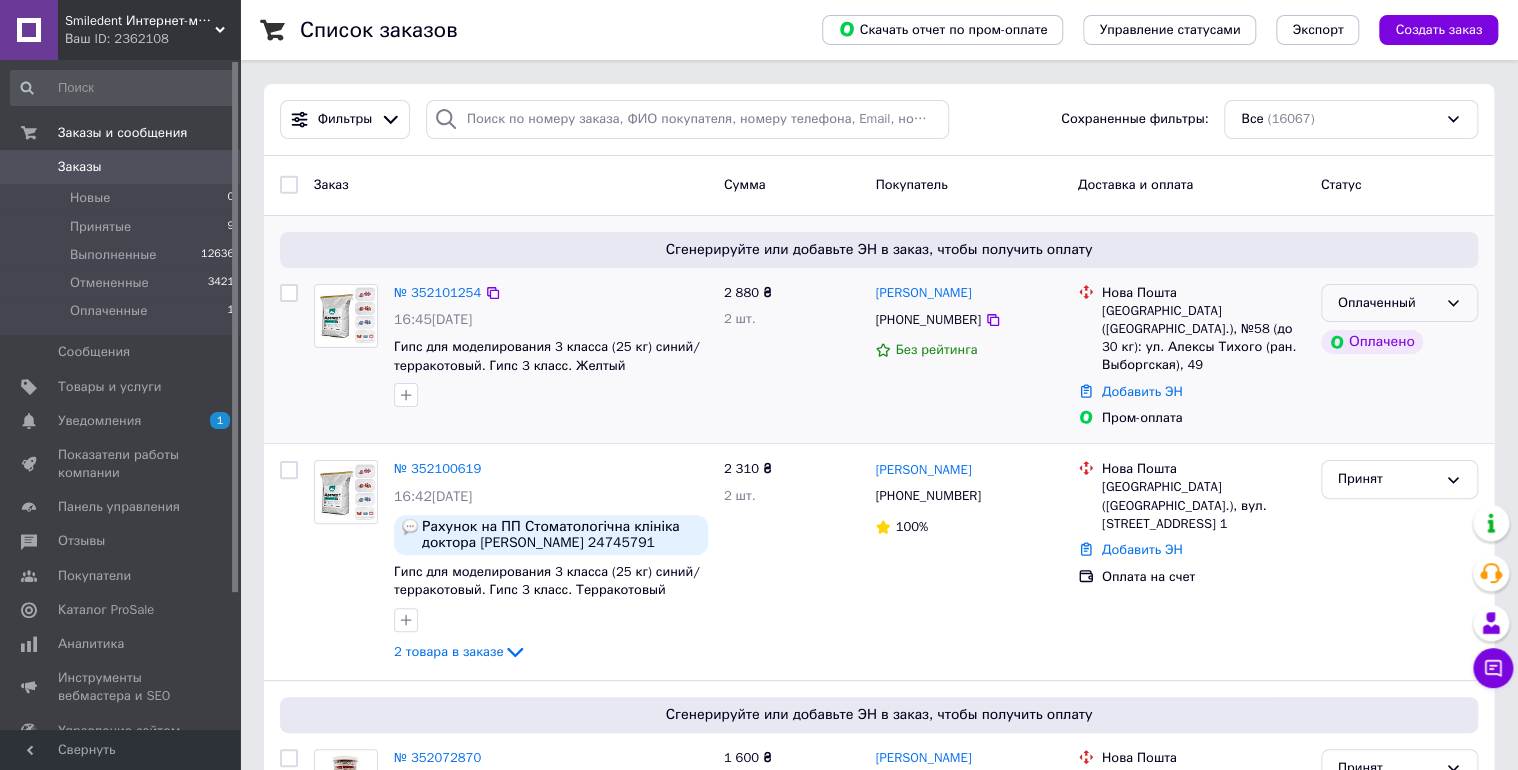 click on "Оплаченный" at bounding box center [1387, 303] 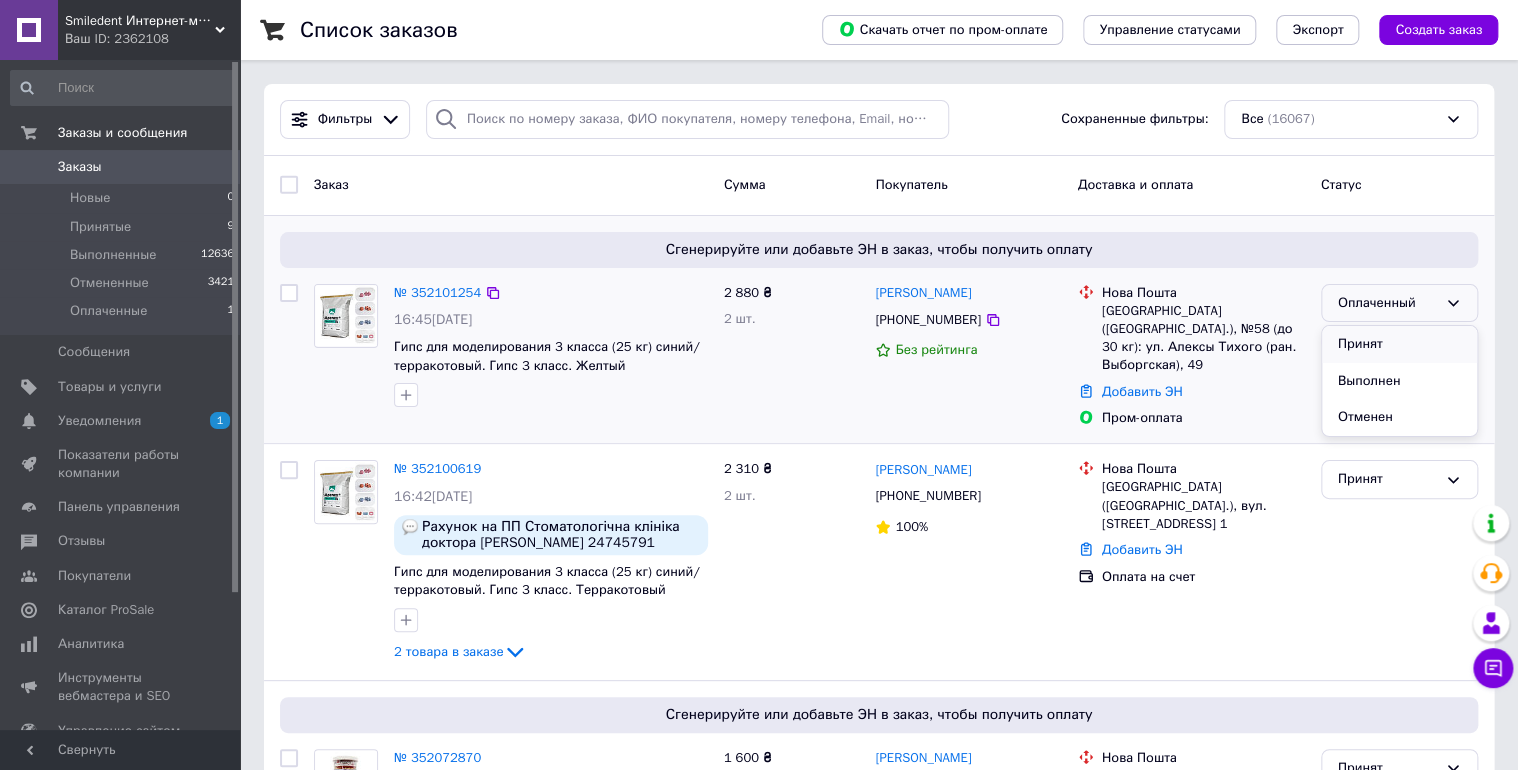 click on "Принят" at bounding box center (1399, 344) 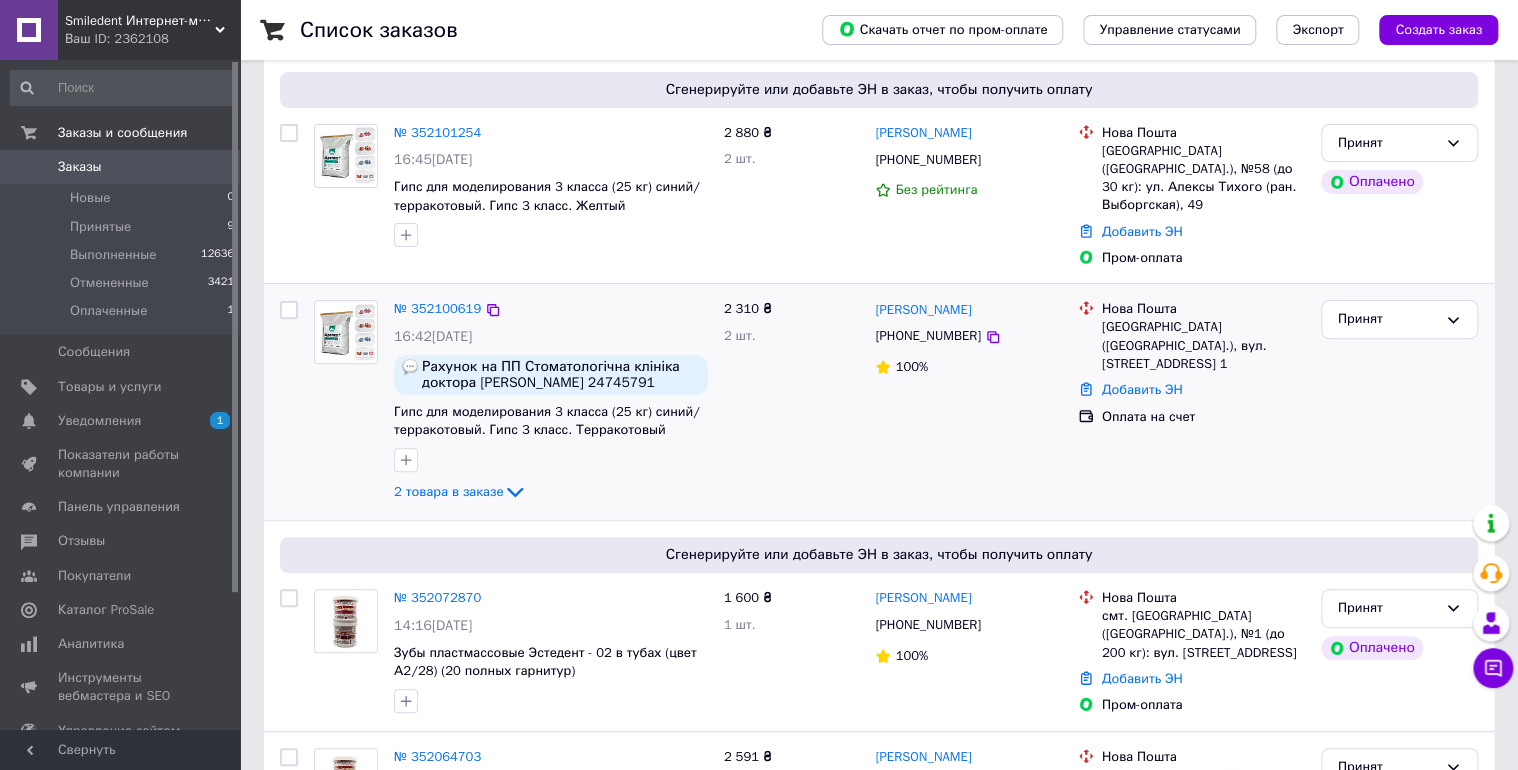 scroll, scrollTop: 188, scrollLeft: 0, axis: vertical 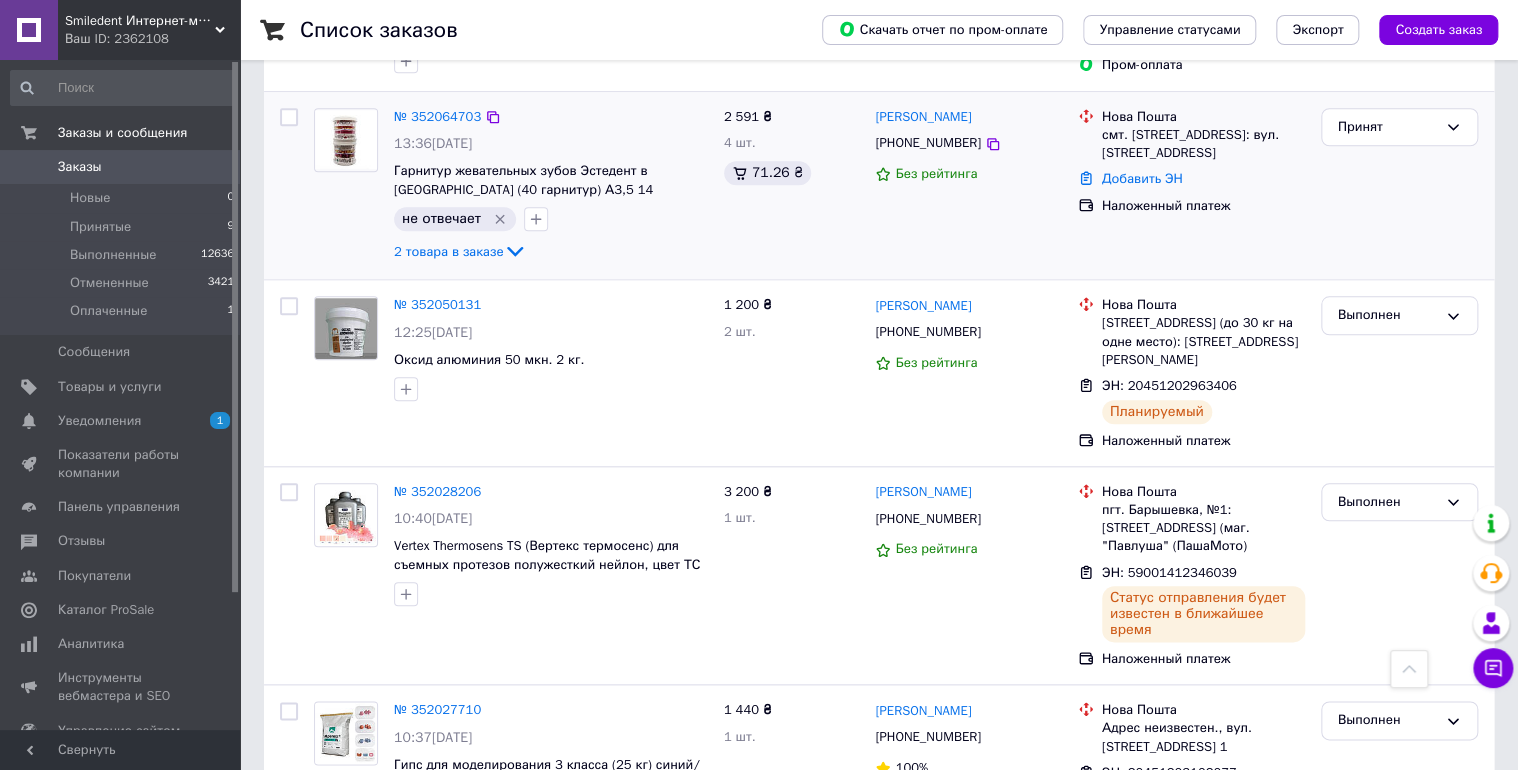 click on "Принят" at bounding box center [1399, 186] 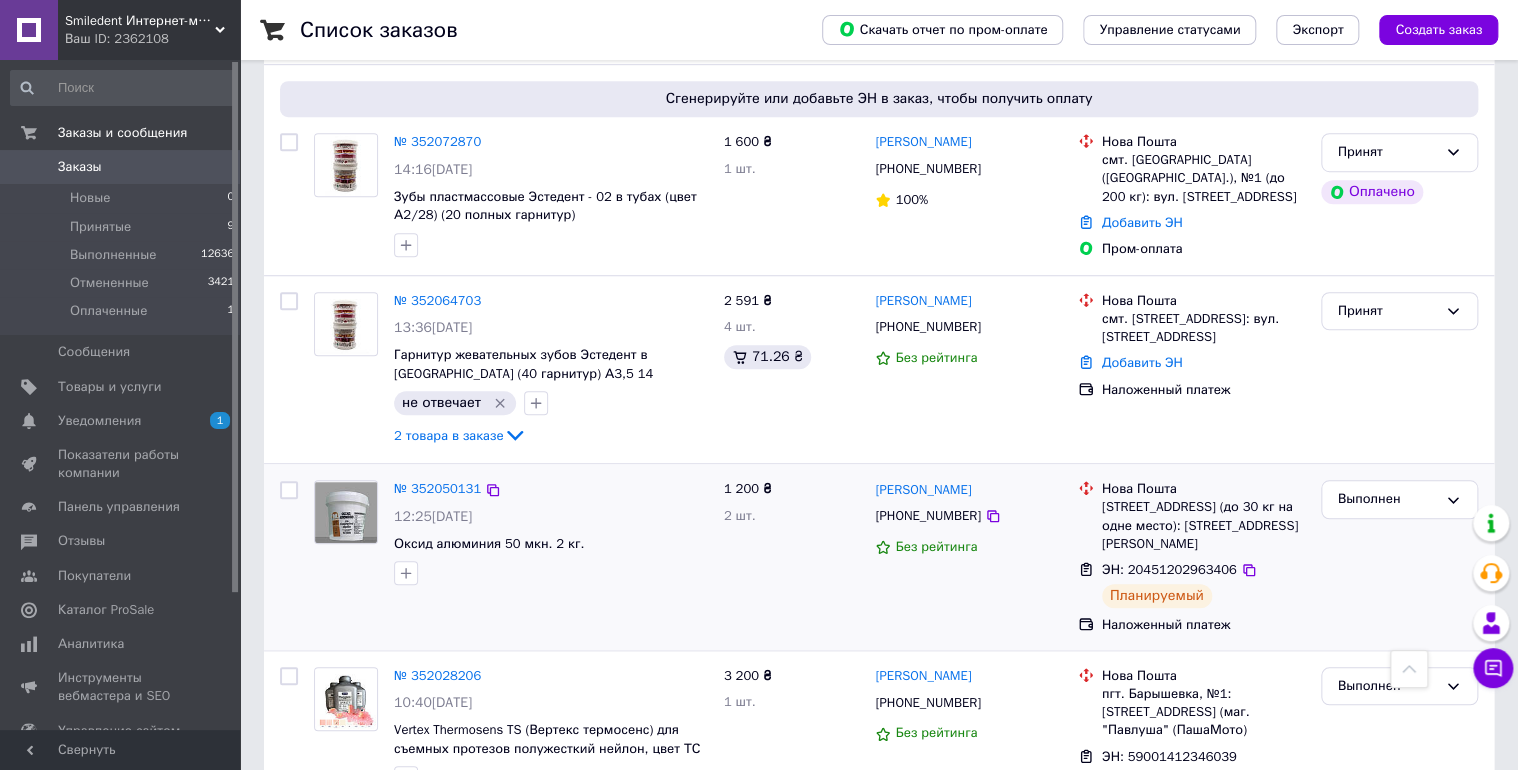 scroll, scrollTop: 320, scrollLeft: 0, axis: vertical 